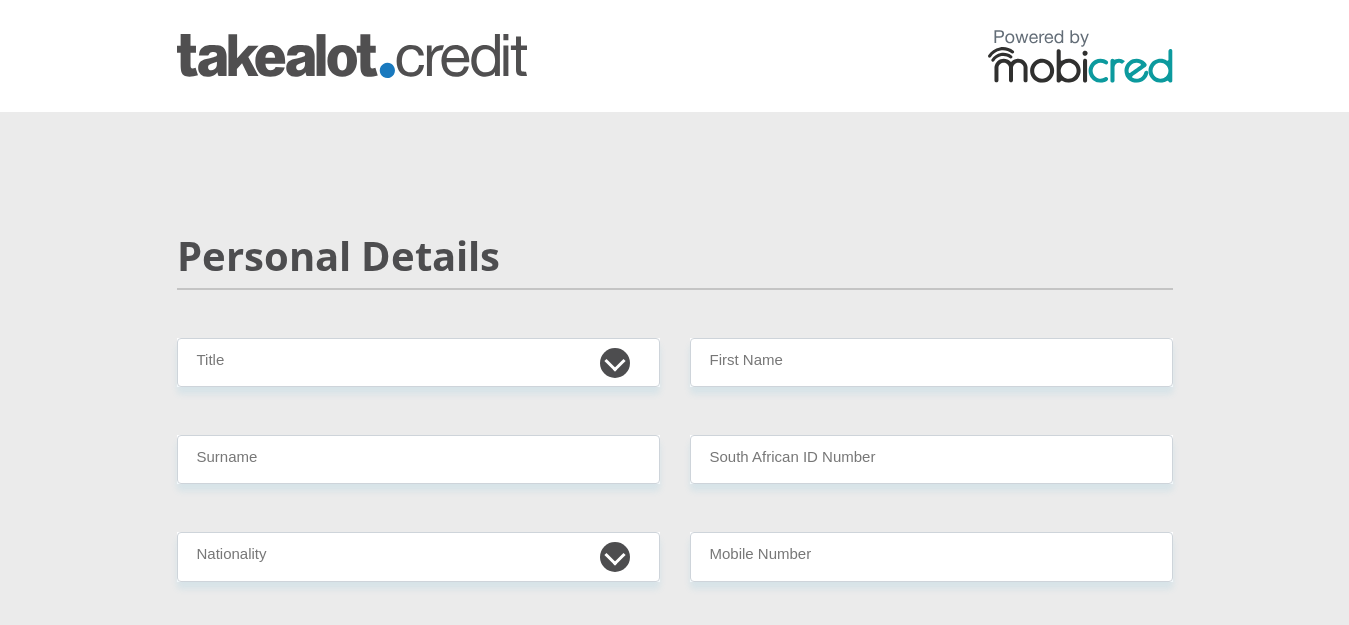 scroll, scrollTop: 0, scrollLeft: 0, axis: both 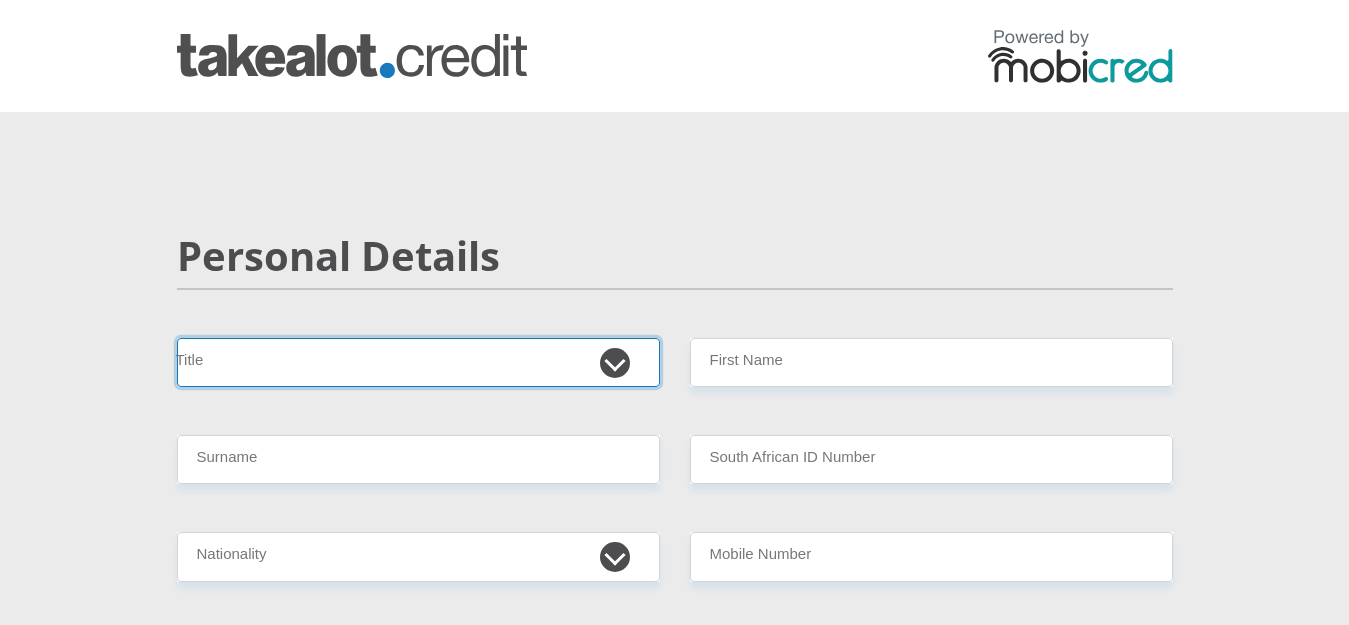 click on "Mr
Ms
Mrs
Dr
Other" at bounding box center (418, 362) 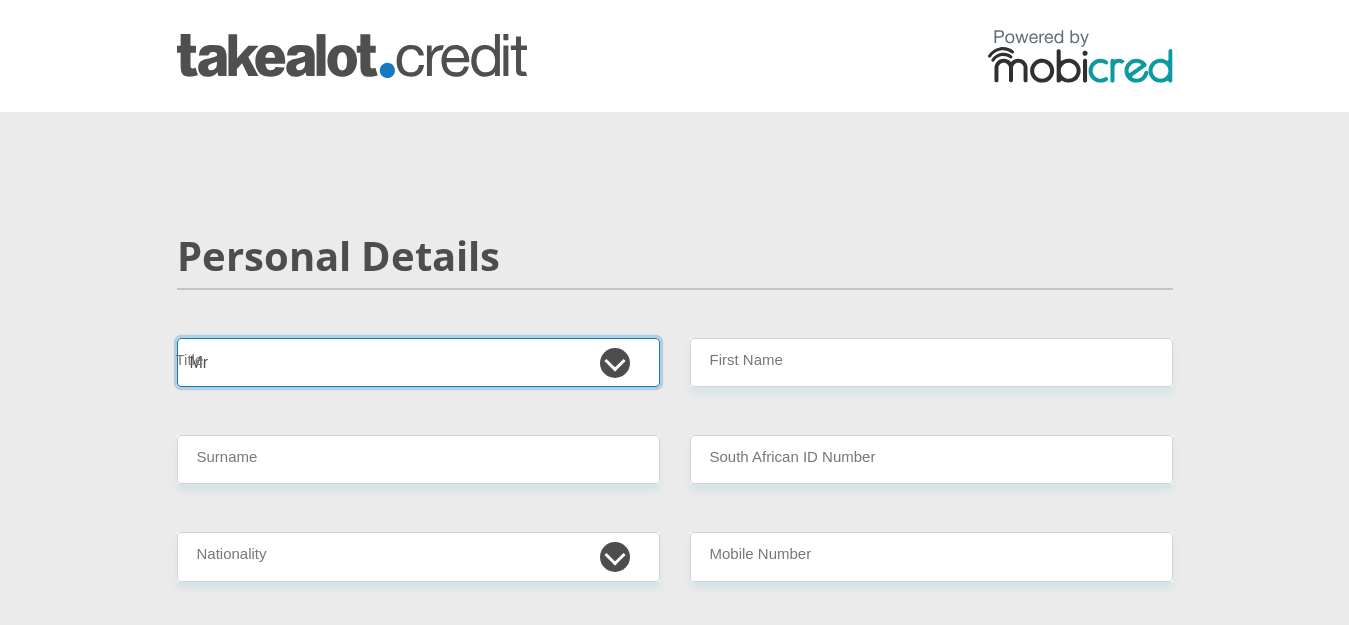 click on "Mr
Ms
Mrs
Dr
Other" at bounding box center (418, 362) 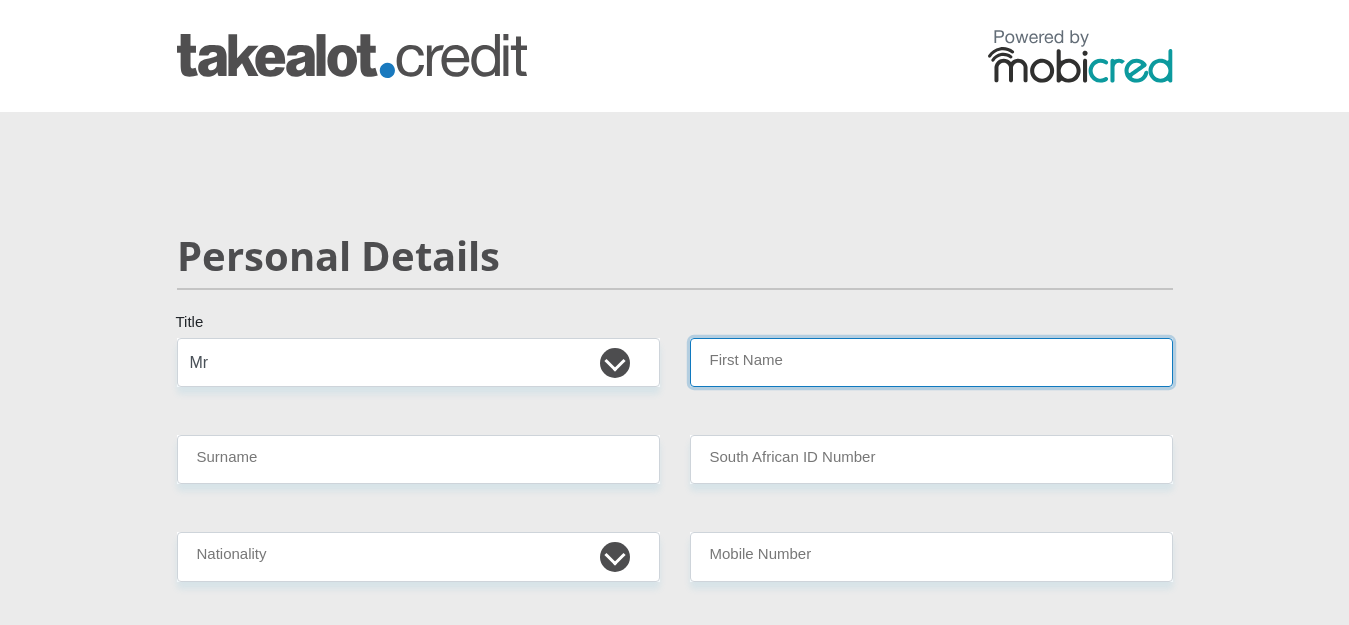 click on "First Name" at bounding box center [931, 362] 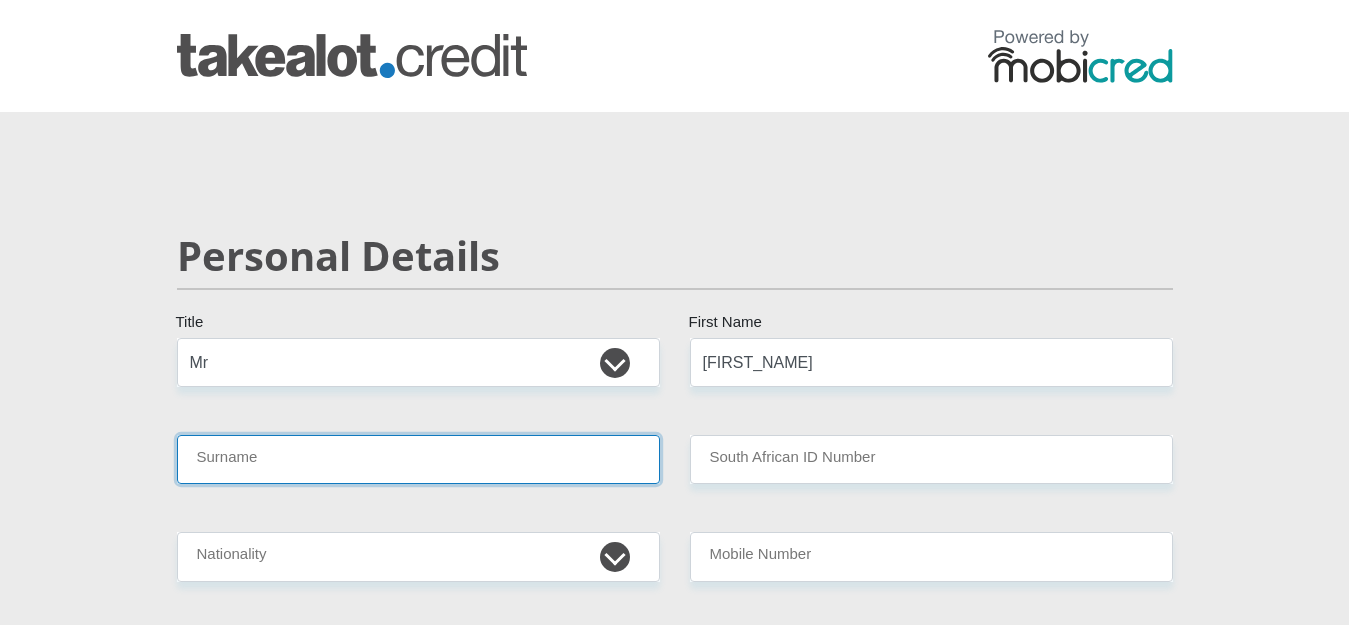 click on "Surname" at bounding box center (418, 459) 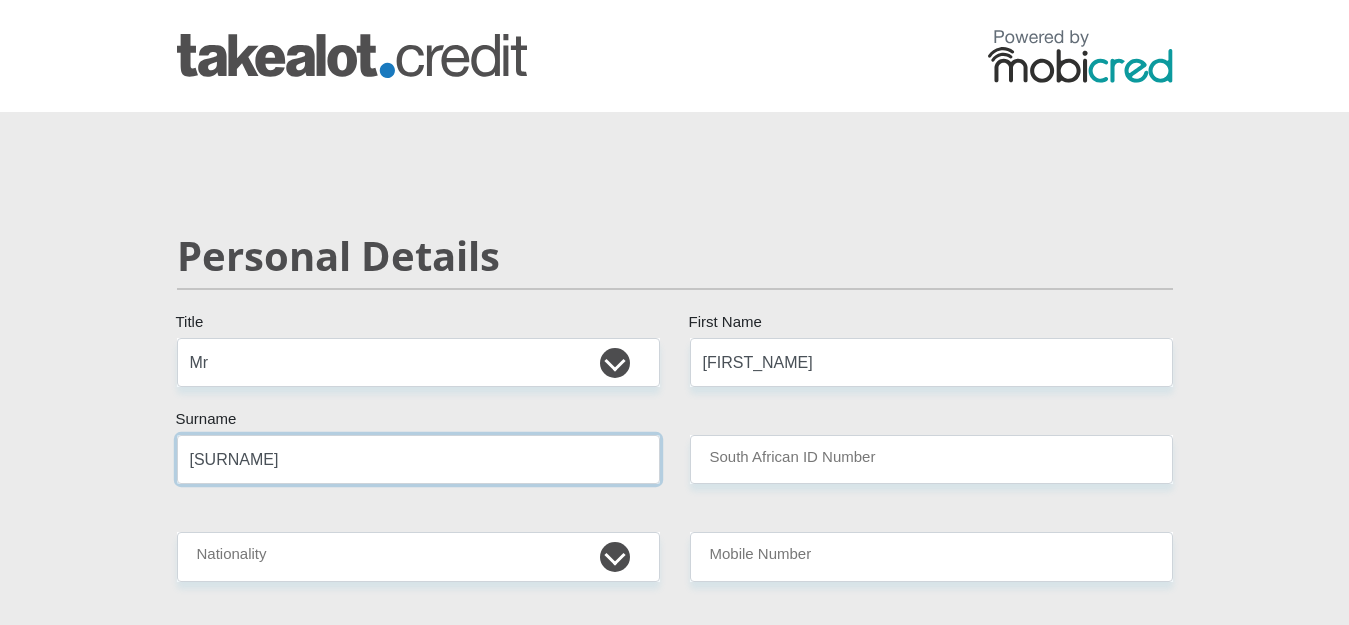 type on "[SURNAME]" 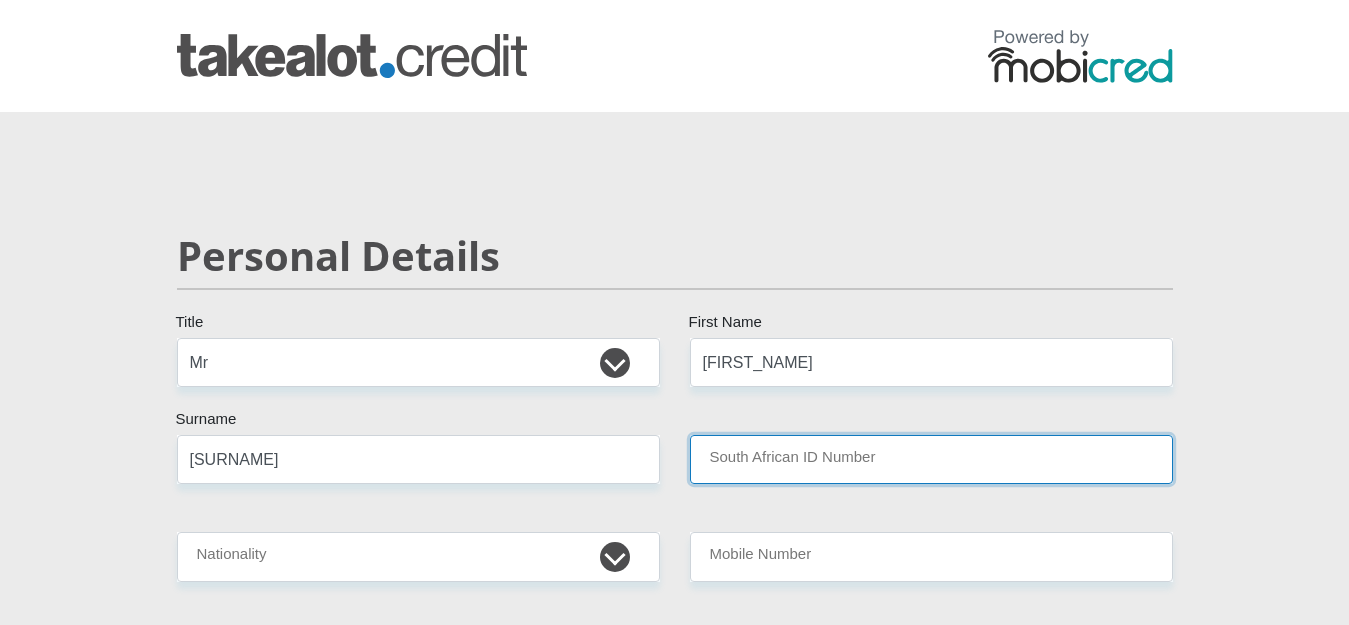 click on "South African ID Number" at bounding box center (931, 459) 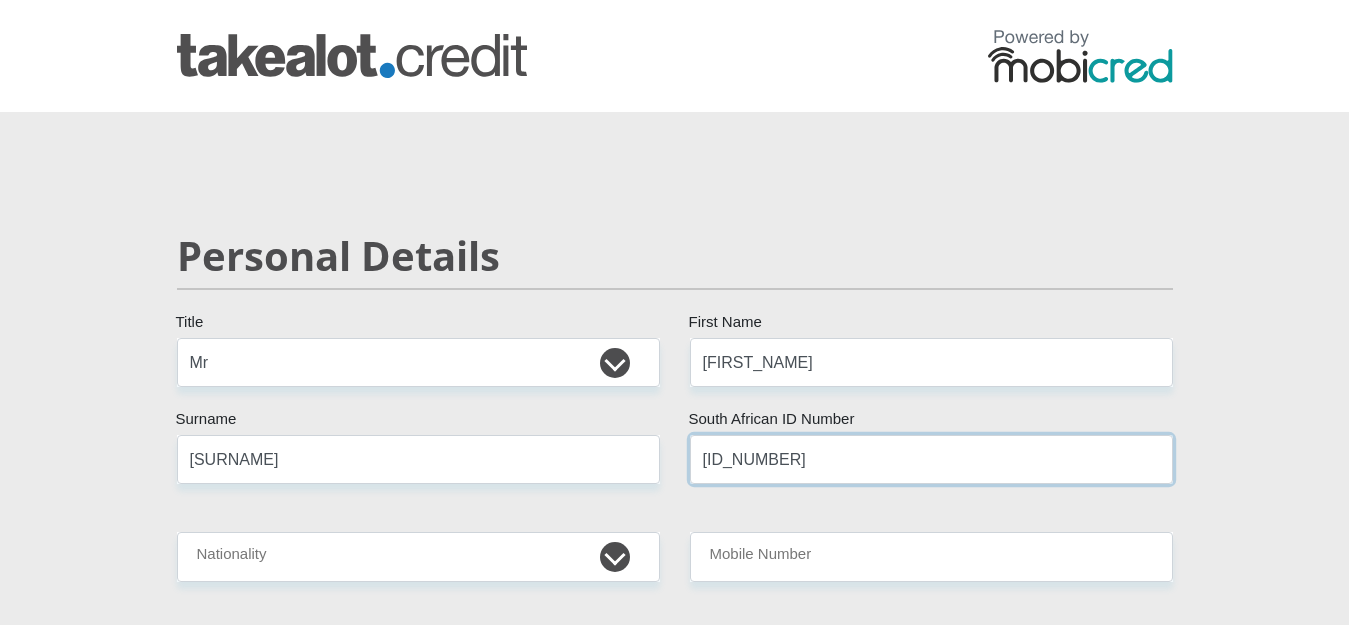 type on "[ID_NUMBER]" 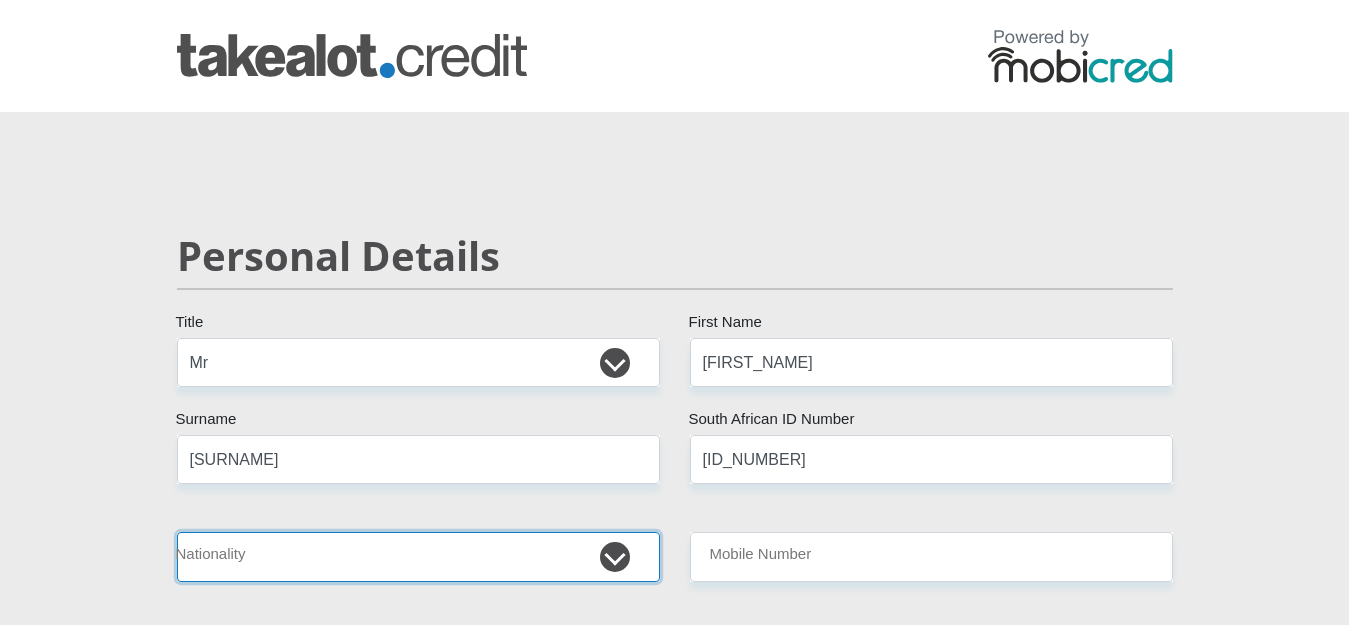 click on "South Africa
Afghanistan
Aland Islands
Albania
Algeria
America Samoa
American Virgin Islands
Andorra
Angola
Anguilla
Antarctica
Antigua and Barbuda
Argentina
Armenia
Aruba
Ascension Island
Australia
Austria
Azerbaijan
Bahamas
Bahrain
Bangladesh
Barbados
Chad" at bounding box center (418, 556) 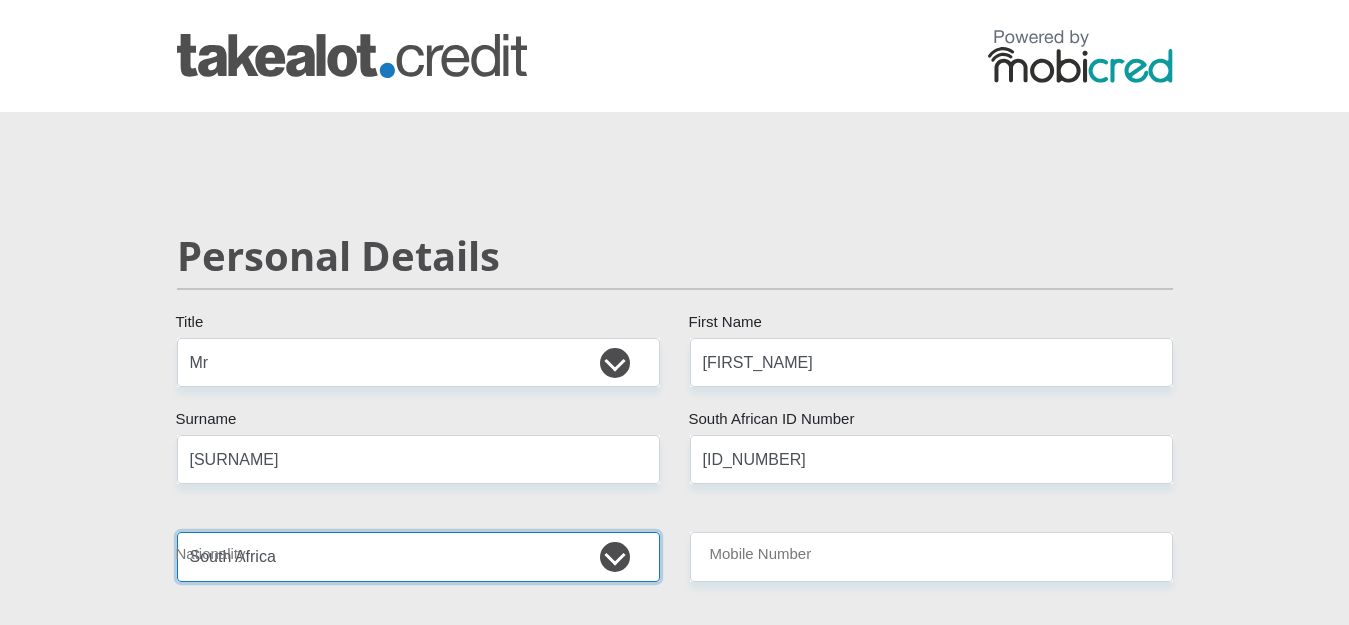 click on "South Africa
Afghanistan
Aland Islands
Albania
Algeria
America Samoa
American Virgin Islands
Andorra
Angola
Anguilla
Antarctica
Antigua and Barbuda
Argentina
Armenia
Aruba
Ascension Island
Australia
Austria
Azerbaijan
Bahamas
Bahrain
Bangladesh
Barbados
Chad" at bounding box center [418, 556] 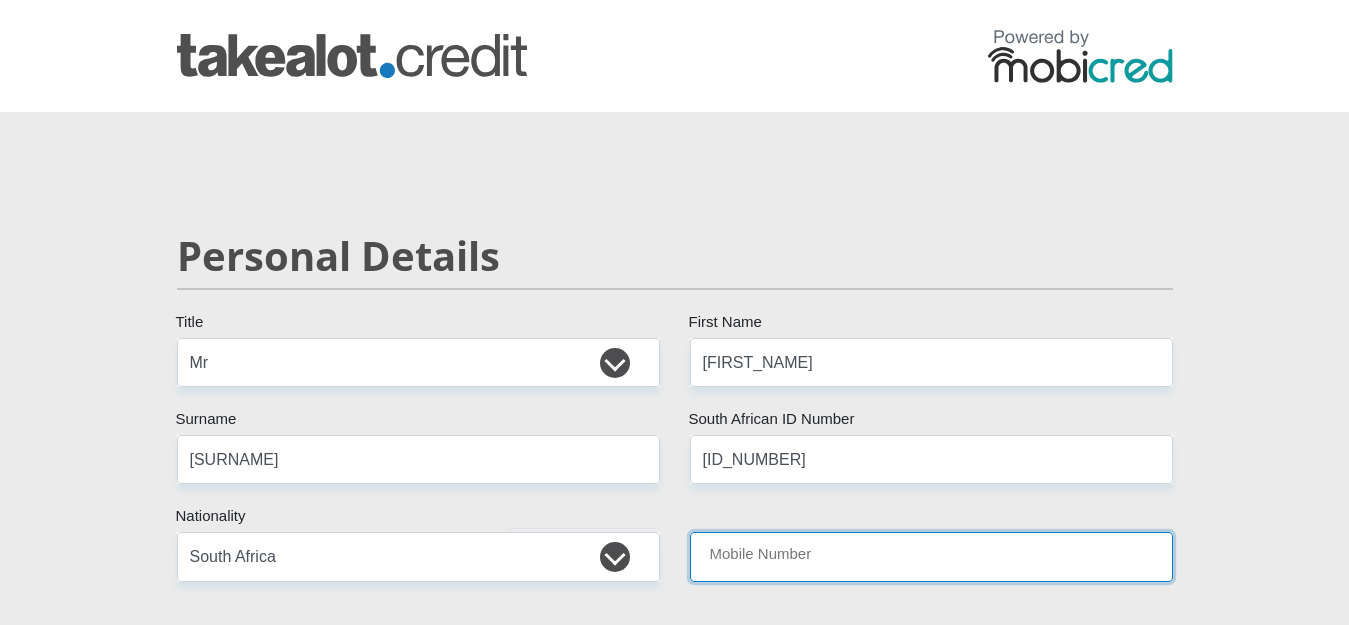 click on "Mobile Number" at bounding box center [931, 556] 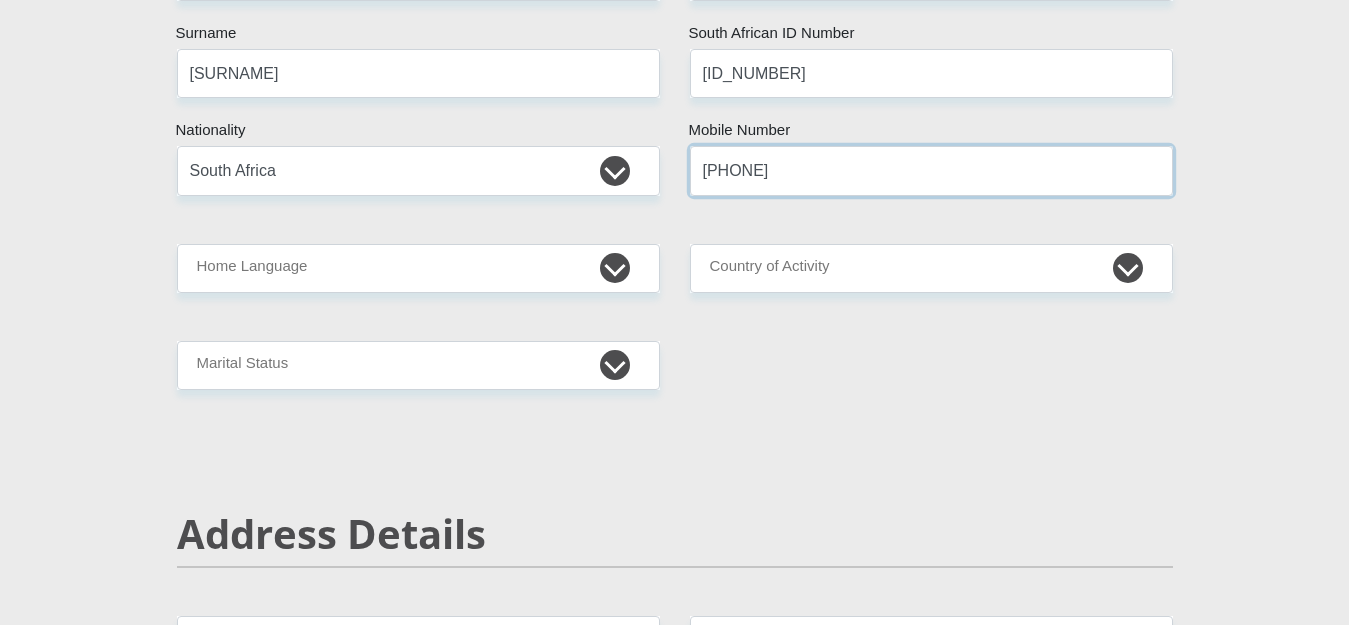 scroll, scrollTop: 400, scrollLeft: 0, axis: vertical 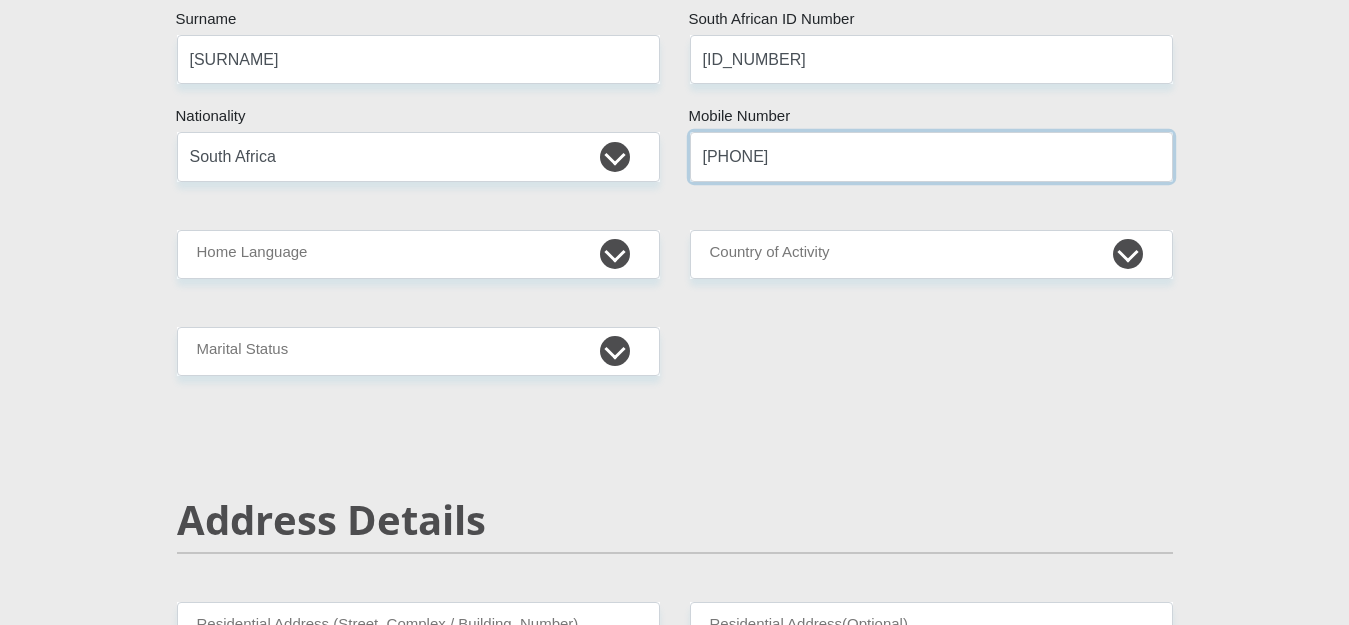 type on "[PHONE]" 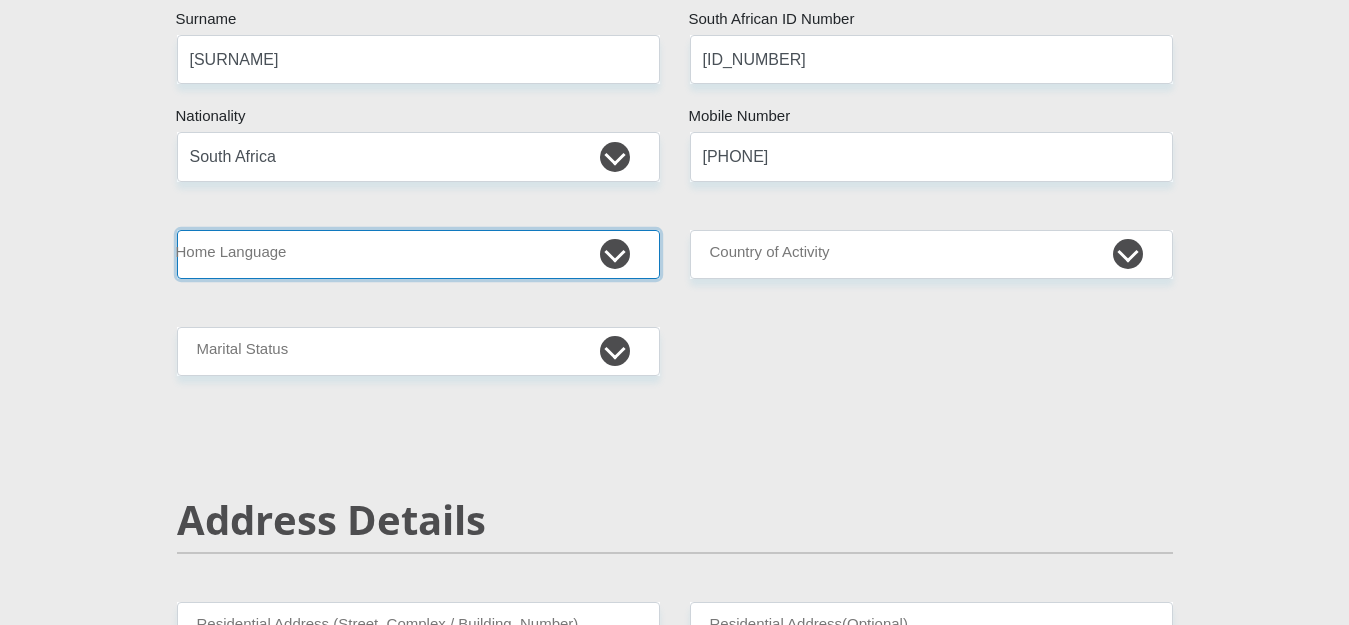 click on "Afrikaans
English
Sepedi
South Ndebele
Southern Sotho
Swati
Tsonga
Tswana
Venda
Xhosa
Zulu
Other" at bounding box center (418, 254) 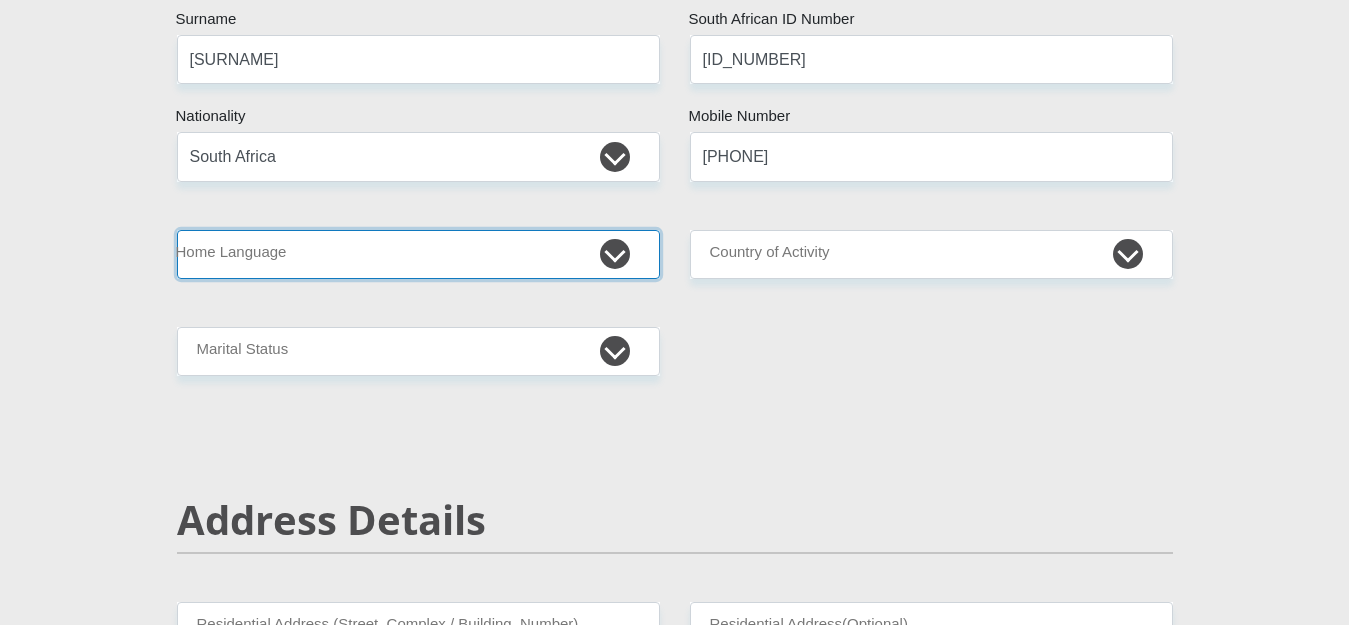 select on "xho" 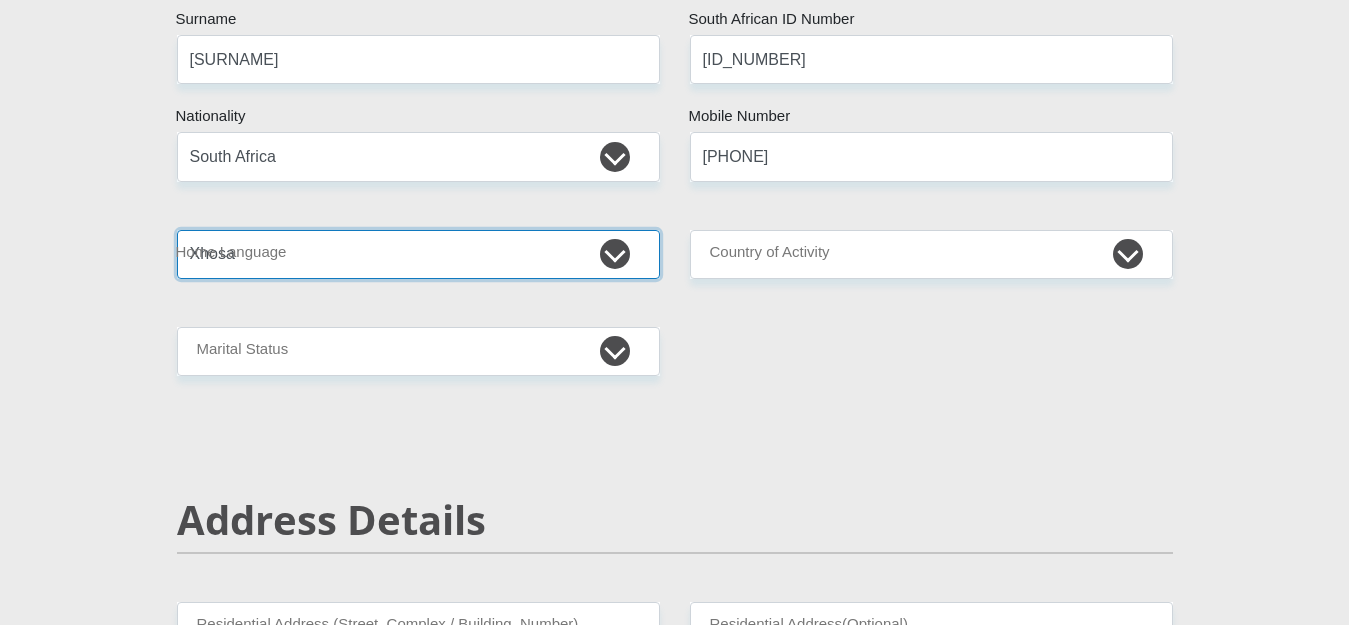 click on "Afrikaans
English
Sepedi
South Ndebele
Southern Sotho
Swati
Tsonga
Tswana
Venda
Xhosa
Zulu
Other" at bounding box center [418, 254] 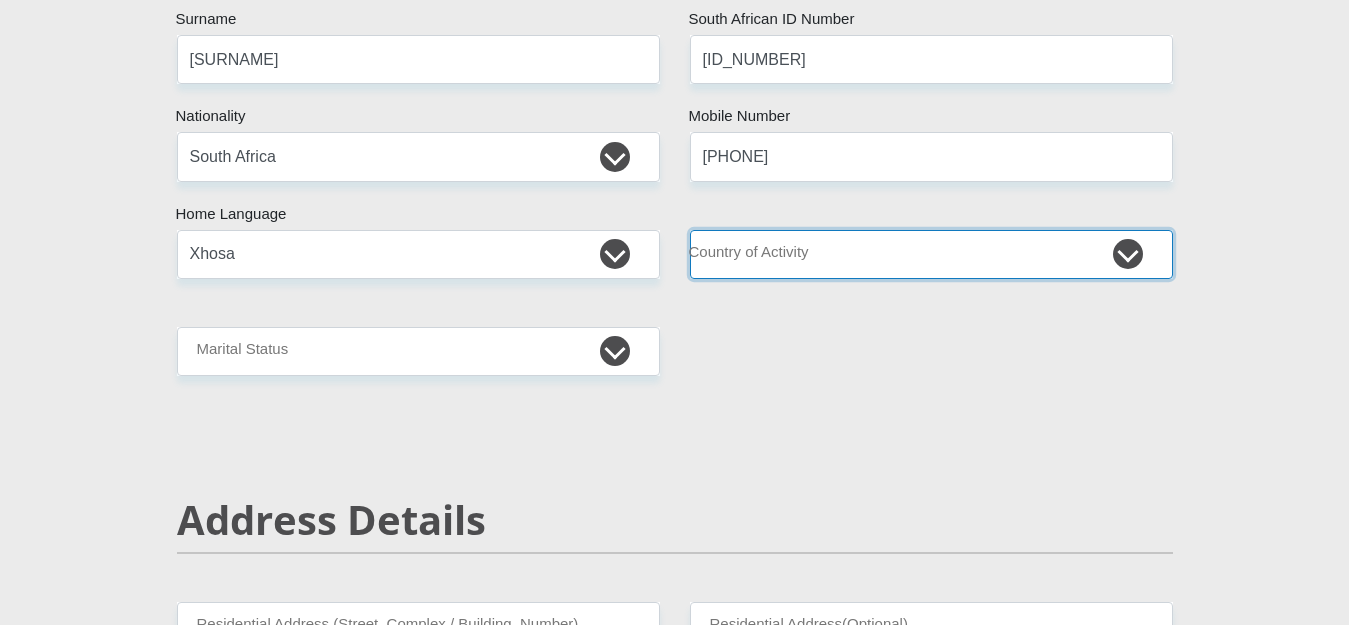 click on "South Africa
Afghanistan
Aland Islands
Albania
Algeria
America Samoa
American Virgin Islands
Andorra
Angola
Anguilla
Antarctica
Antigua and Barbuda
Argentina
Armenia
Aruba
Ascension Island
Australia
Austria
Azerbaijan
Chad" at bounding box center [931, 254] 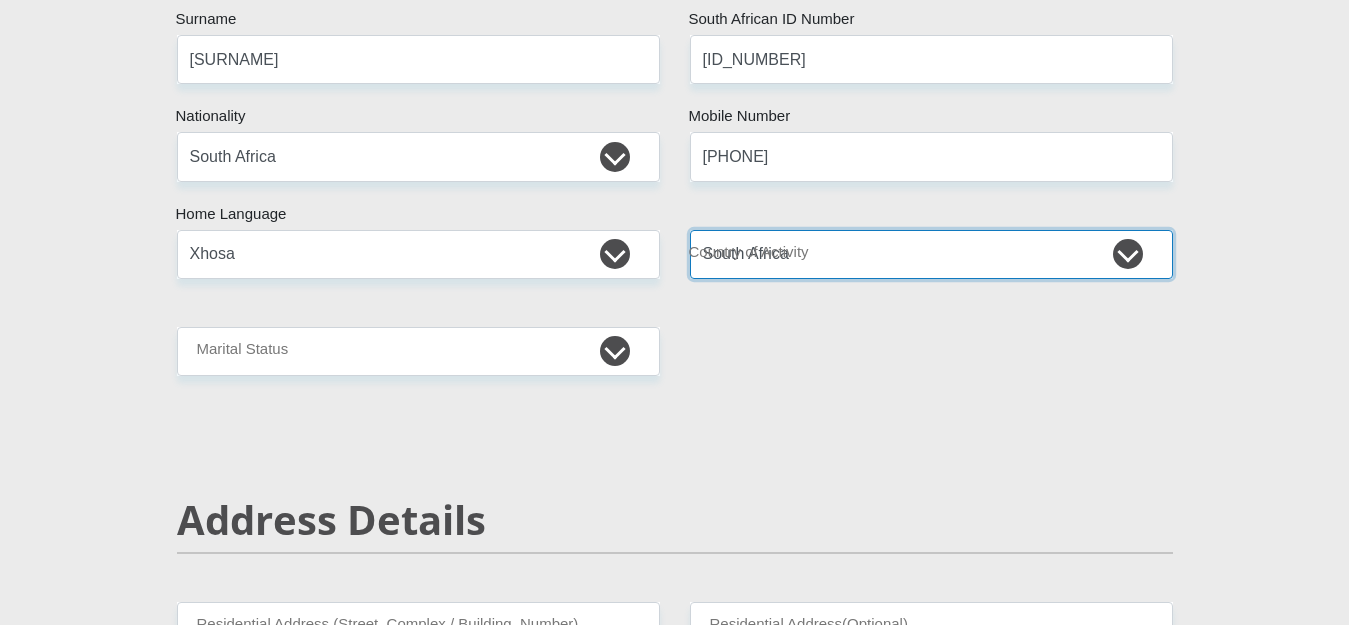 click on "South Africa
Afghanistan
Aland Islands
Albania
Algeria
America Samoa
American Virgin Islands
Andorra
Angola
Anguilla
Antarctica
Antigua and Barbuda
Argentina
Armenia
Aruba
Ascension Island
Australia
Austria
Azerbaijan
Chad" at bounding box center (931, 254) 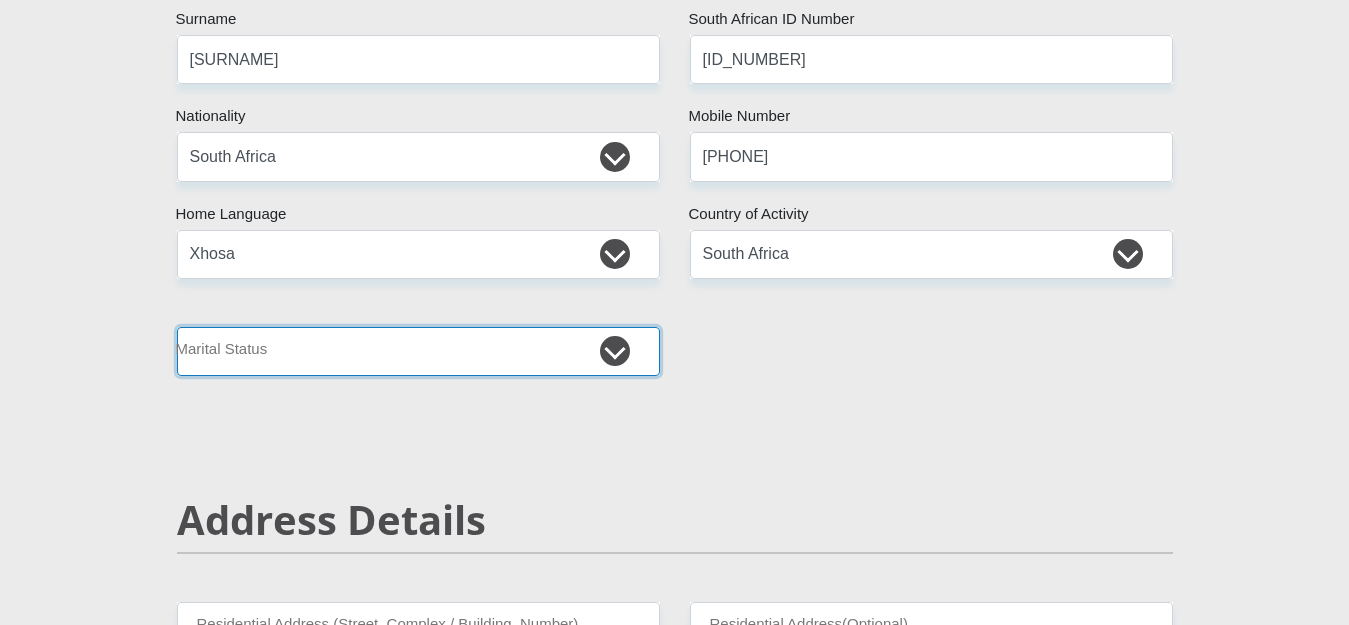 click on "Married ANC
Single
Divorced
Widowed
Married COP or Customary Law" at bounding box center (418, 351) 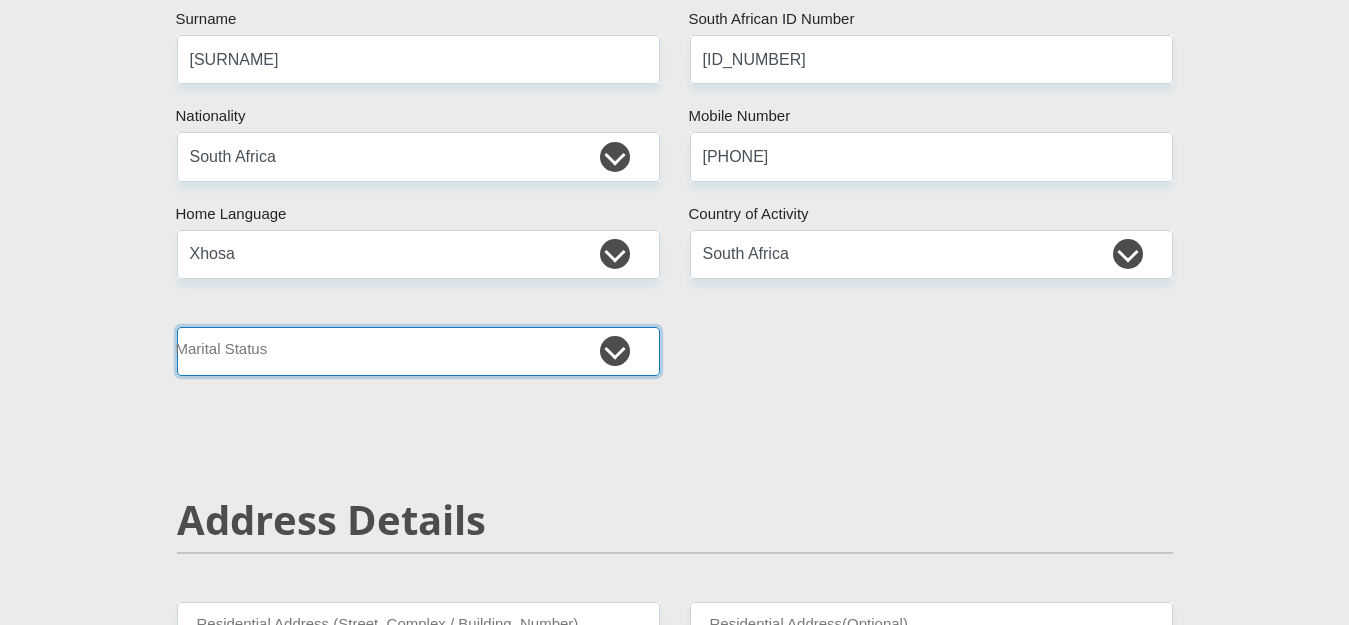 select on "2" 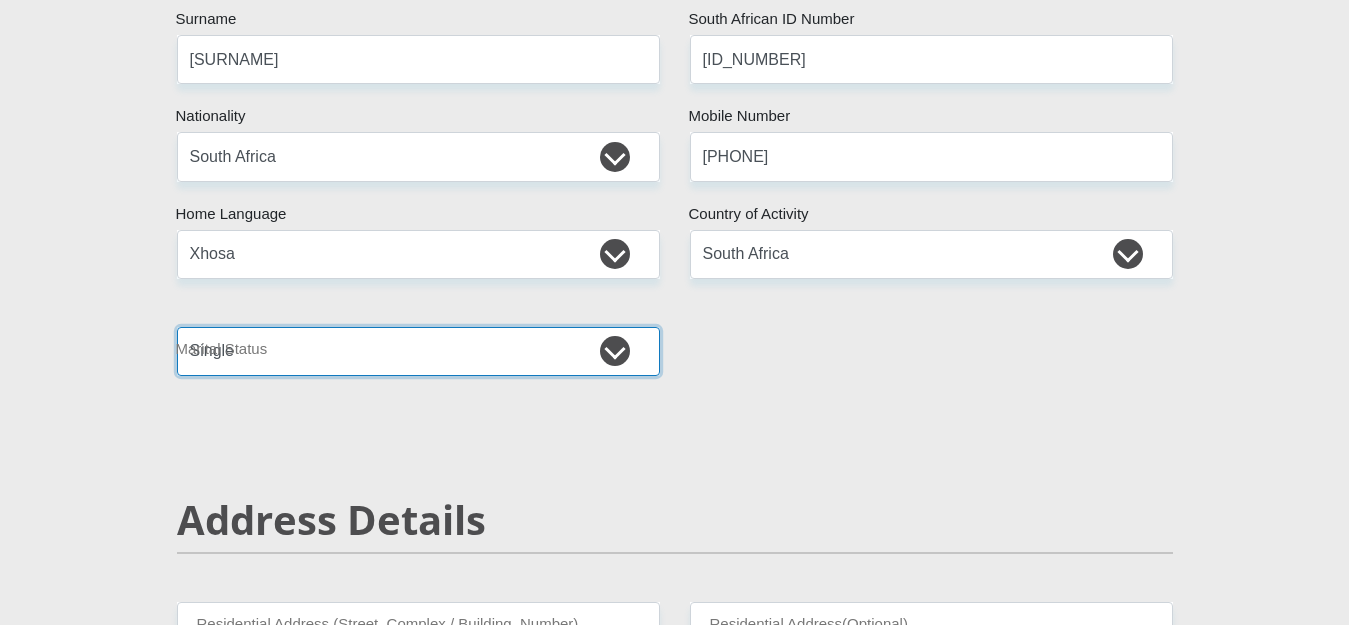 click on "Married ANC
Single
Divorced
Widowed
Married COP or Customary Law" at bounding box center (418, 351) 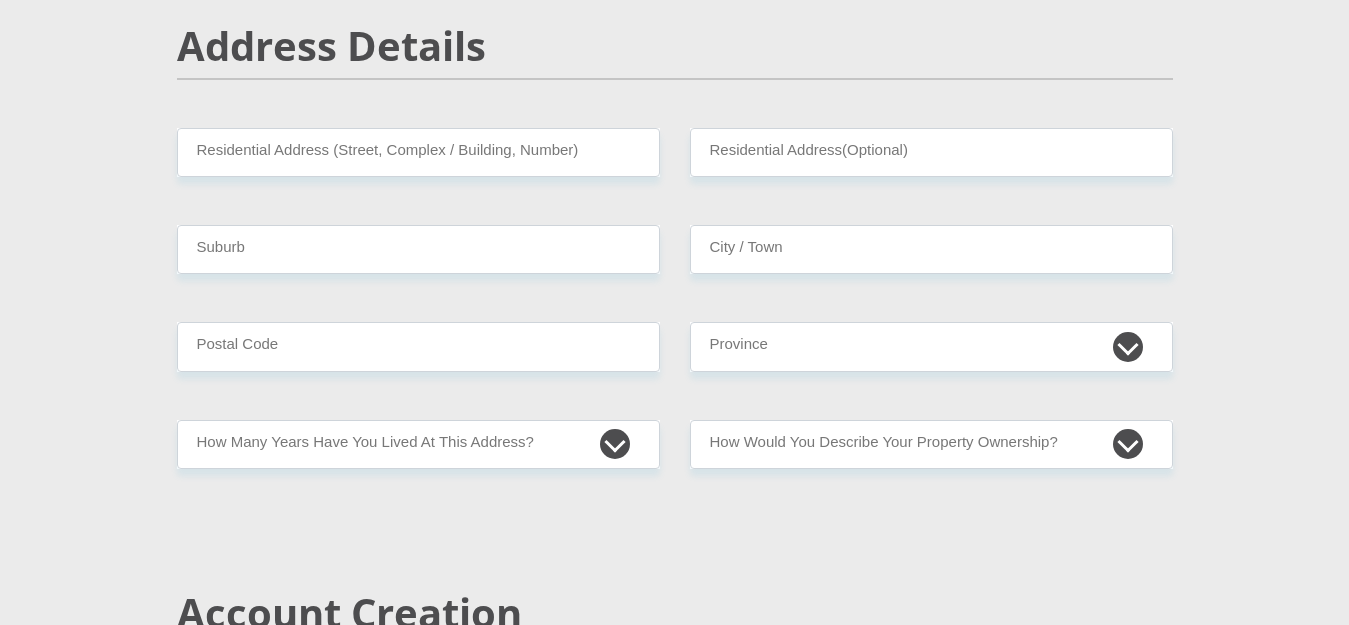 scroll, scrollTop: 880, scrollLeft: 0, axis: vertical 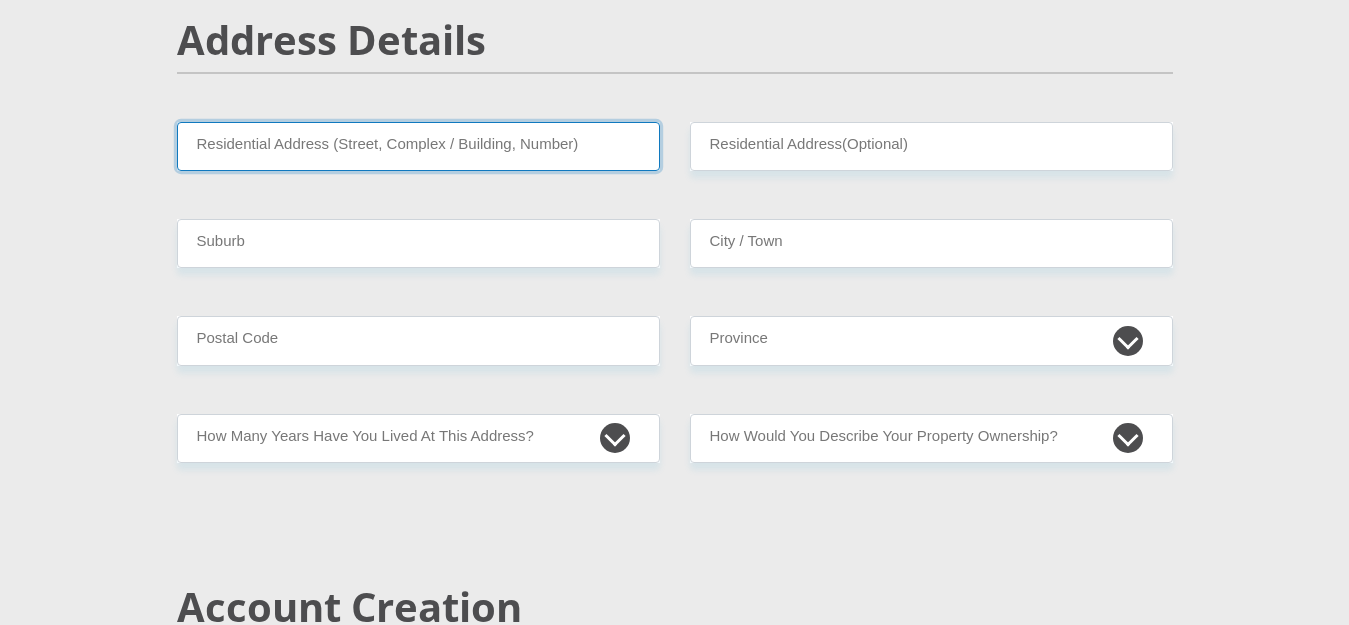 click on "Residential Address (Street, Complex / Building, Number)" at bounding box center [418, 146] 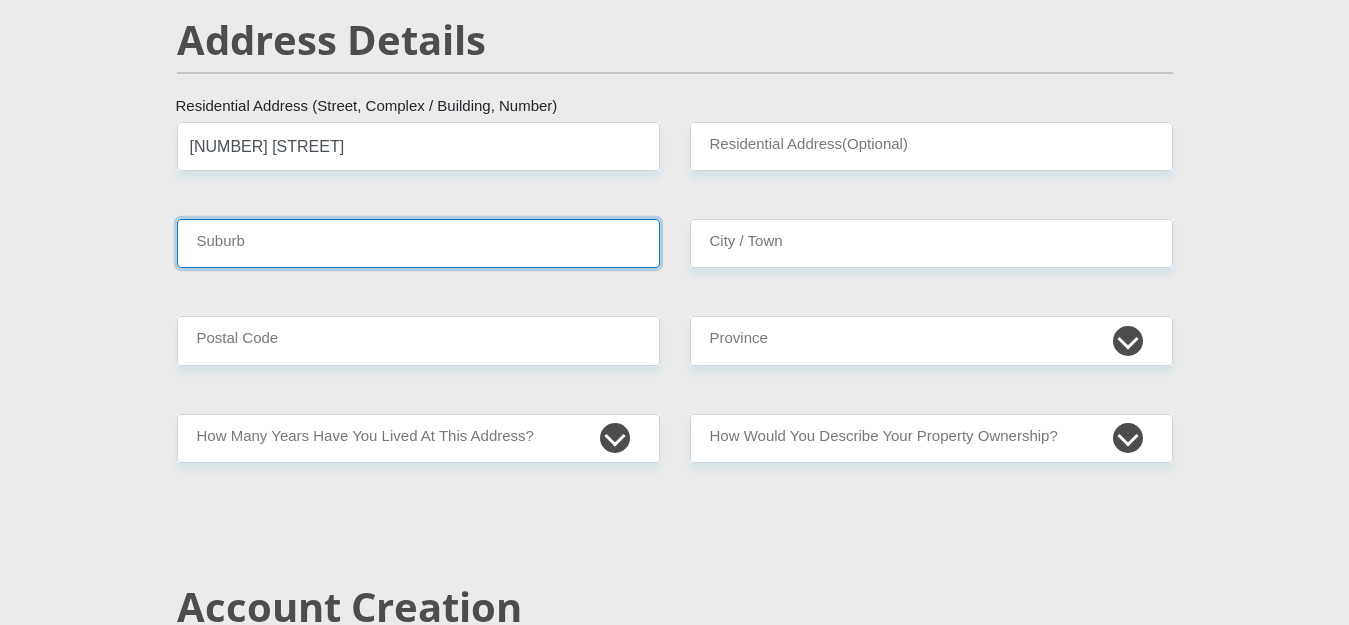 click on "Suburb" at bounding box center [418, 243] 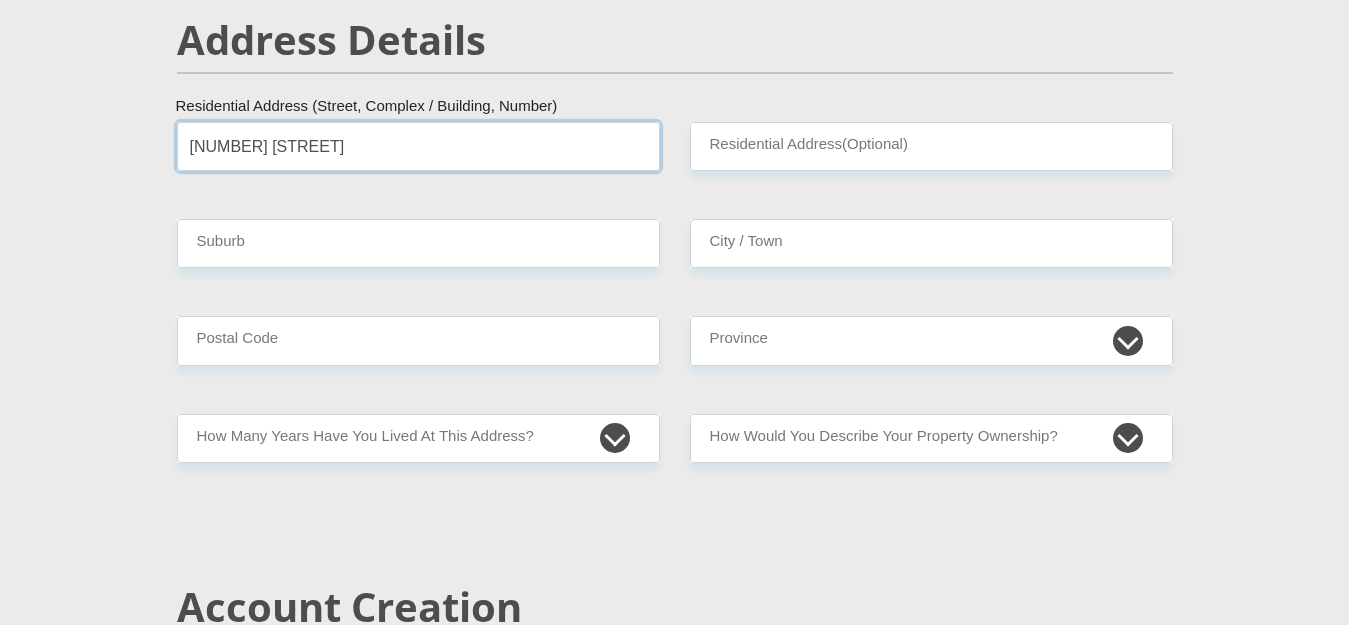 click on "2178 New Zone" at bounding box center (418, 146) 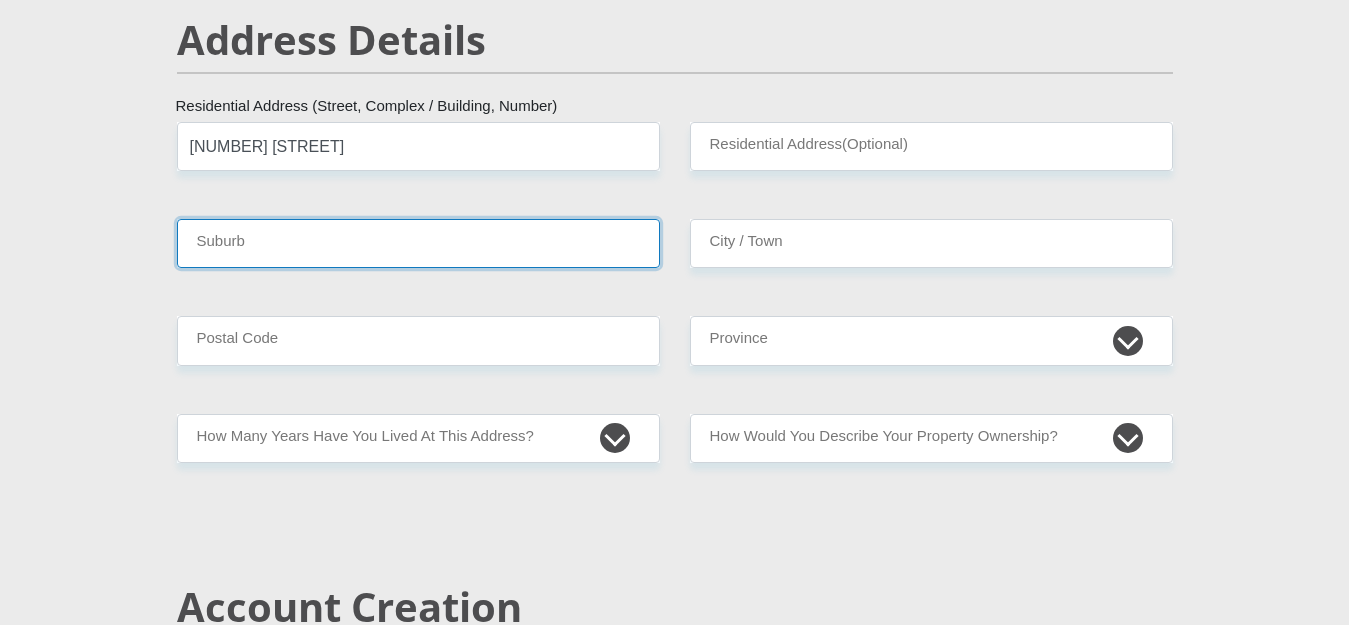 click on "Suburb" at bounding box center [418, 243] 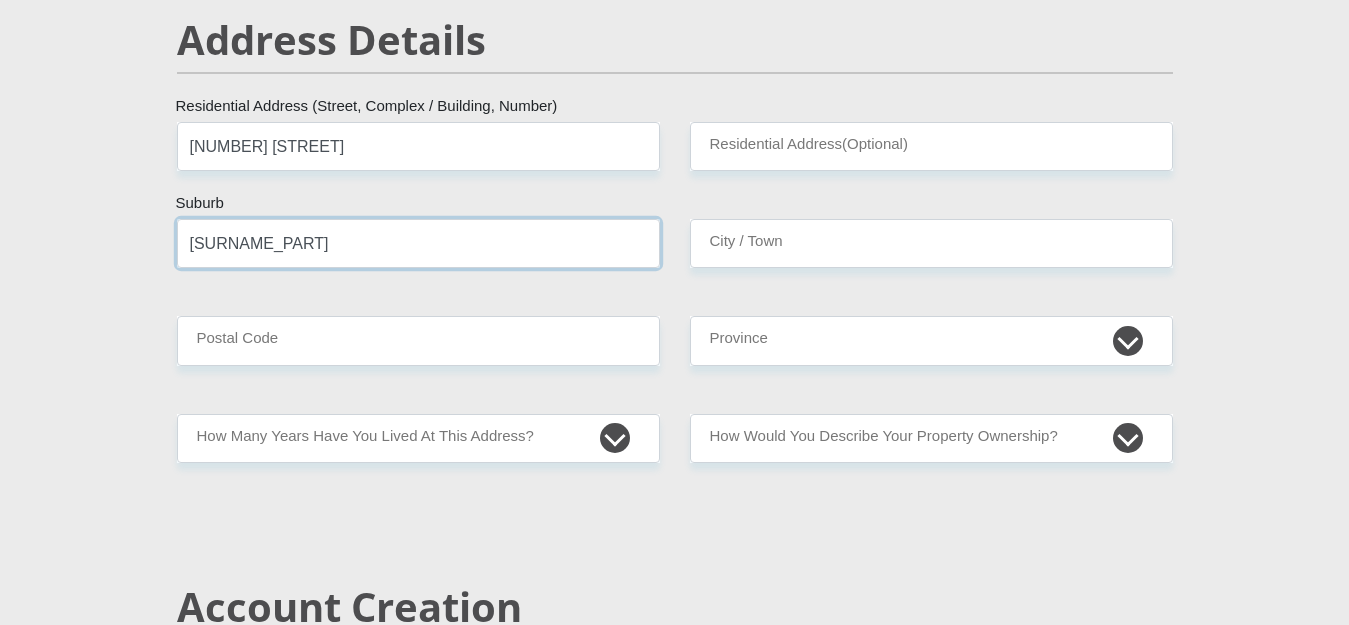 type on "Dongwe" 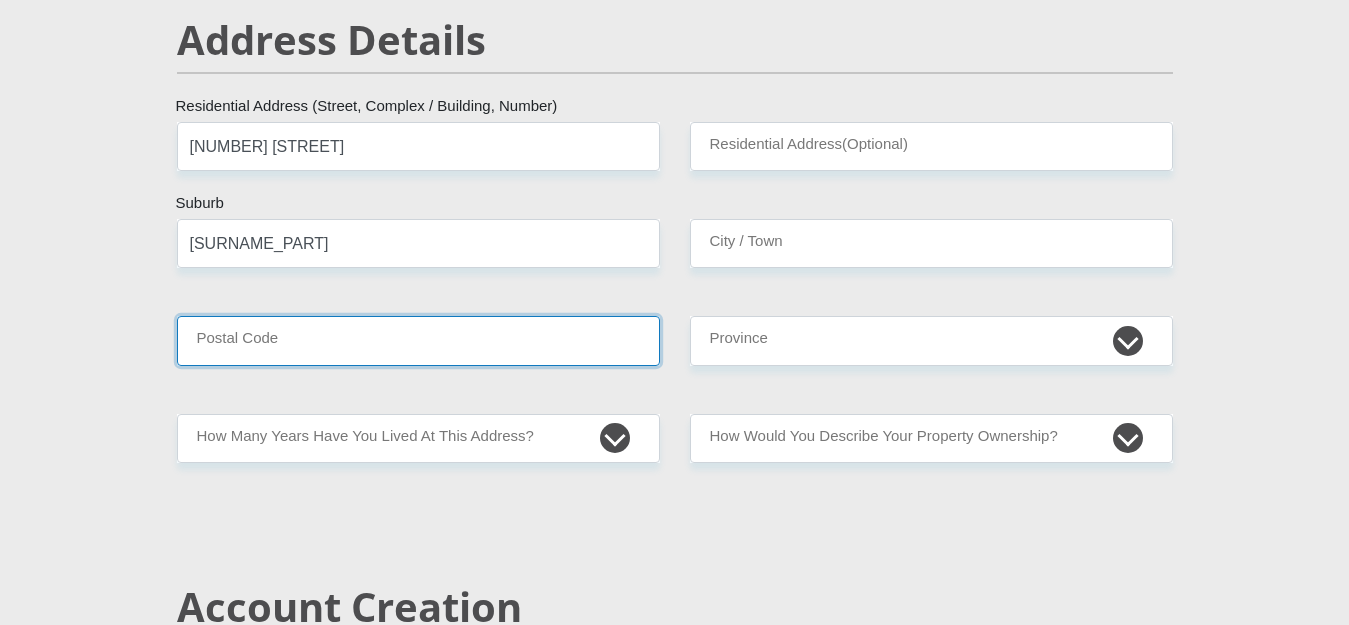click on "Postal Code" at bounding box center (418, 340) 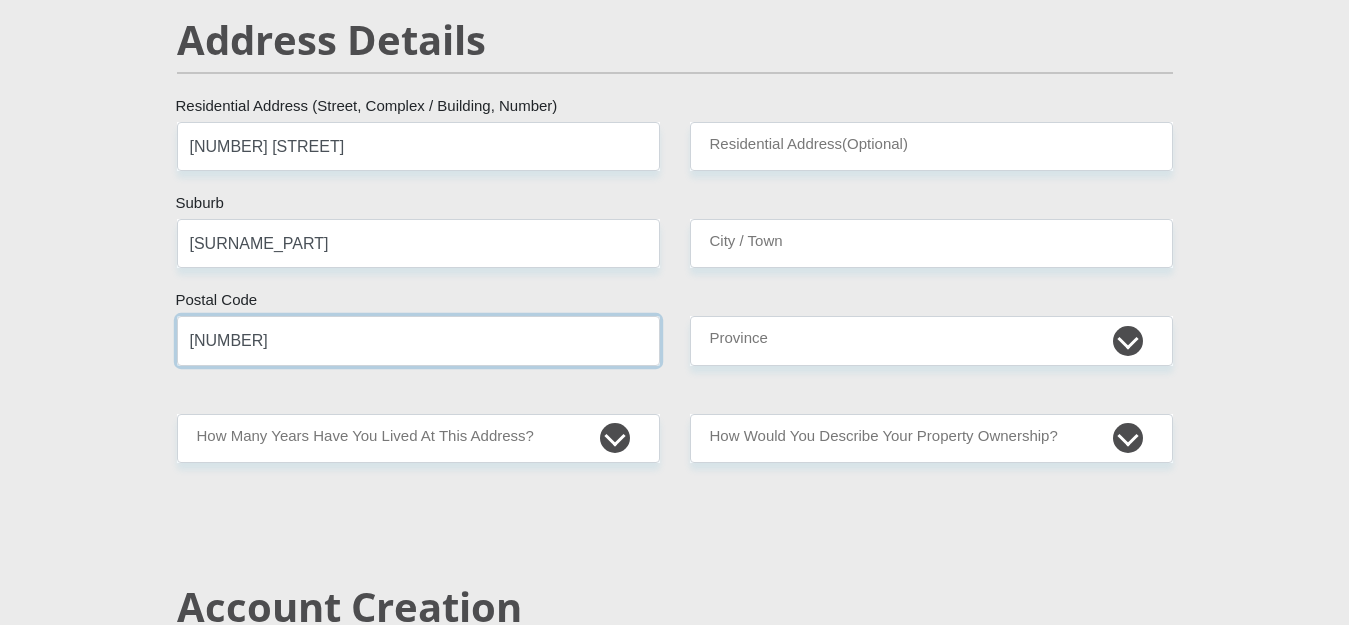 type on "5360" 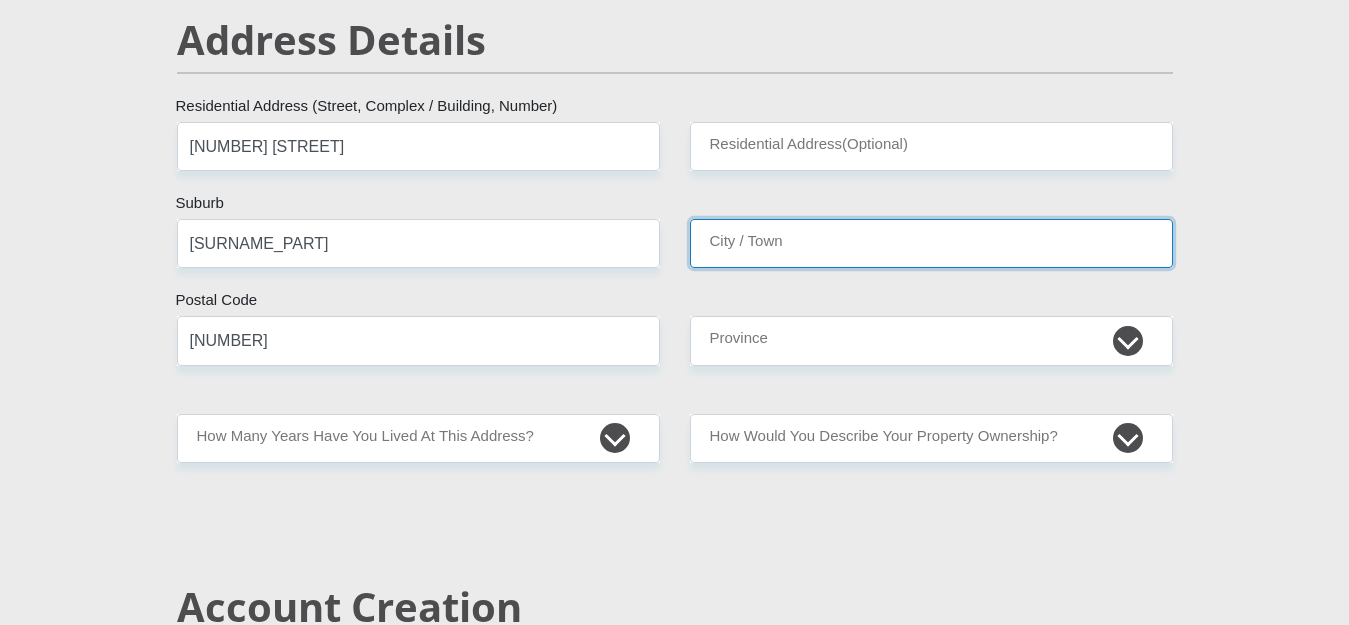 click on "City / Town" at bounding box center (931, 243) 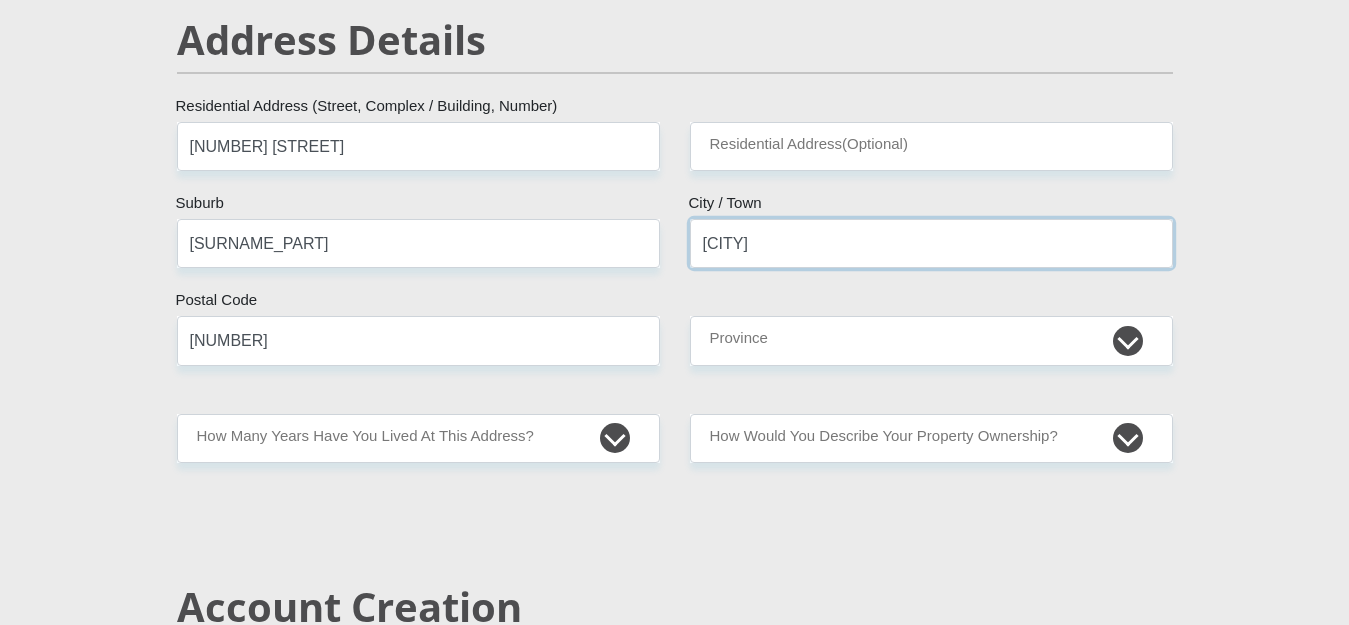 type on "Whittlesea" 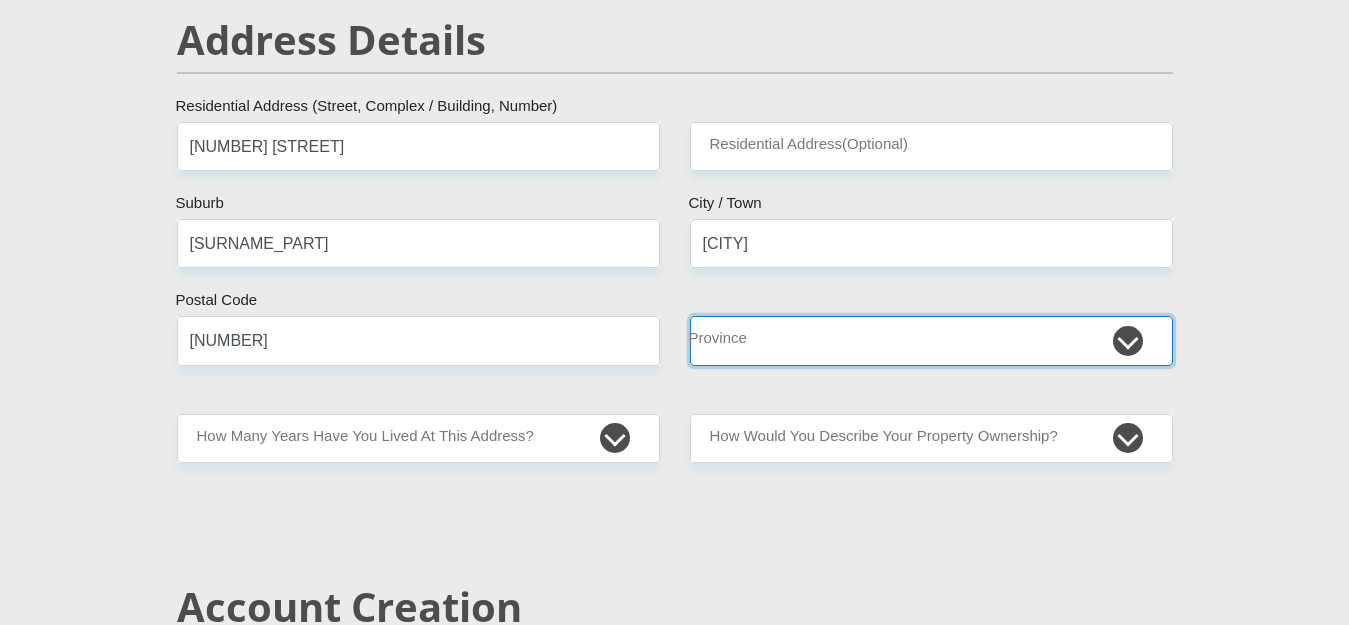 click on "Eastern Cape
Free State
Gauteng
KwaZulu-Natal
Limpopo
Mpumalanga
Northern Cape
North West
Western Cape" at bounding box center [931, 340] 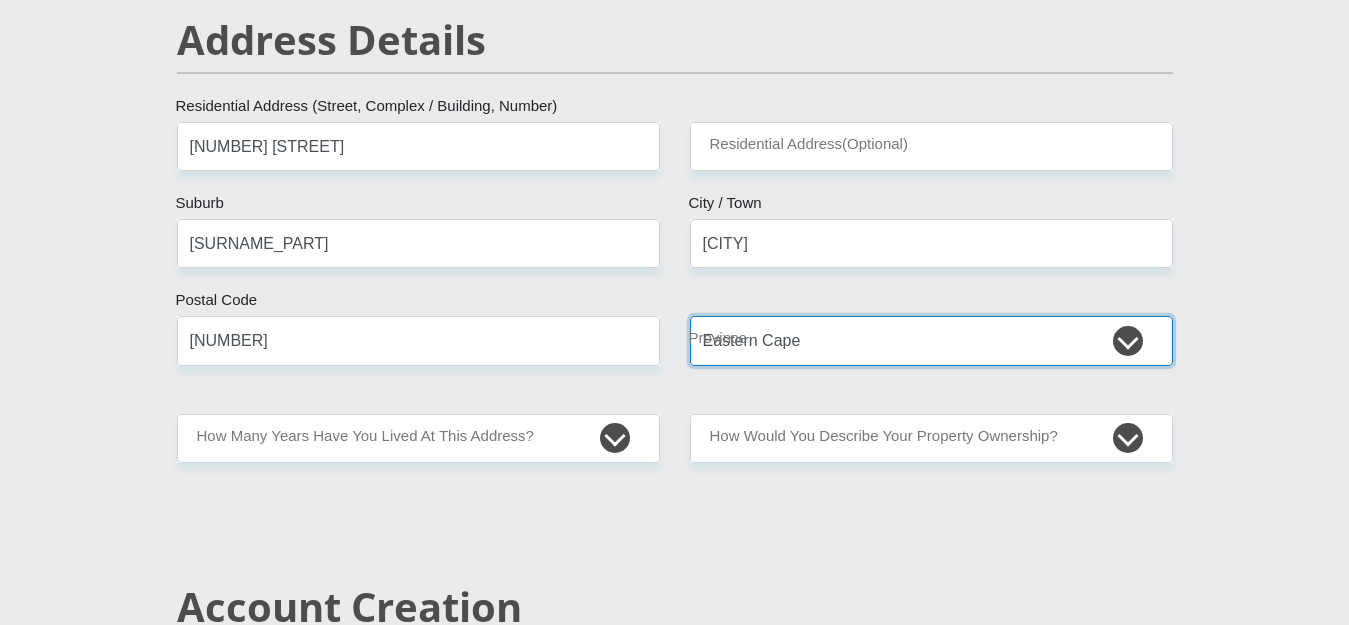 click on "Eastern Cape
Free State
Gauteng
KwaZulu-Natal
Limpopo
Mpumalanga
Northern Cape
North West
Western Cape" at bounding box center (931, 340) 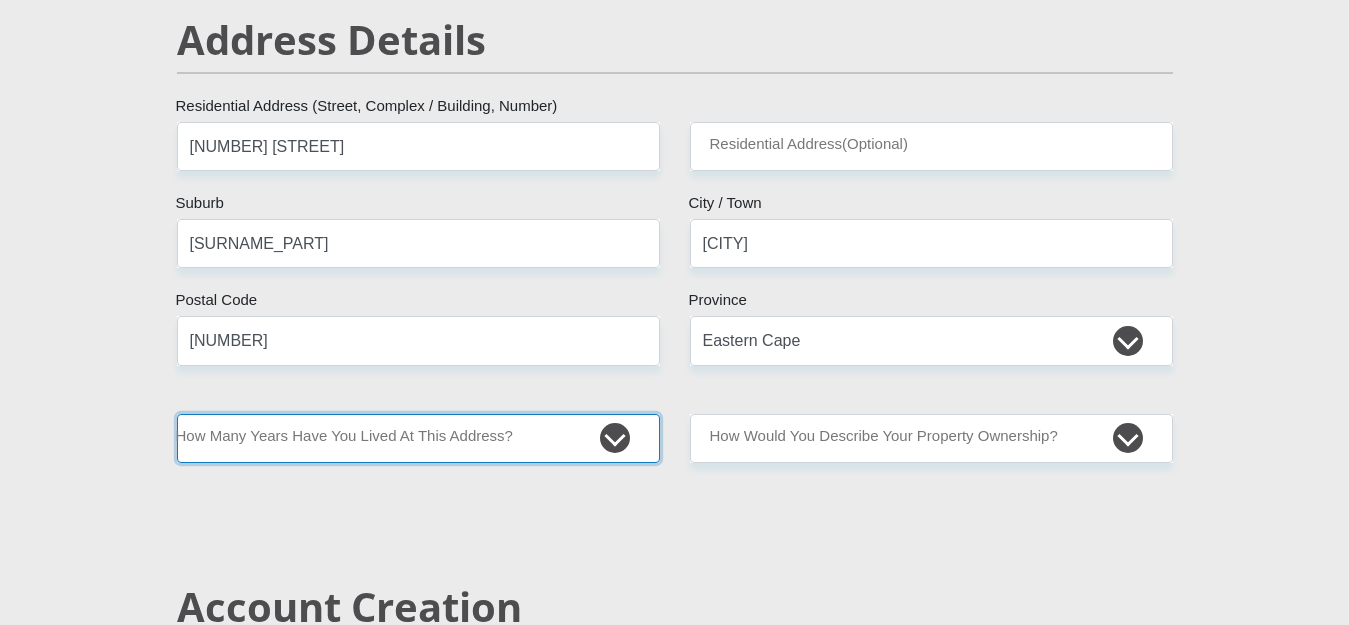 click on "less than 1 year
1-3 years
3-5 years
5+ years" at bounding box center [418, 438] 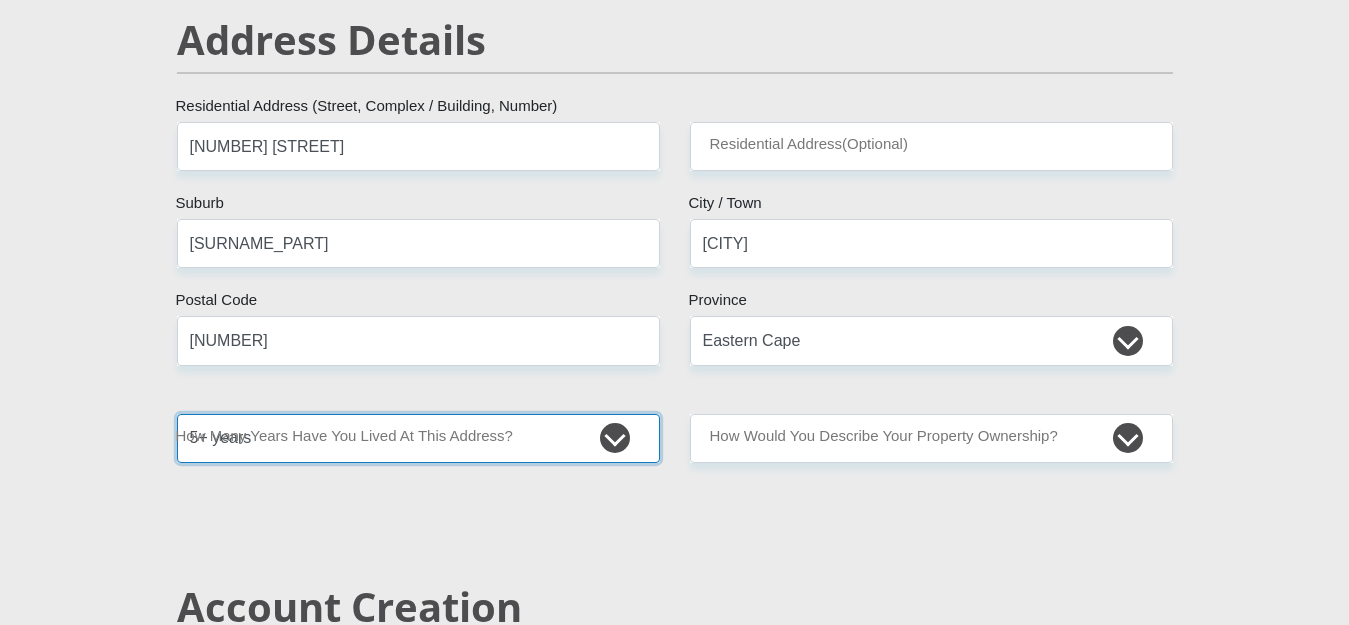 click on "less than 1 year
1-3 years
3-5 years
5+ years" at bounding box center (418, 438) 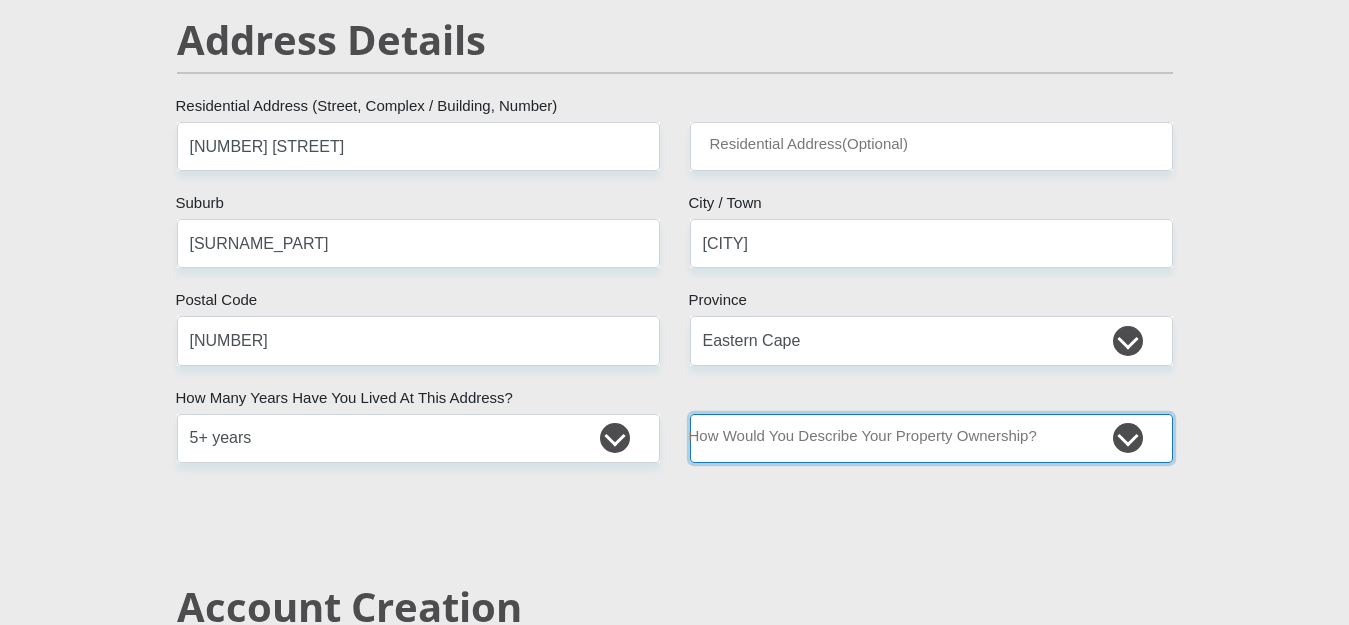 click on "Owned
Rented
Family Owned
Company Dwelling" at bounding box center [931, 438] 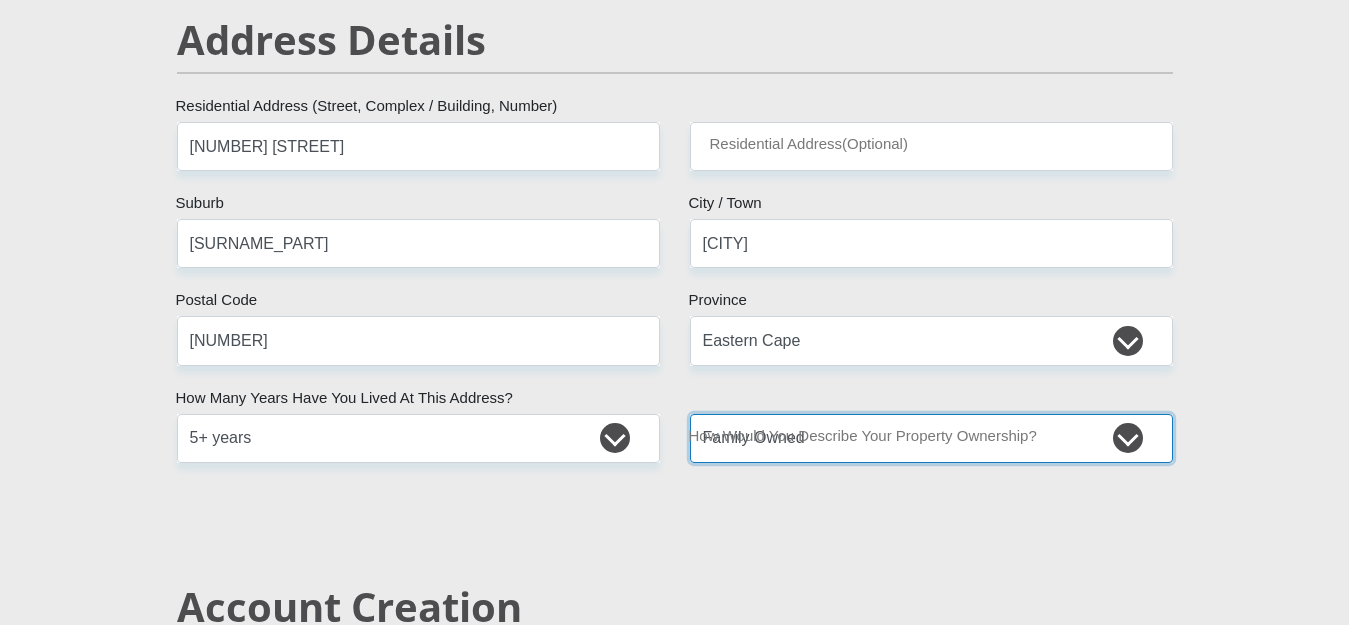 click on "Owned
Rented
Family Owned
Company Dwelling" at bounding box center [931, 438] 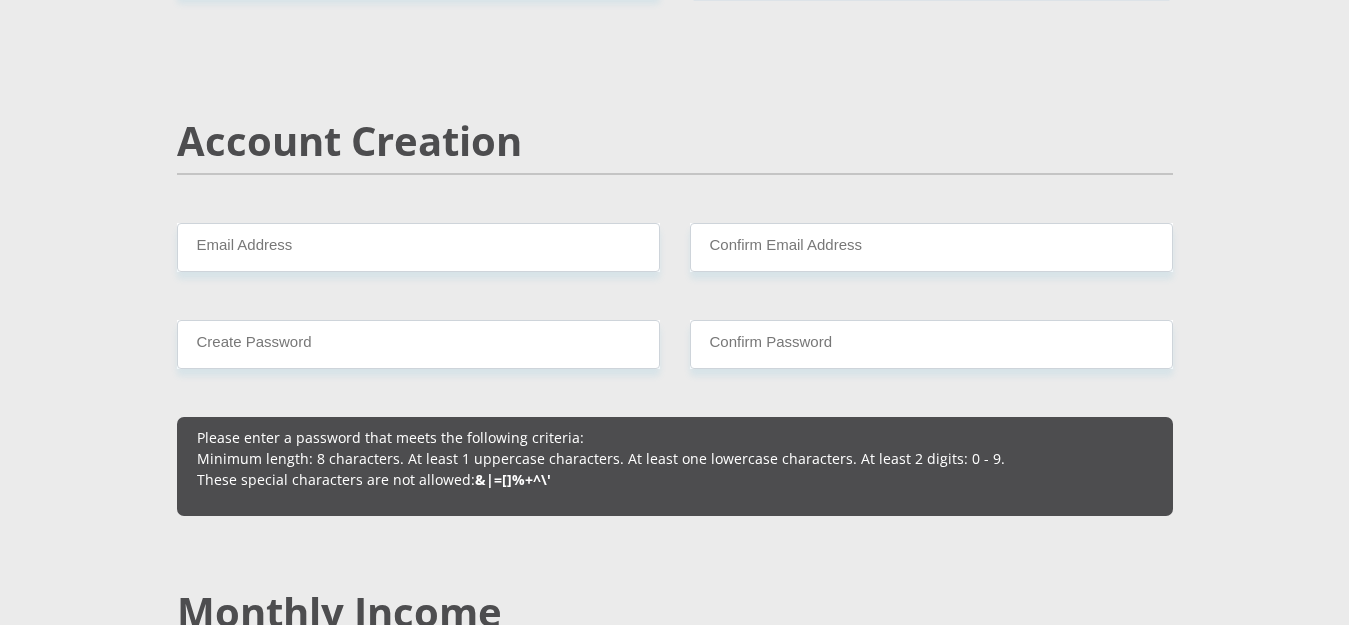 scroll, scrollTop: 1360, scrollLeft: 0, axis: vertical 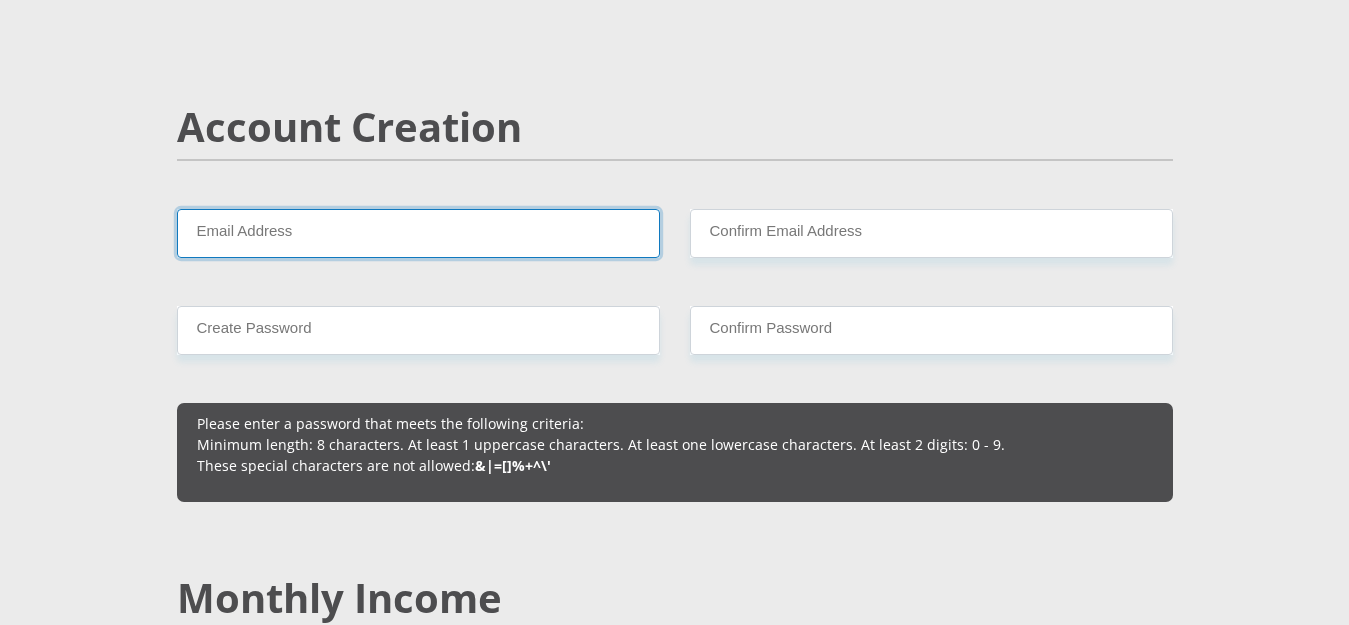 click on "Email Address" at bounding box center [418, 233] 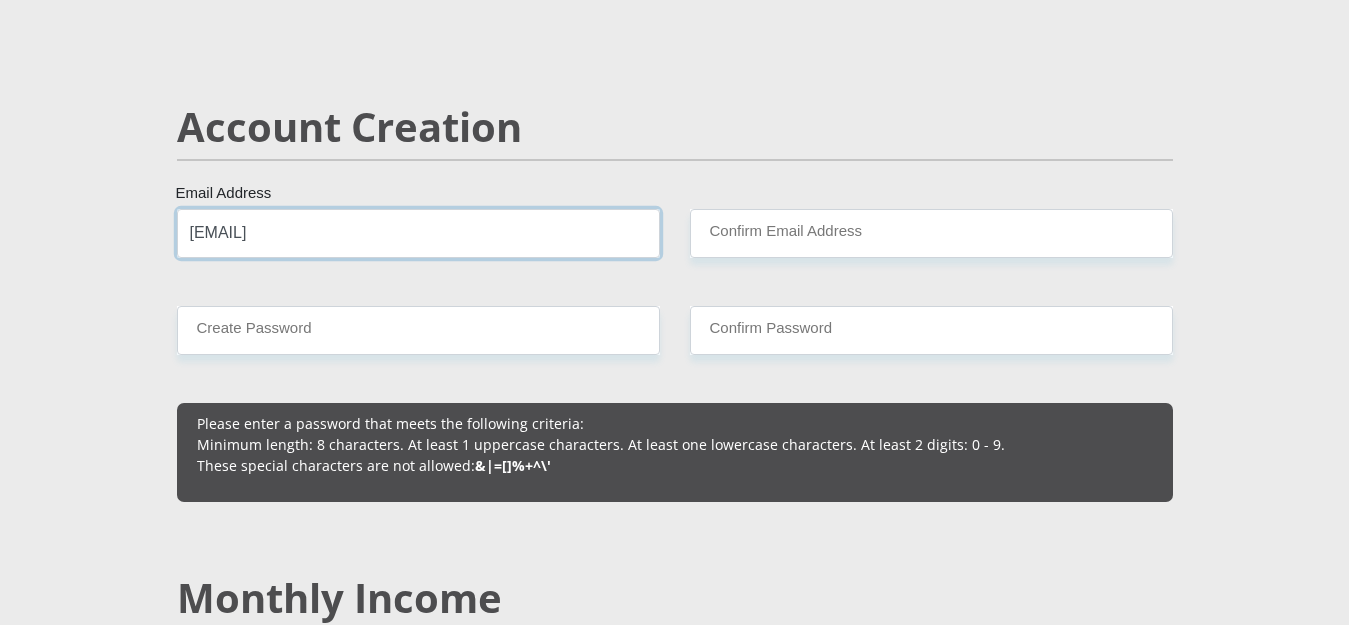 type on "k2kes_1950@hotmail.com" 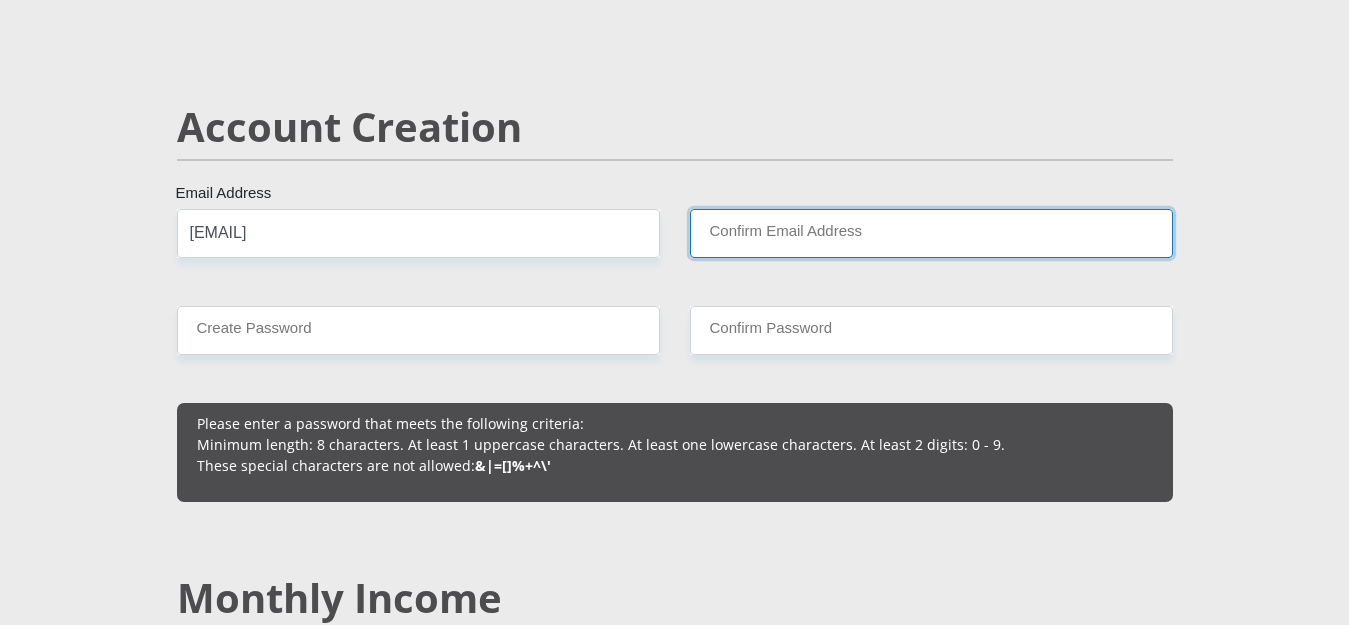 click on "Confirm Email Address" at bounding box center (931, 233) 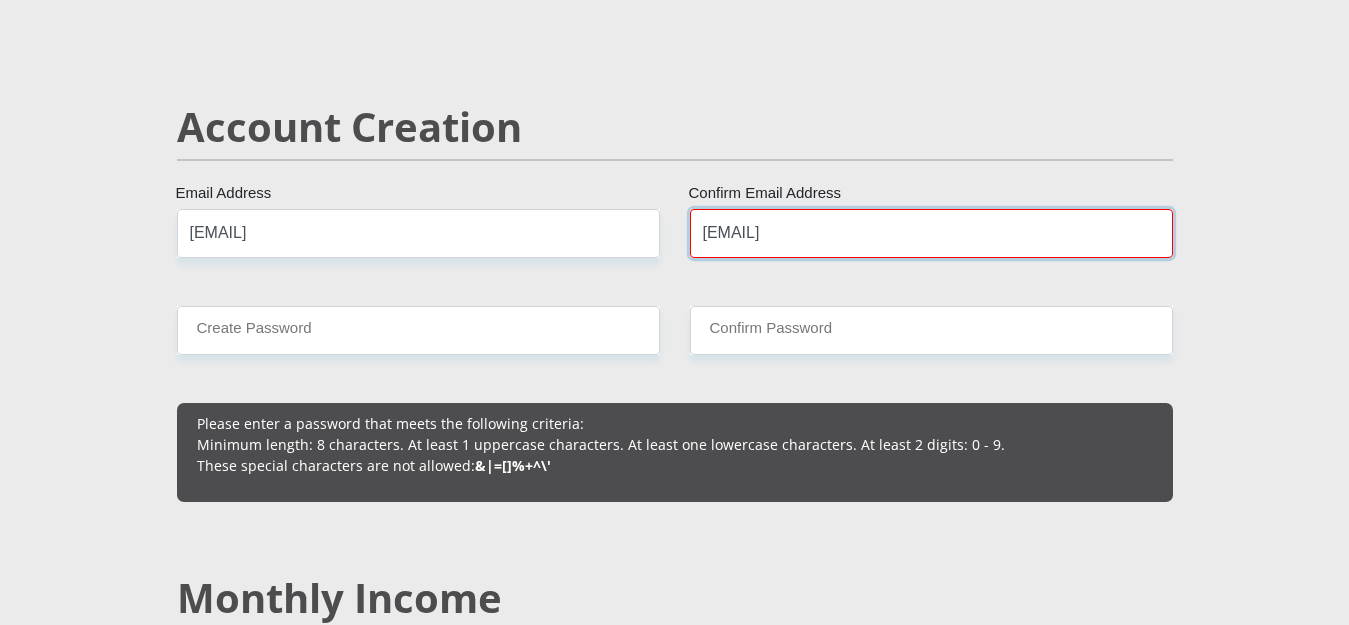 type on "K2kes_1950@hotmail.com" 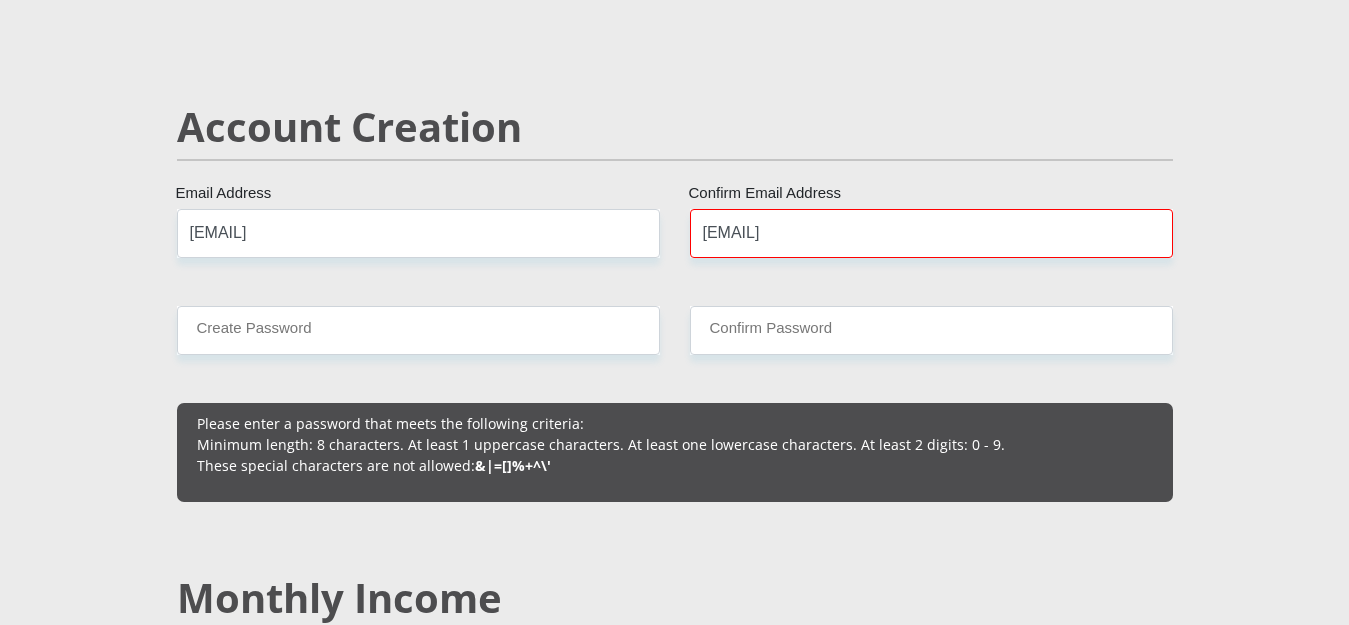 click on "Mr
Ms
Mrs
Dr
Other
Title
Akhona
First Name
Ntlale
Surname
8410045302083
South African ID Number
Please input valid ID number
South Africa
Afghanistan
Aland Islands
Albania
Algeria
America Samoa
American Virgin Islands
Andorra
Angola
Anguilla
Antarctica
Antigua and Barbuda
Argentina" at bounding box center [675, 1818] 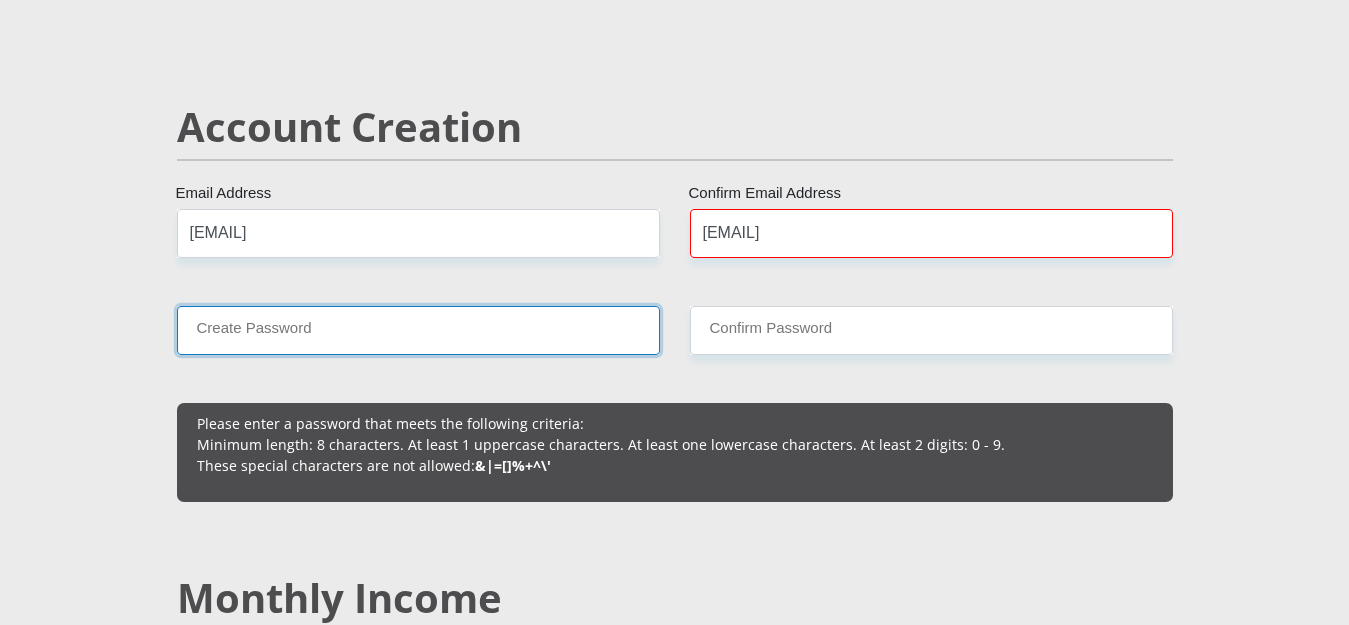 click on "Create Password" at bounding box center (418, 330) 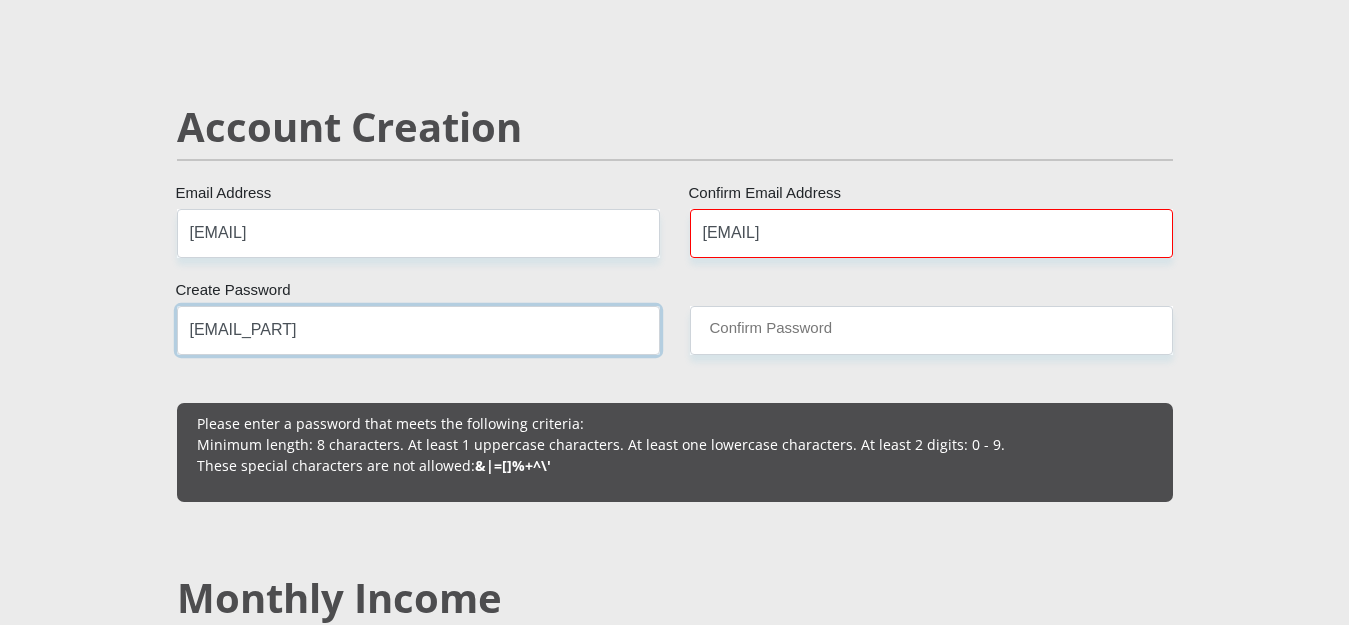 drag, startPoint x: 309, startPoint y: 329, endPoint x: 192, endPoint y: 332, distance: 117.03845 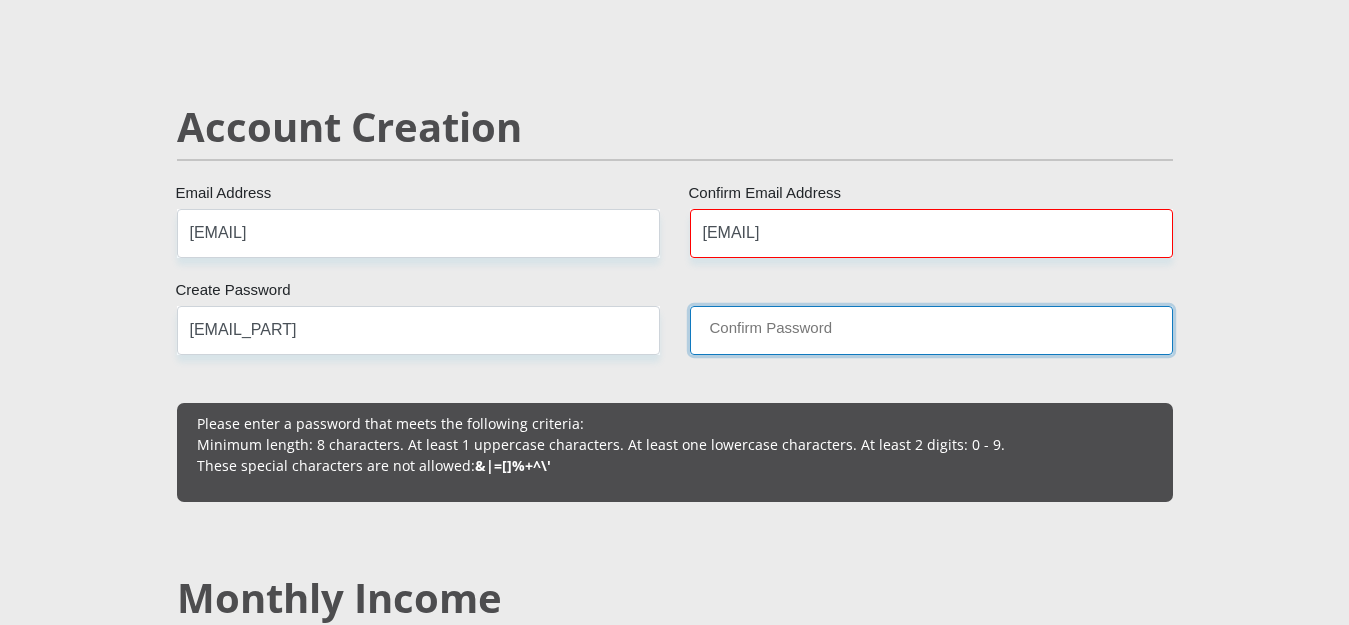 click on "Confirm Password" at bounding box center (931, 330) 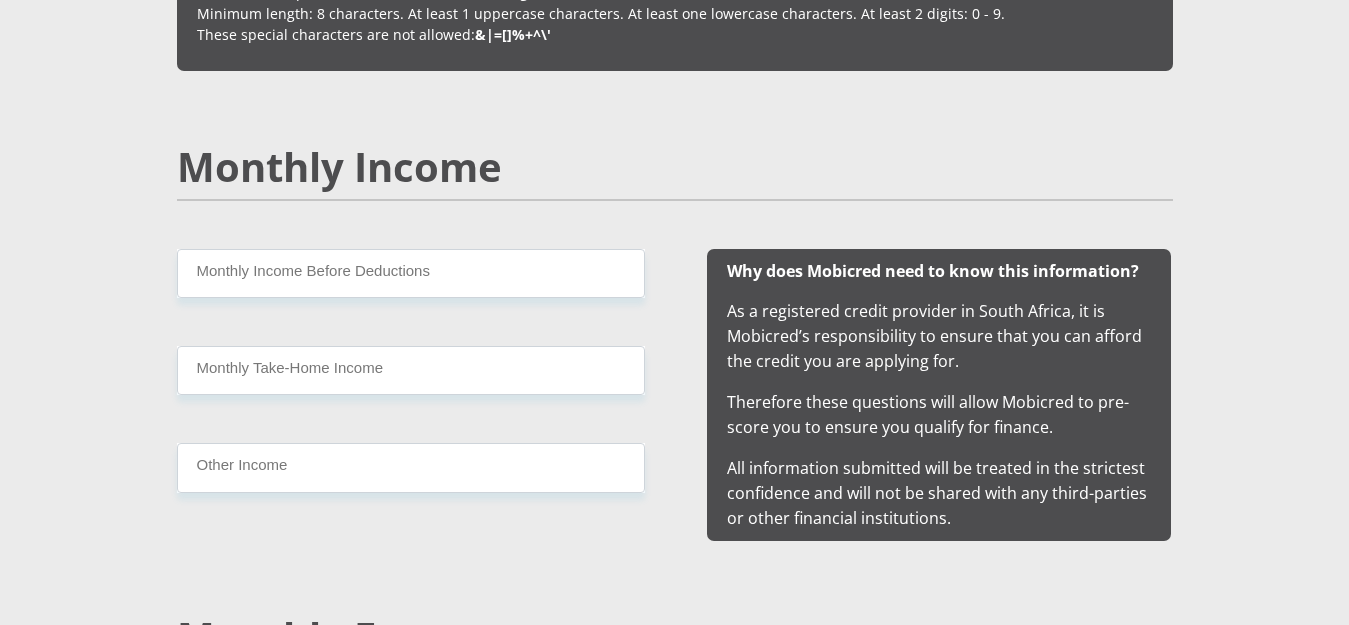 scroll, scrollTop: 1800, scrollLeft: 0, axis: vertical 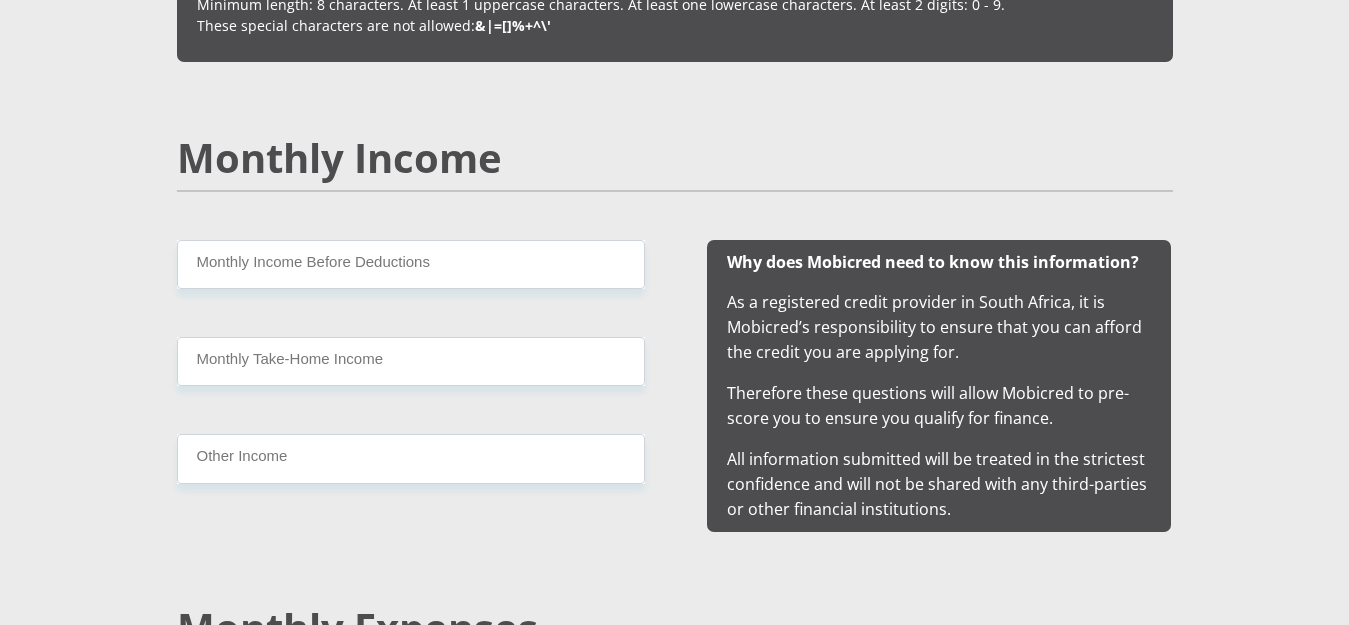 type on "7@Tablet@2020" 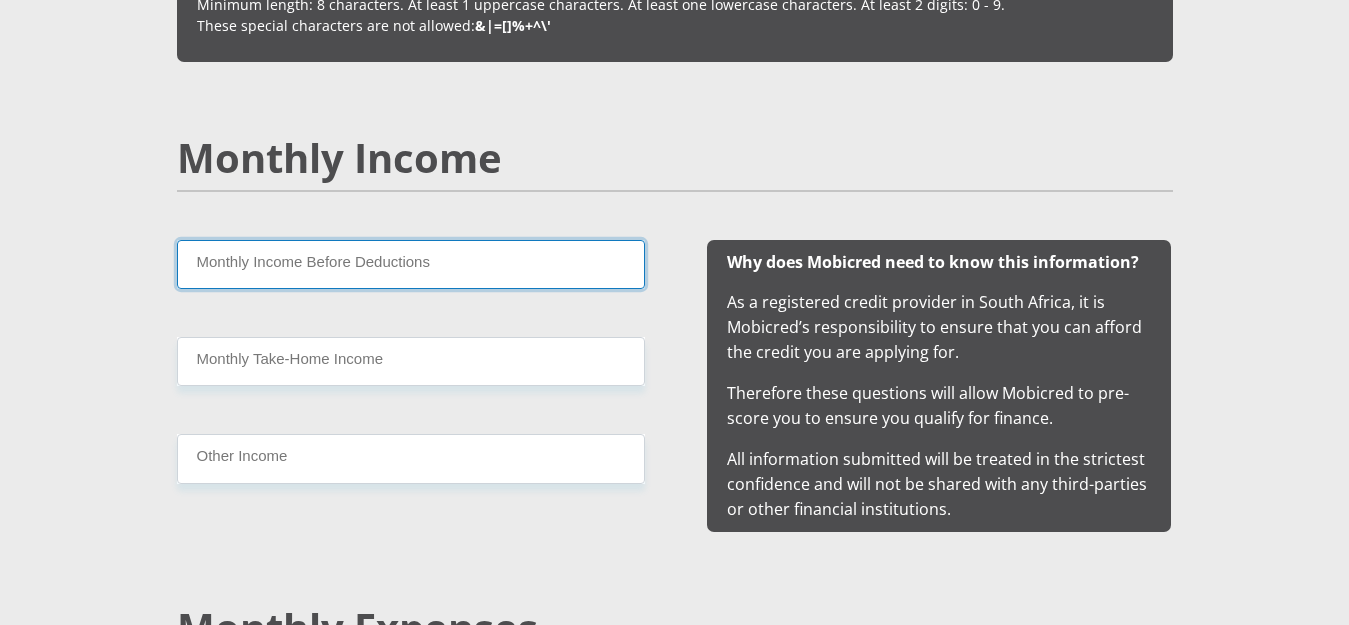 click on "Monthly Income Before Deductions" at bounding box center (411, 264) 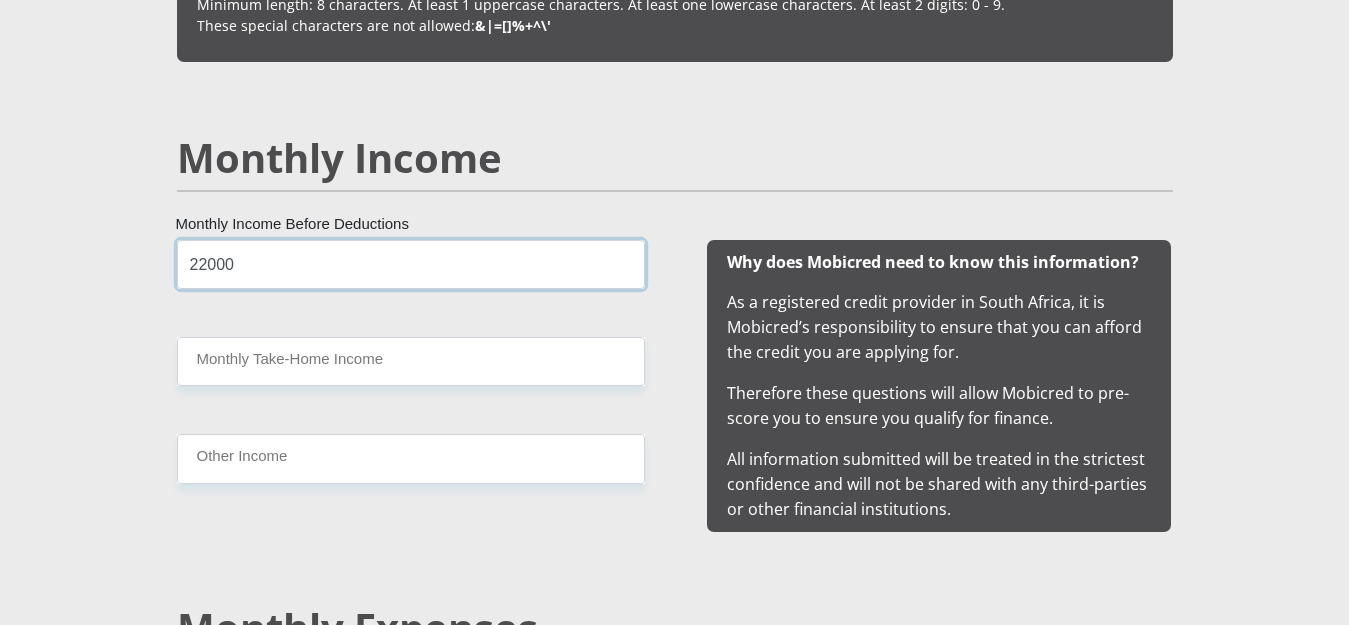 type on "22000" 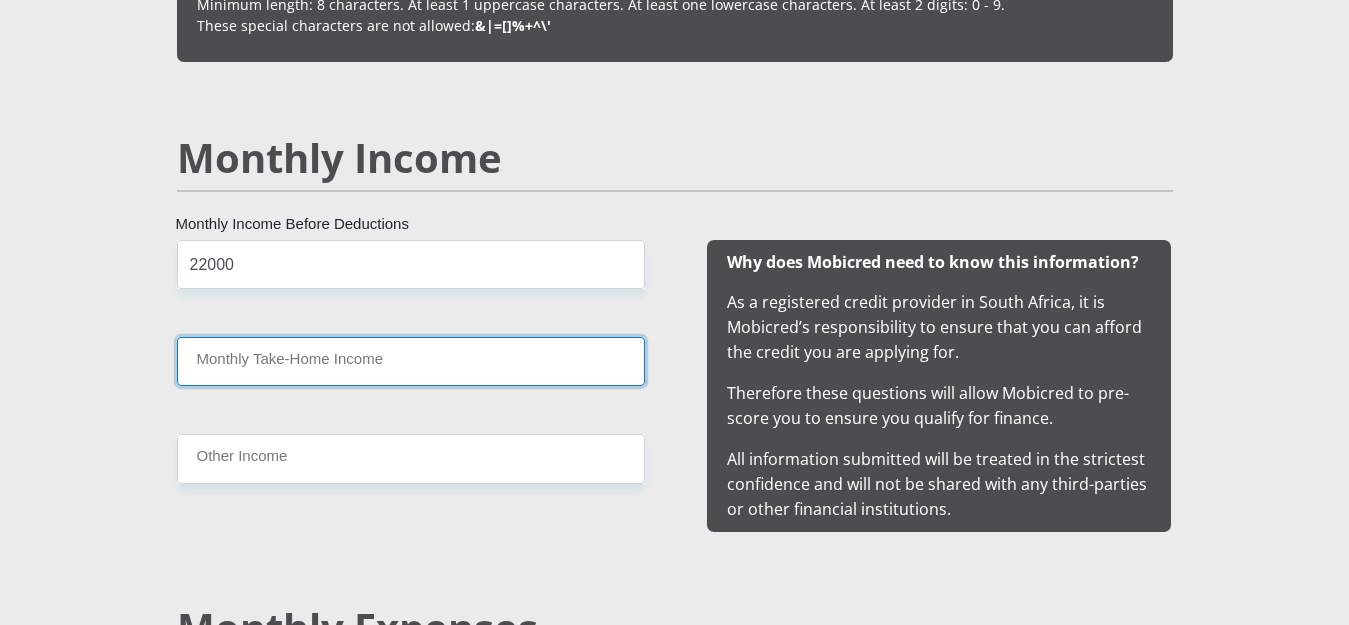 click on "Monthly Take-Home Income" at bounding box center [411, 361] 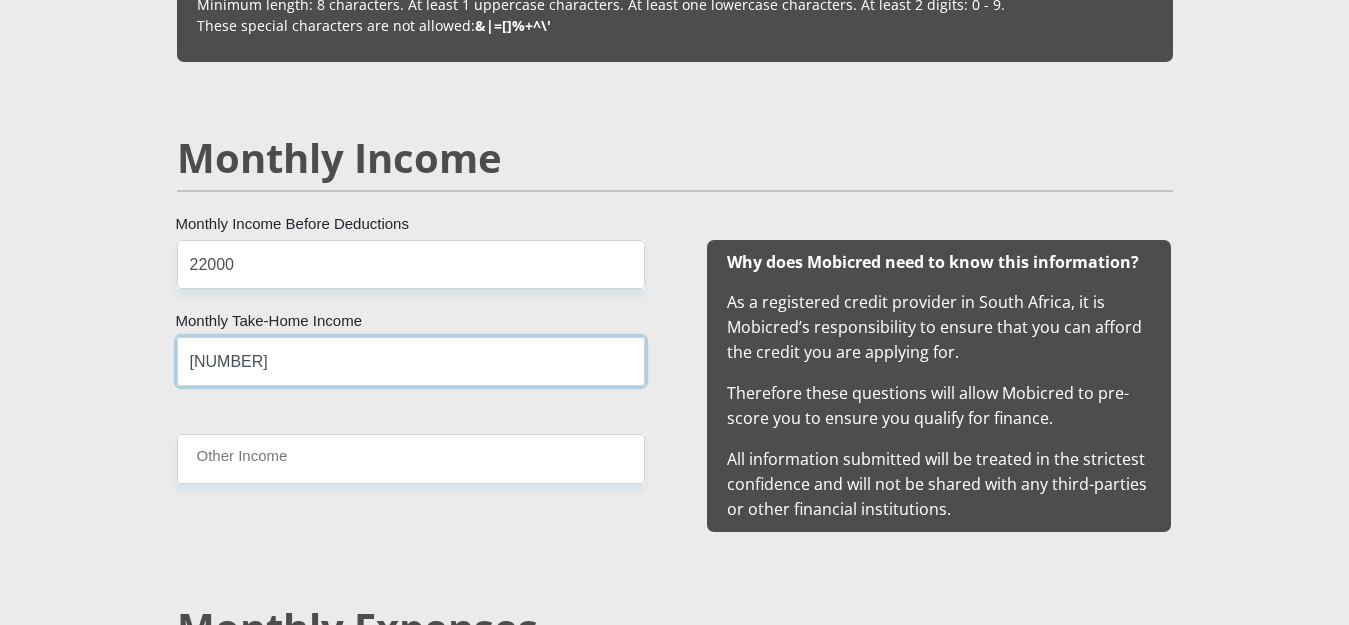 type on "19119.80" 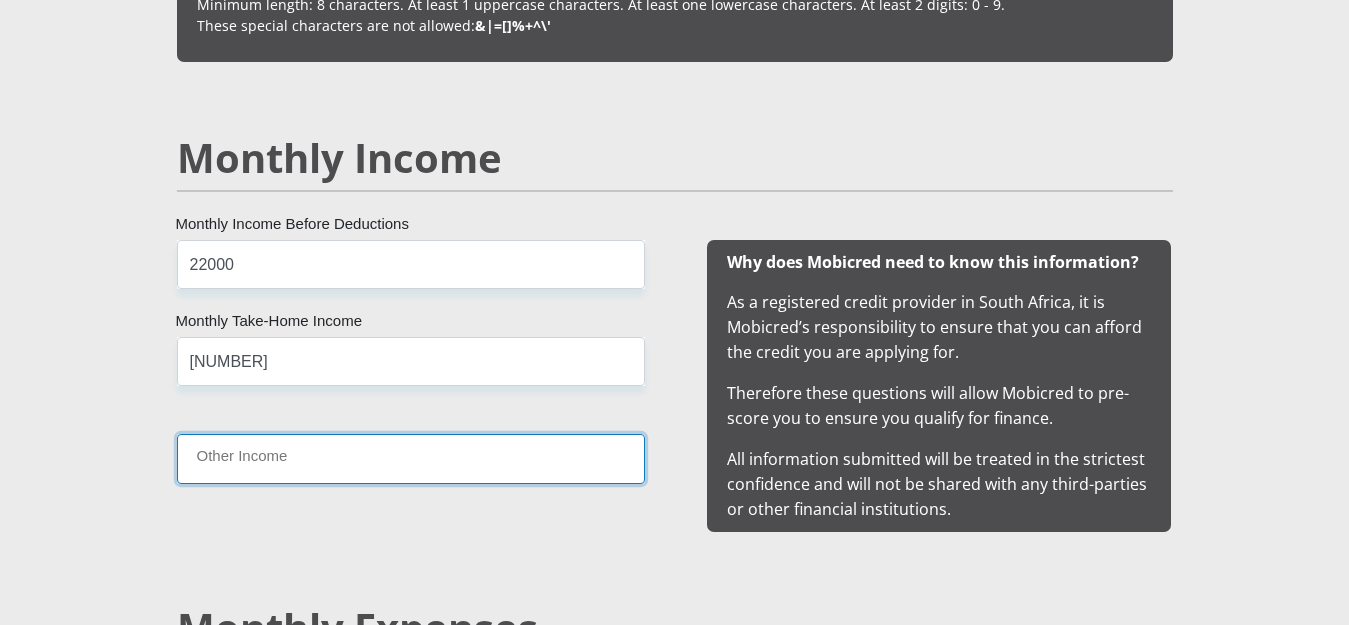 click on "Other Income" at bounding box center (411, 458) 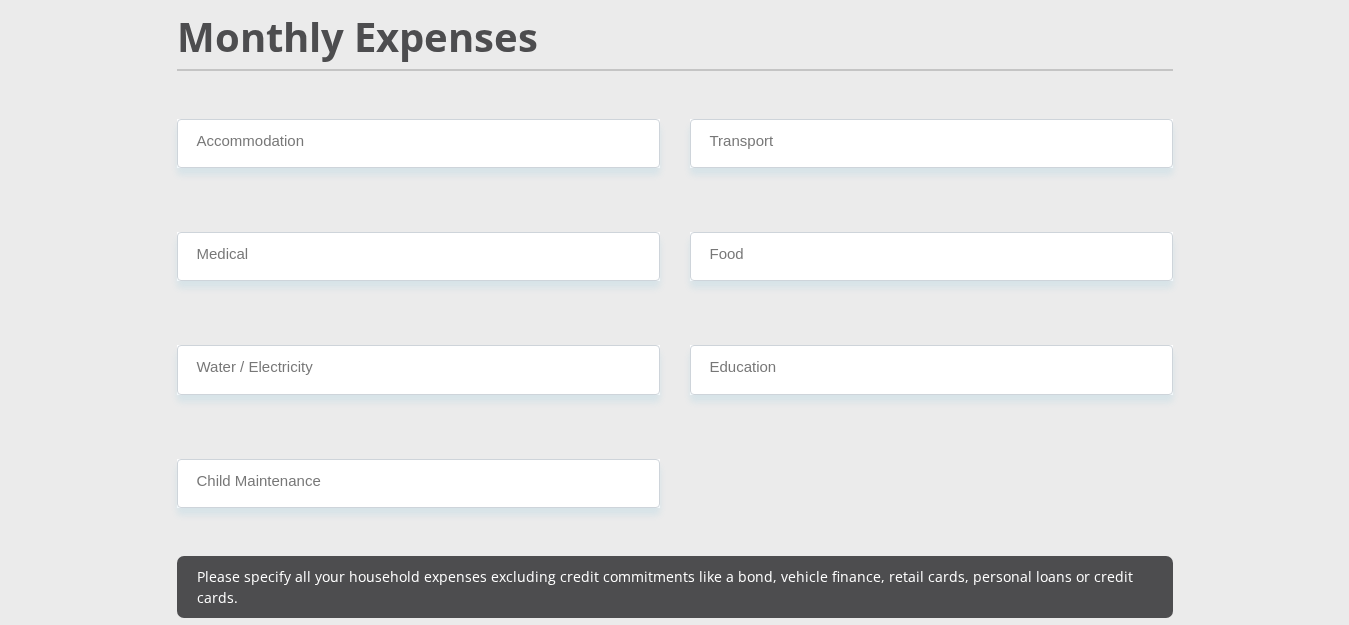 scroll, scrollTop: 2400, scrollLeft: 0, axis: vertical 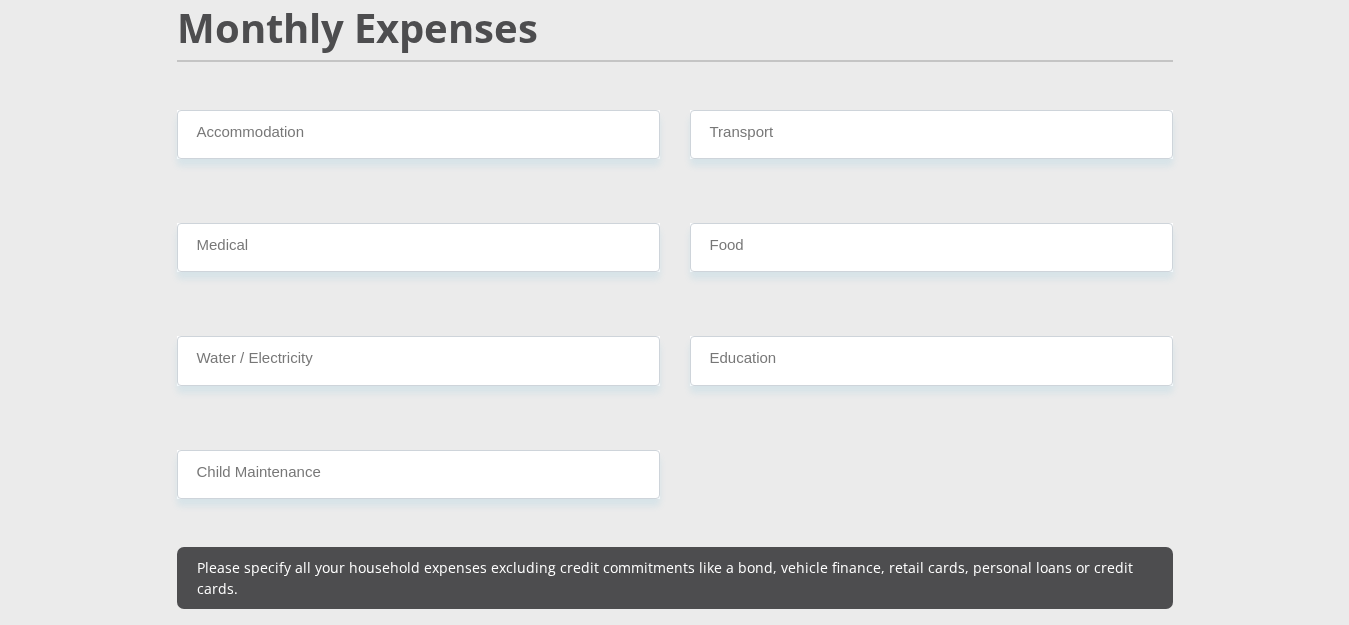 type on "0" 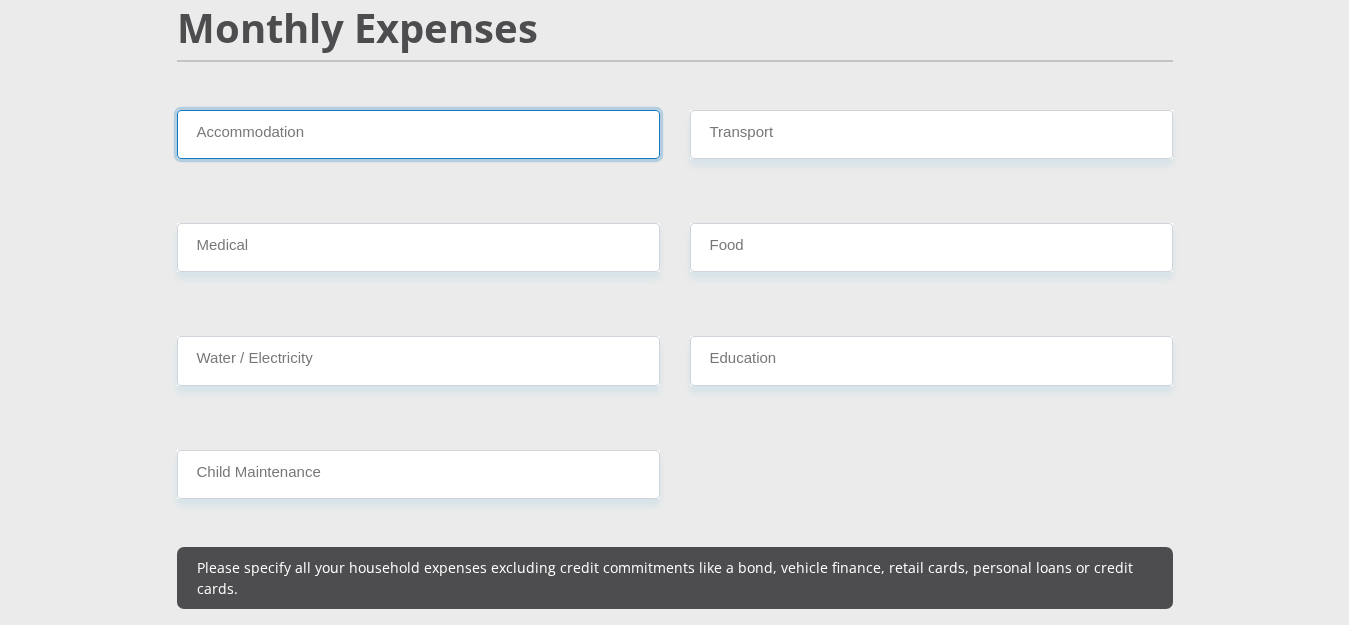 click on "Accommodation" at bounding box center (418, 134) 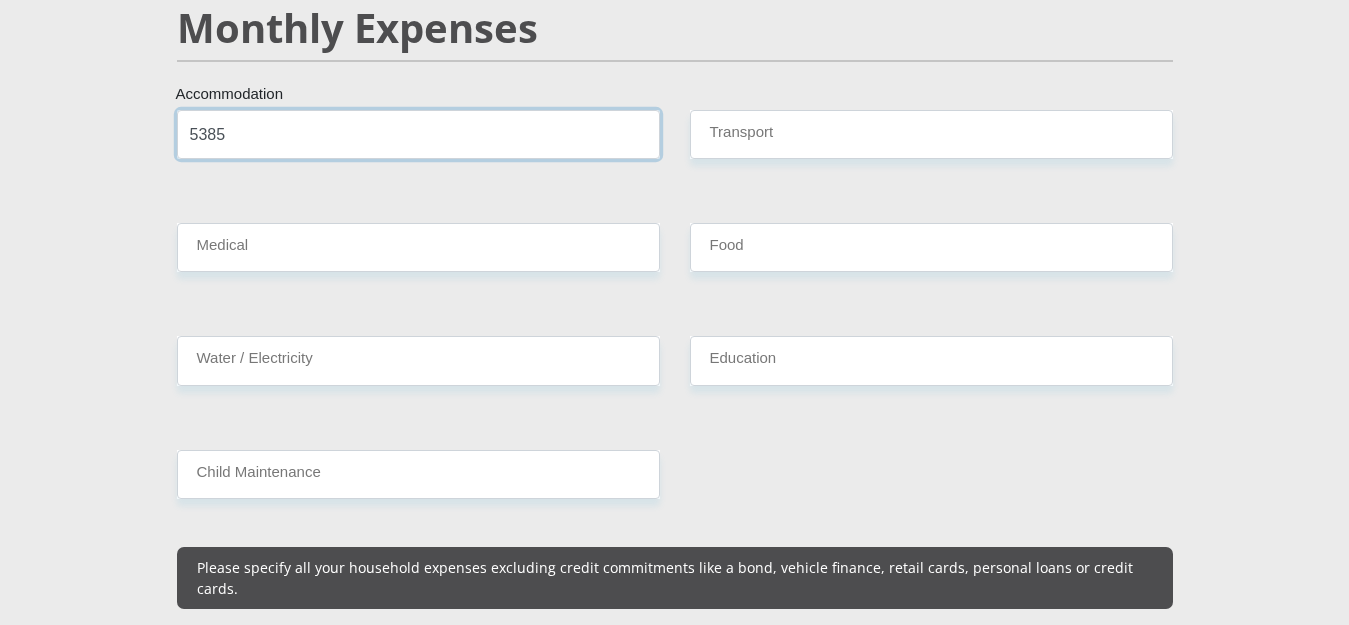 type on "5385" 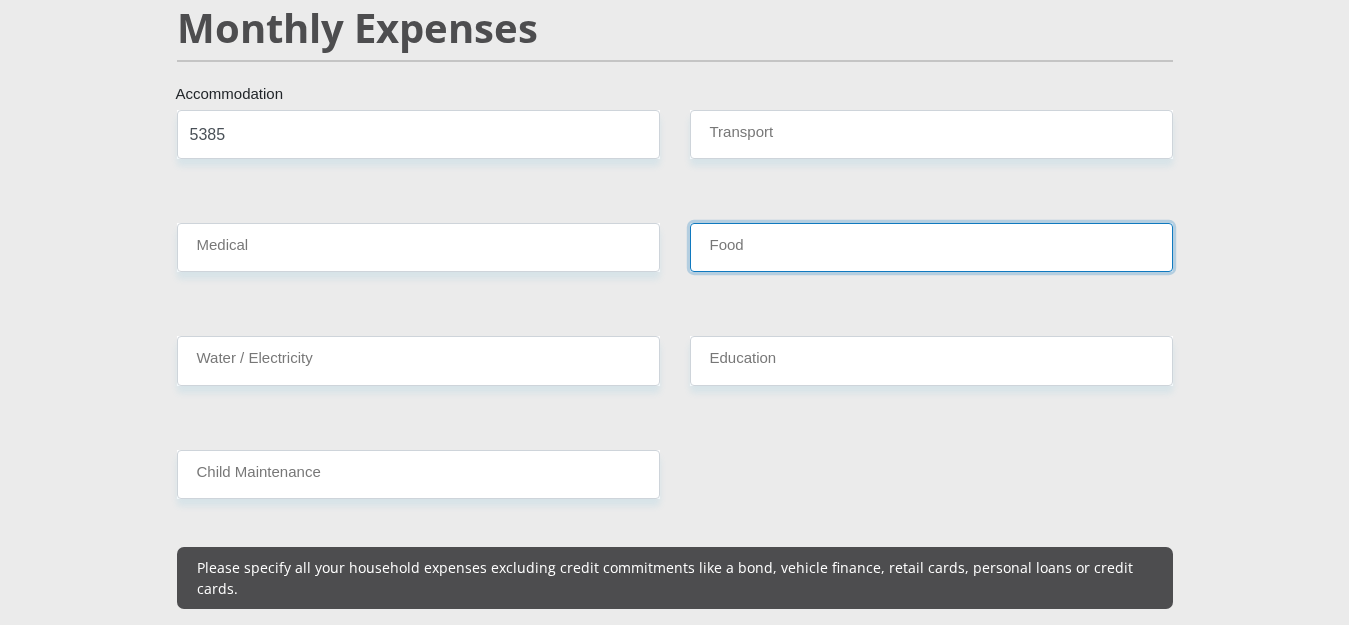 click on "Food" at bounding box center [931, 247] 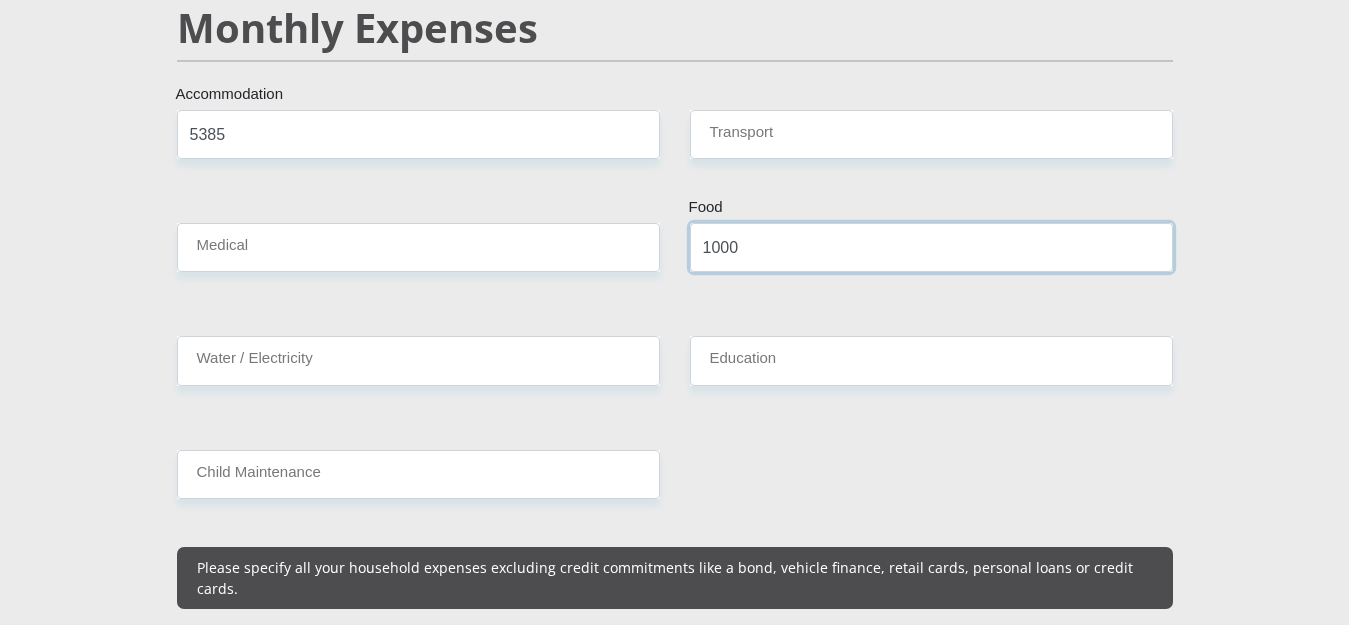 type on "1000" 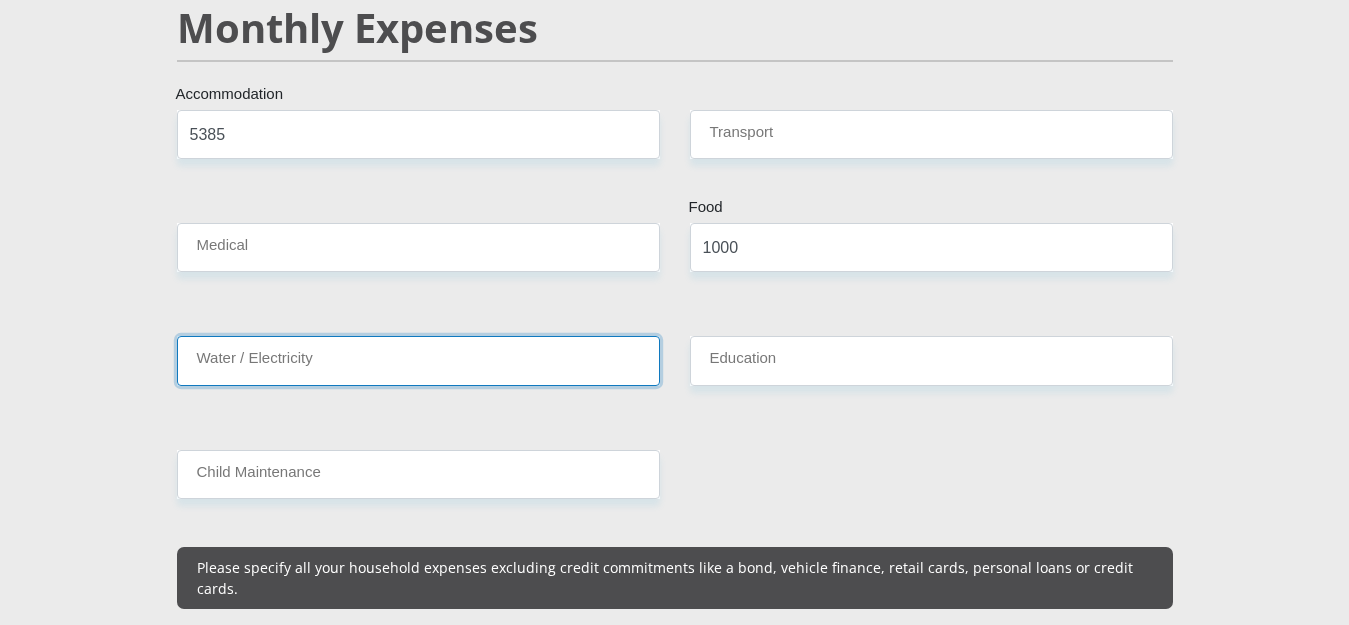 click on "Water / Electricity" at bounding box center [418, 360] 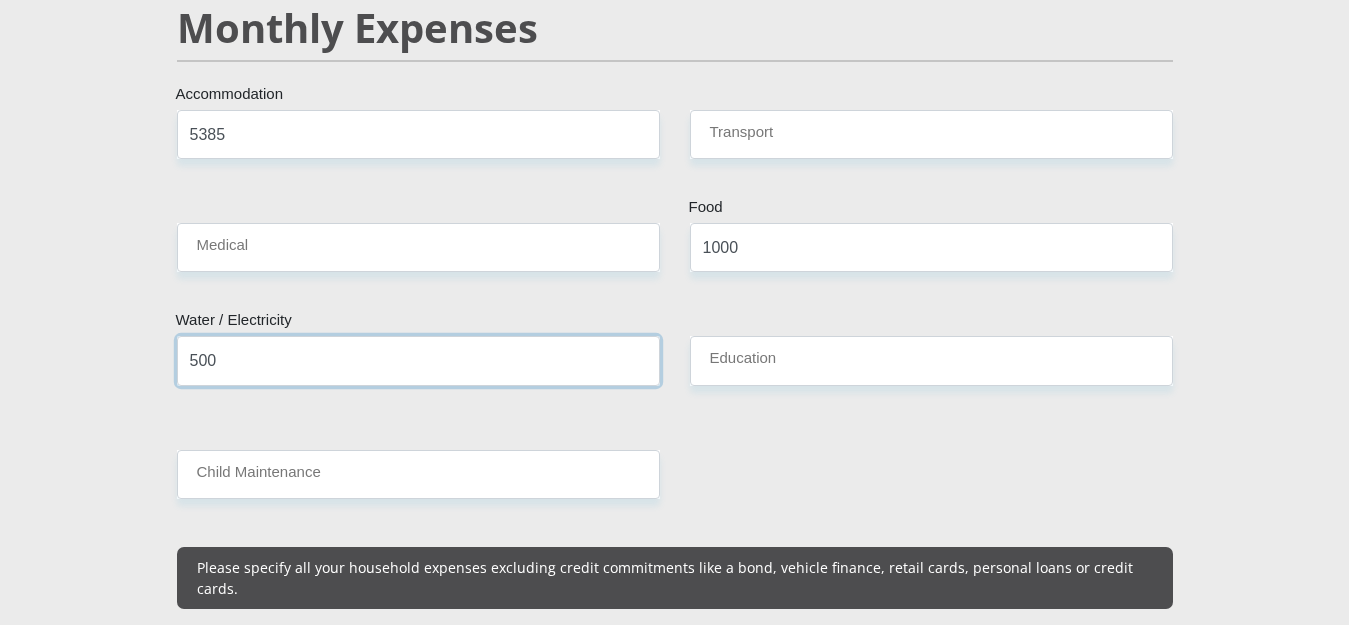 type on "500" 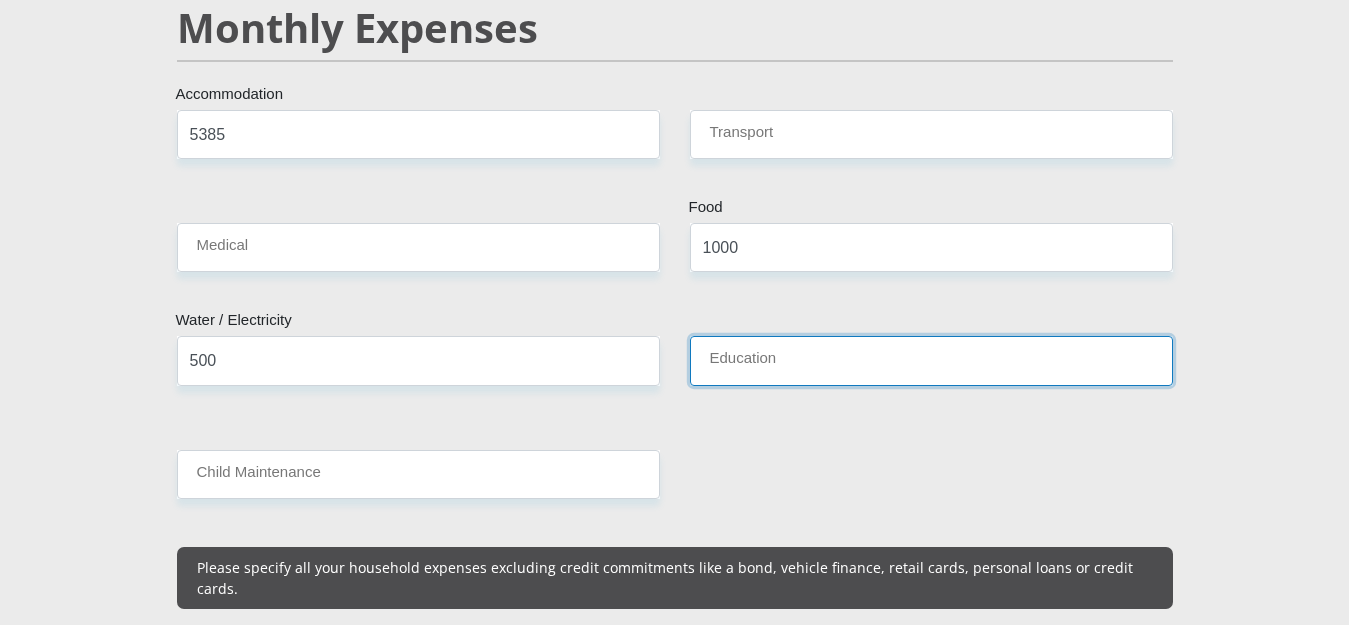 click on "Education" at bounding box center (931, 360) 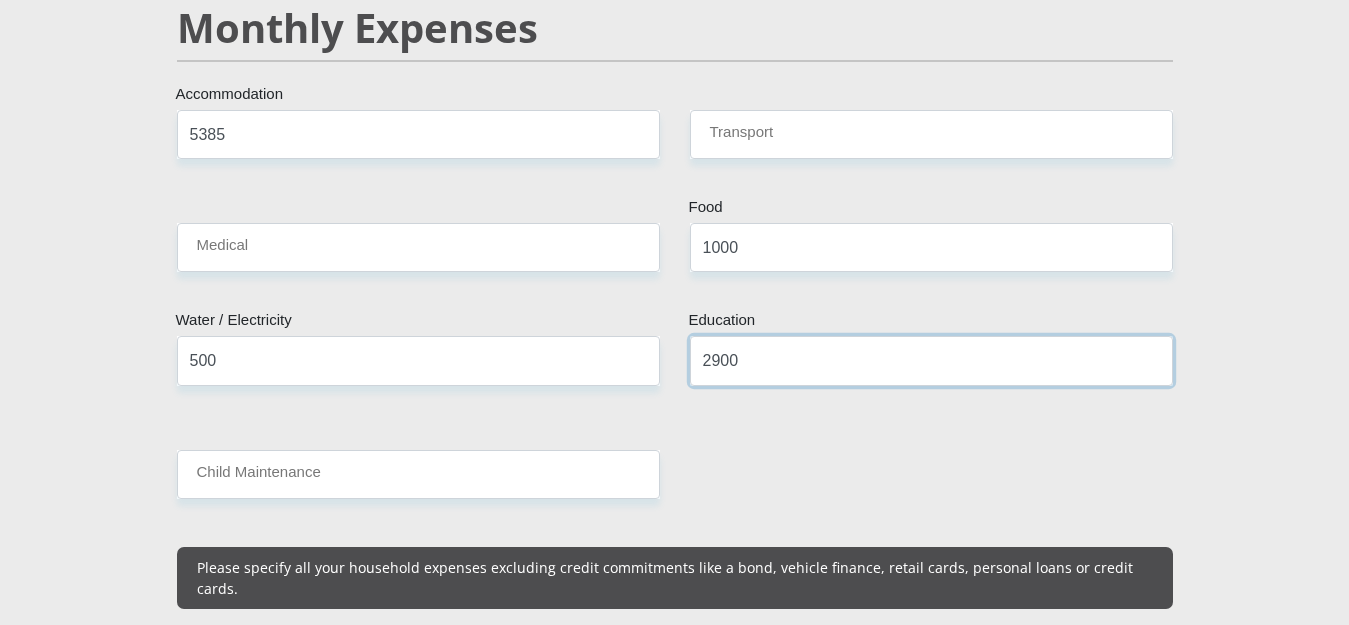 type on "2900" 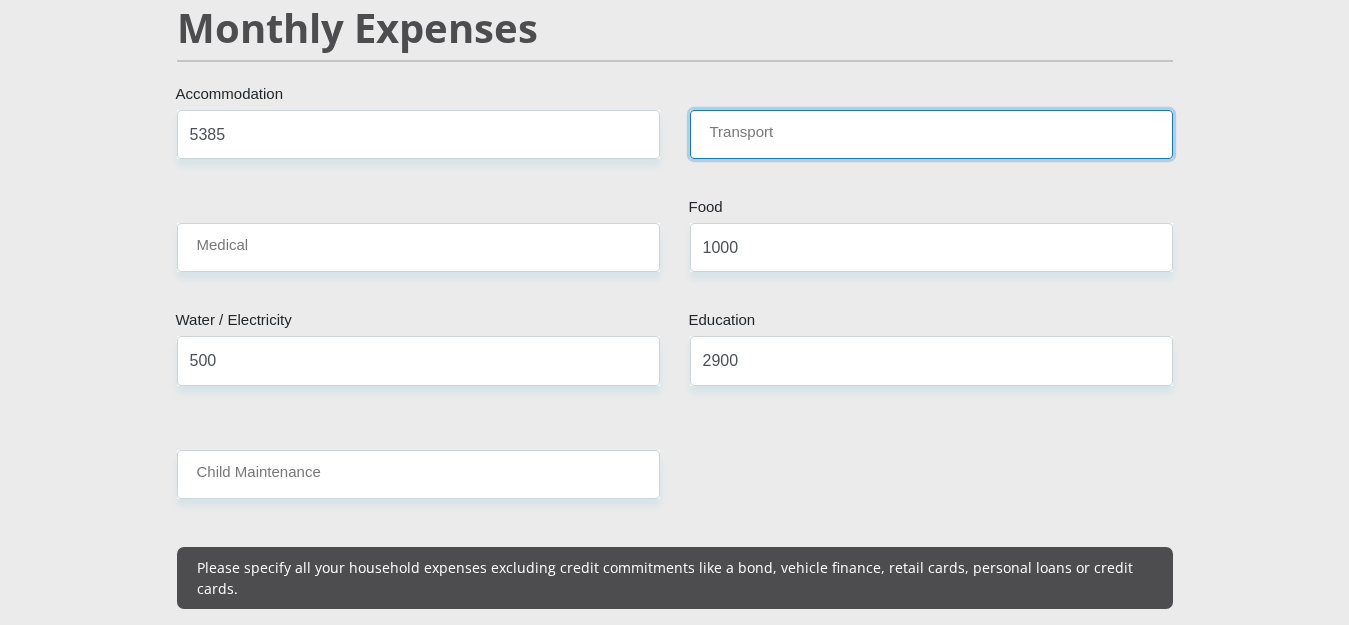 click on "Transport" at bounding box center [931, 134] 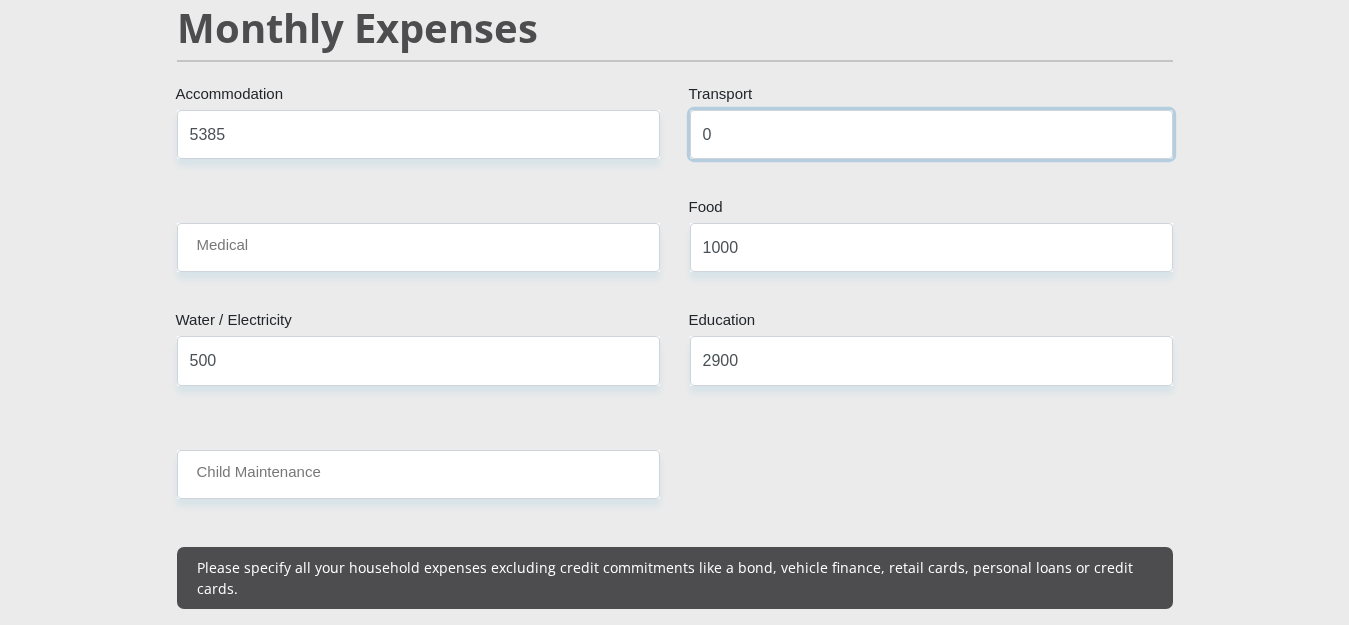 type on "0" 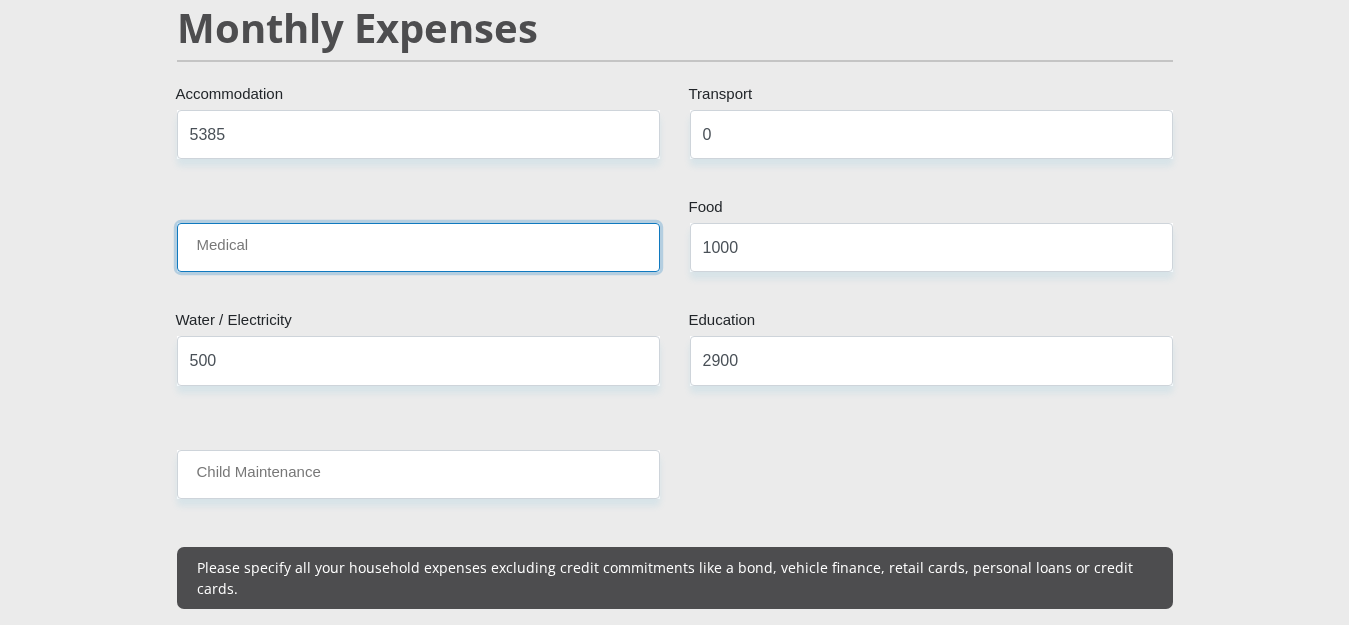 click on "Medical" at bounding box center (418, 247) 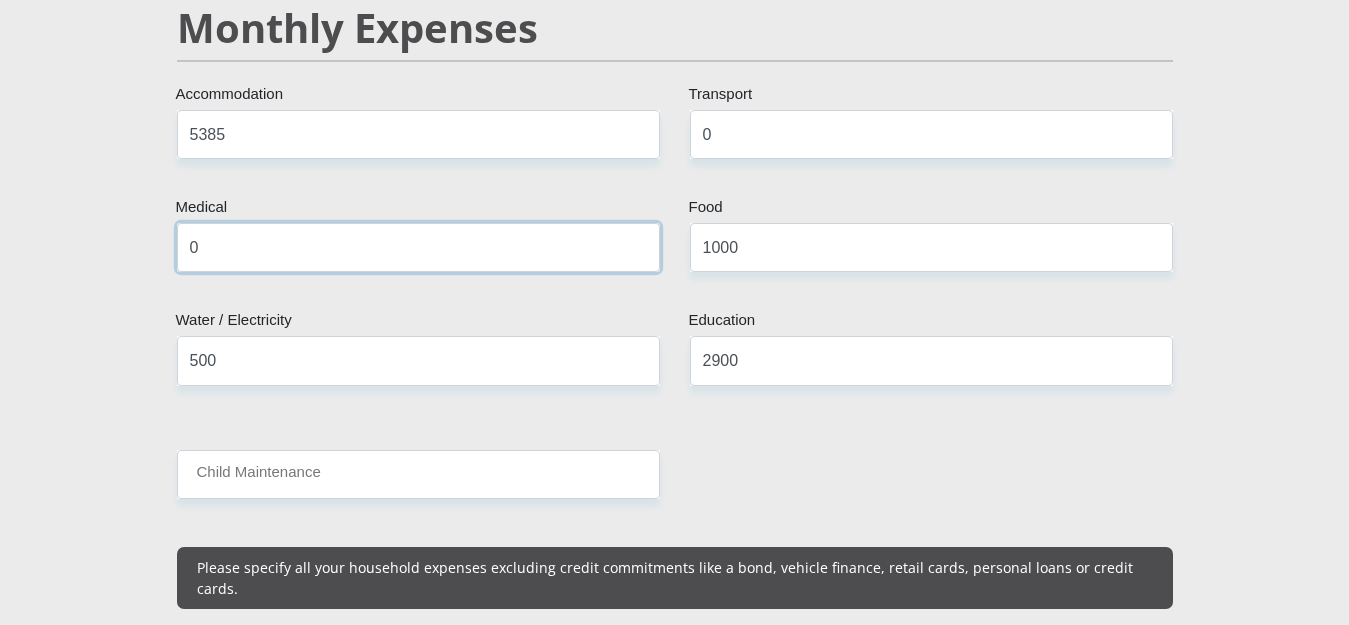 type on "0" 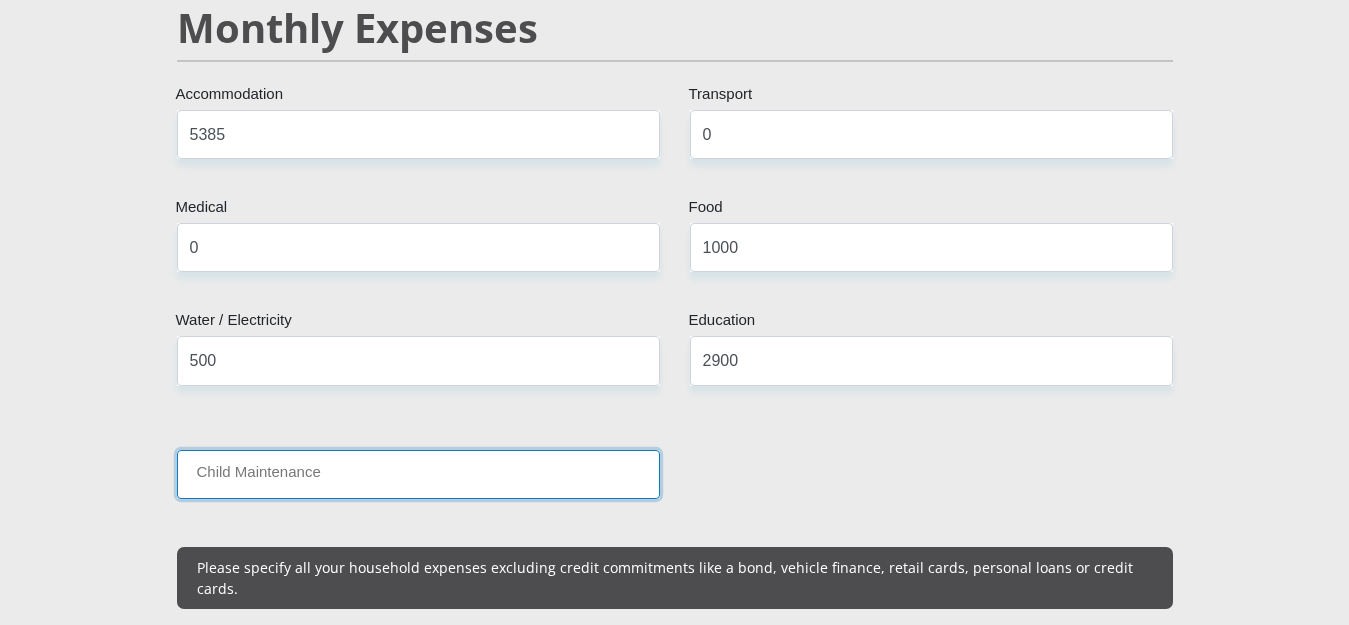 click on "Child Maintenance" at bounding box center (418, 474) 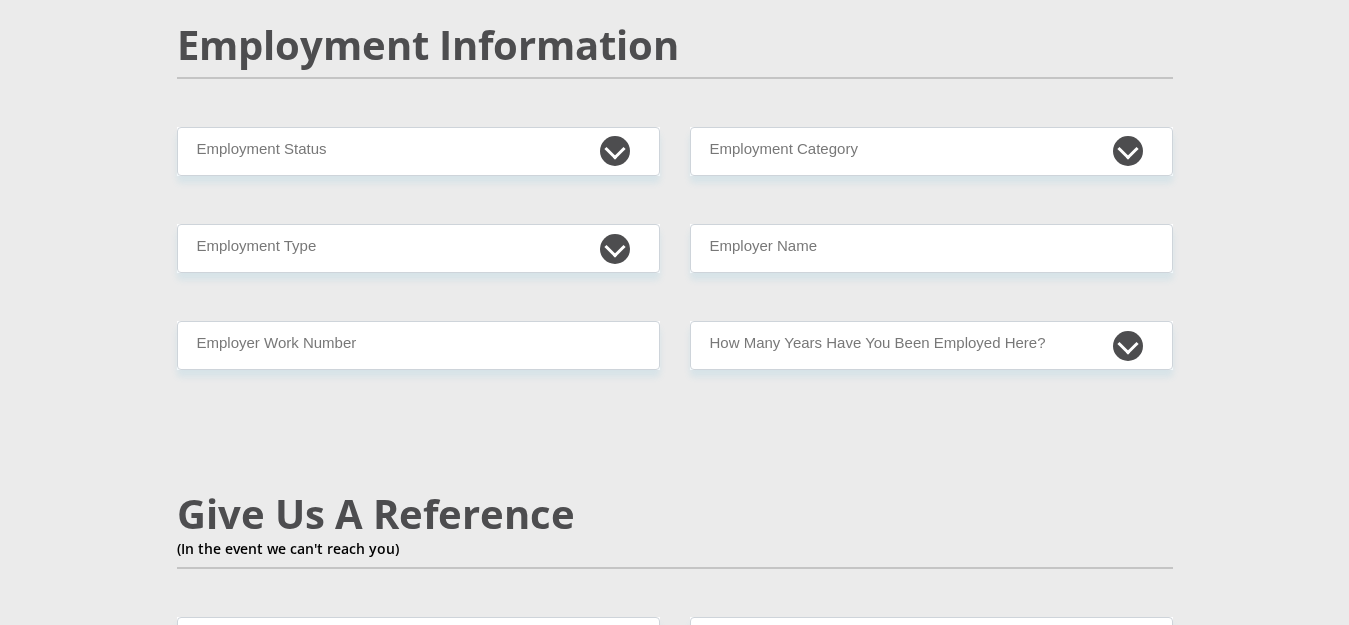 scroll, scrollTop: 3080, scrollLeft: 0, axis: vertical 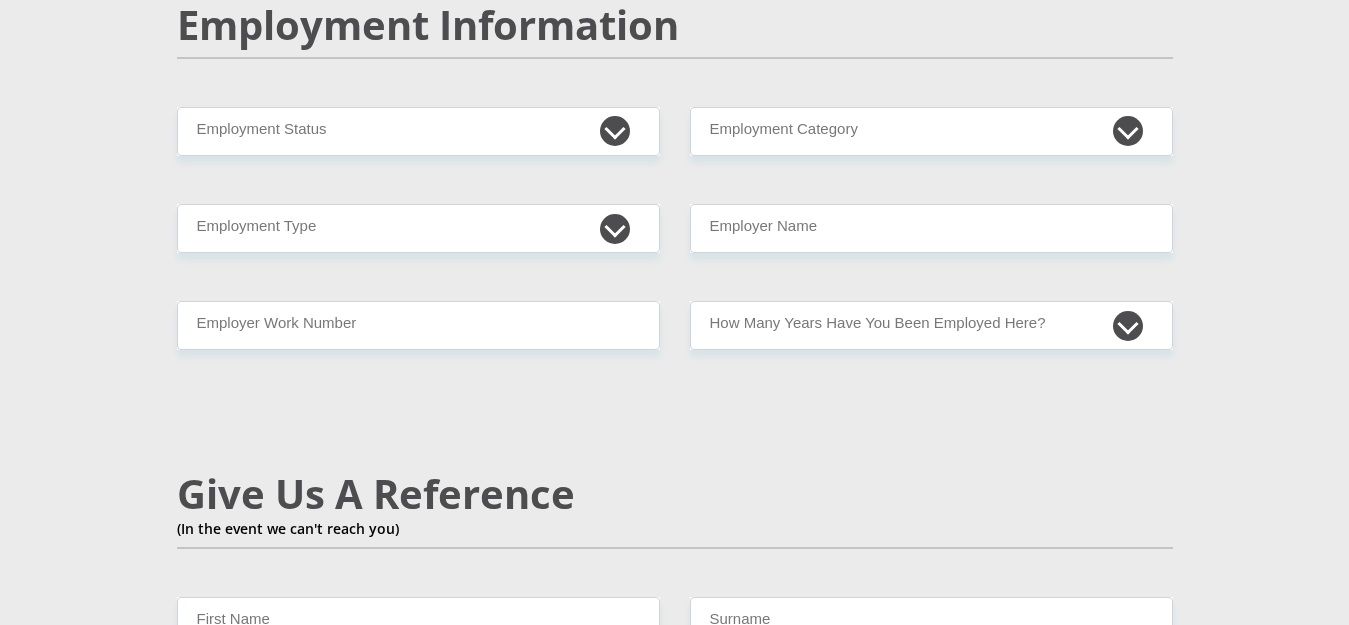 type on "0" 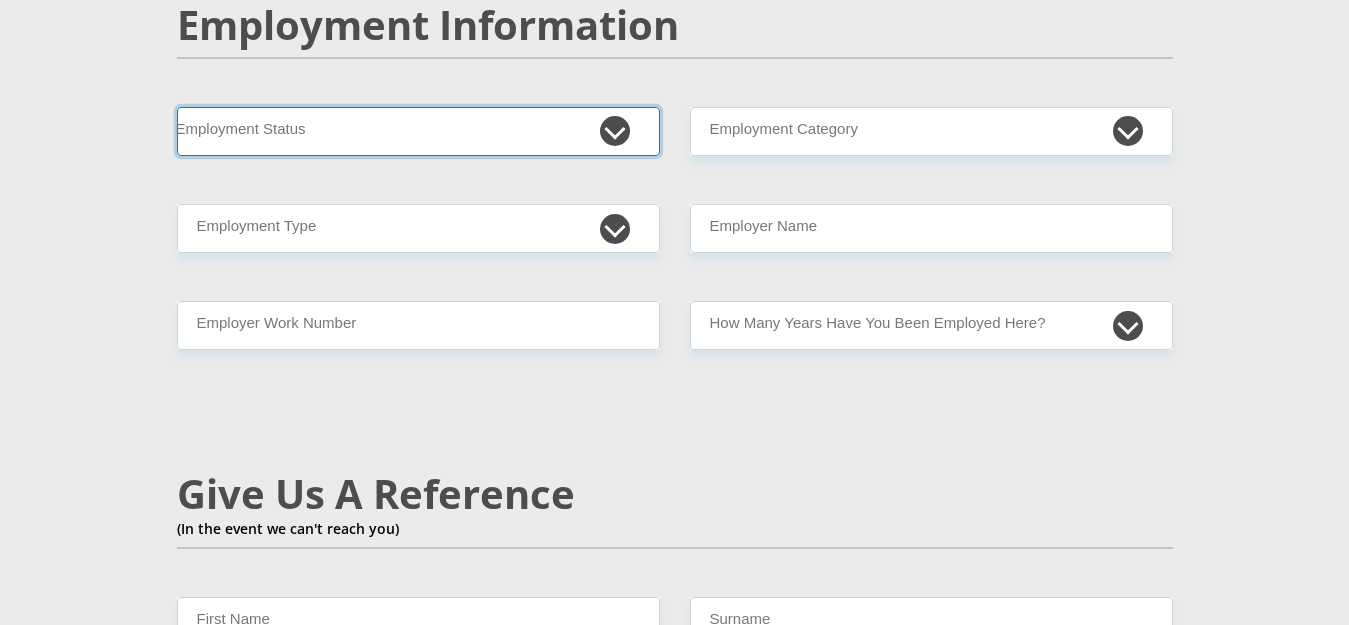 click on "Permanent/Full-time
Part-time/Casual
Contract Worker
Self-Employed
Housewife
Retired
Student
Medically Boarded
Disability
Unemployed" at bounding box center [418, 131] 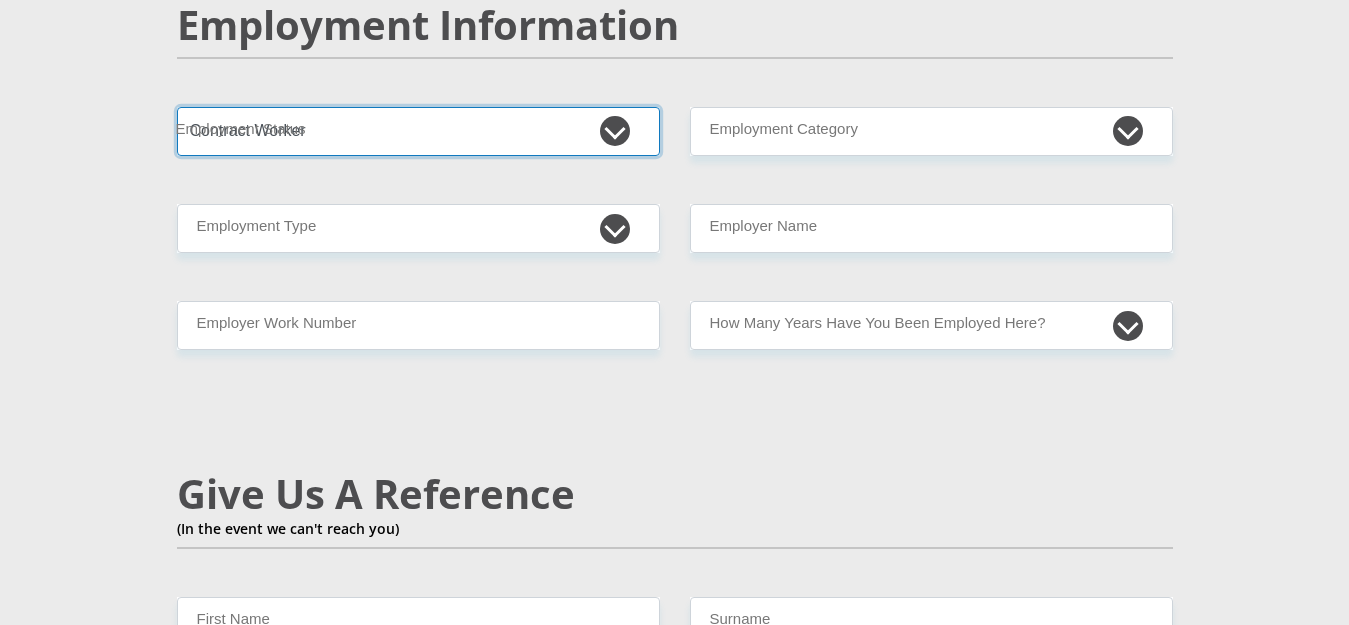 click on "Permanent/Full-time
Part-time/Casual
Contract Worker
Self-Employed
Housewife
Retired
Student
Medically Boarded
Disability
Unemployed" at bounding box center [418, 131] 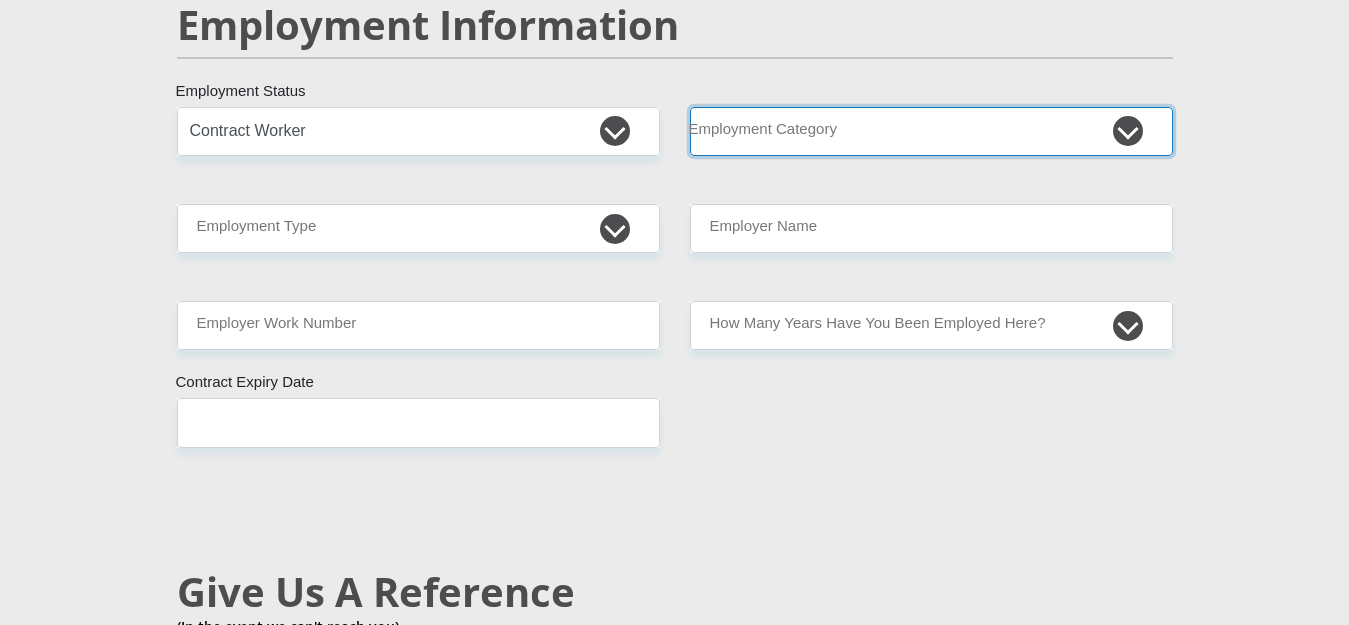 click on "AGRICULTURE
ALCOHOL & TOBACCO
CONSTRUCTION MATERIALS
METALLURGY
EQUIPMENT FOR RENEWABLE ENERGY
SPECIALIZED CONTRACTORS
CAR
GAMING (INCL. INTERNET
OTHER WHOLESALE
UNLICENSED PHARMACEUTICALS
CURRENCY EXCHANGE HOUSES
OTHER FINANCIAL INSTITUTIONS & INSURANCE
REAL ESTATE AGENTS
OIL & GAS
OTHER MATERIALS (E.G. IRON ORE)
PRECIOUS STONES & PRECIOUS METALS
POLITICAL ORGANIZATIONS
RELIGIOUS ORGANIZATIONS(NOT SECTS)
ACTI. HAVING BUSINESS DEAL WITH PUBLIC ADMINISTRATION
LAUNDROMATS" at bounding box center (931, 131) 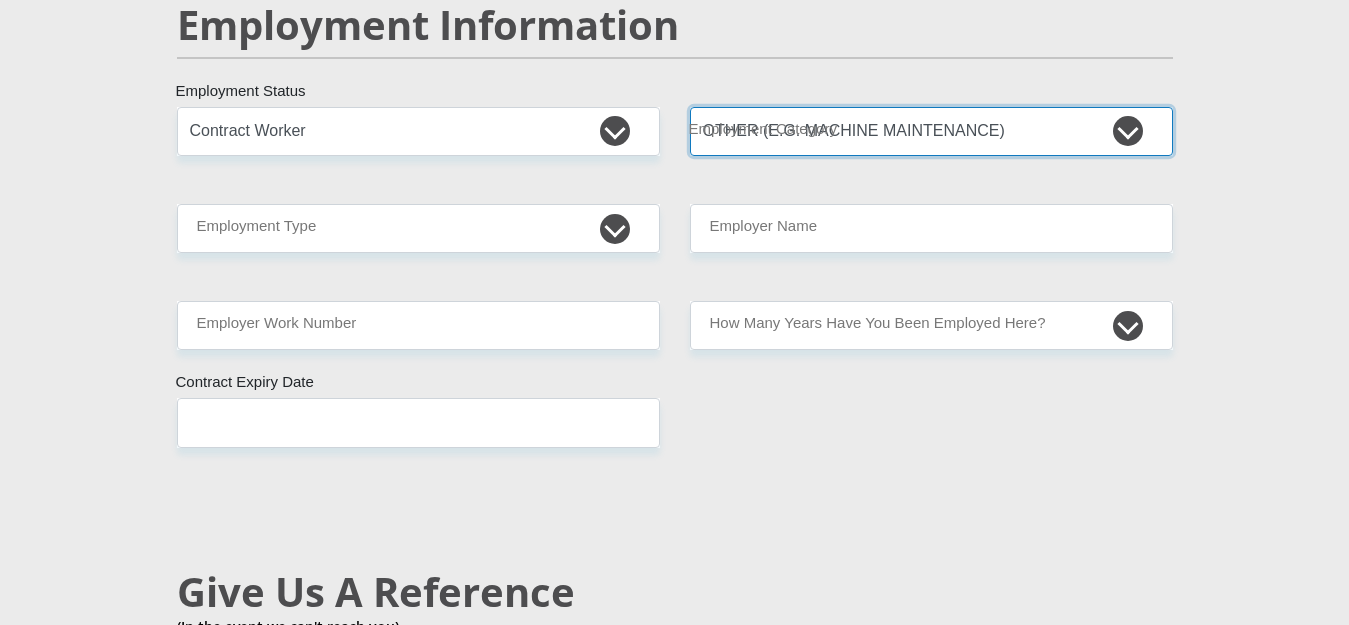 click on "AGRICULTURE
ALCOHOL & TOBACCO
CONSTRUCTION MATERIALS
METALLURGY
EQUIPMENT FOR RENEWABLE ENERGY
SPECIALIZED CONTRACTORS
CAR
GAMING (INCL. INTERNET
OTHER WHOLESALE
UNLICENSED PHARMACEUTICALS
CURRENCY EXCHANGE HOUSES
OTHER FINANCIAL INSTITUTIONS & INSURANCE
REAL ESTATE AGENTS
OIL & GAS
OTHER MATERIALS (E.G. IRON ORE)
PRECIOUS STONES & PRECIOUS METALS
POLITICAL ORGANIZATIONS
RELIGIOUS ORGANIZATIONS(NOT SECTS)
ACTI. HAVING BUSINESS DEAL WITH PUBLIC ADMINISTRATION
LAUNDROMATS" at bounding box center [931, 131] 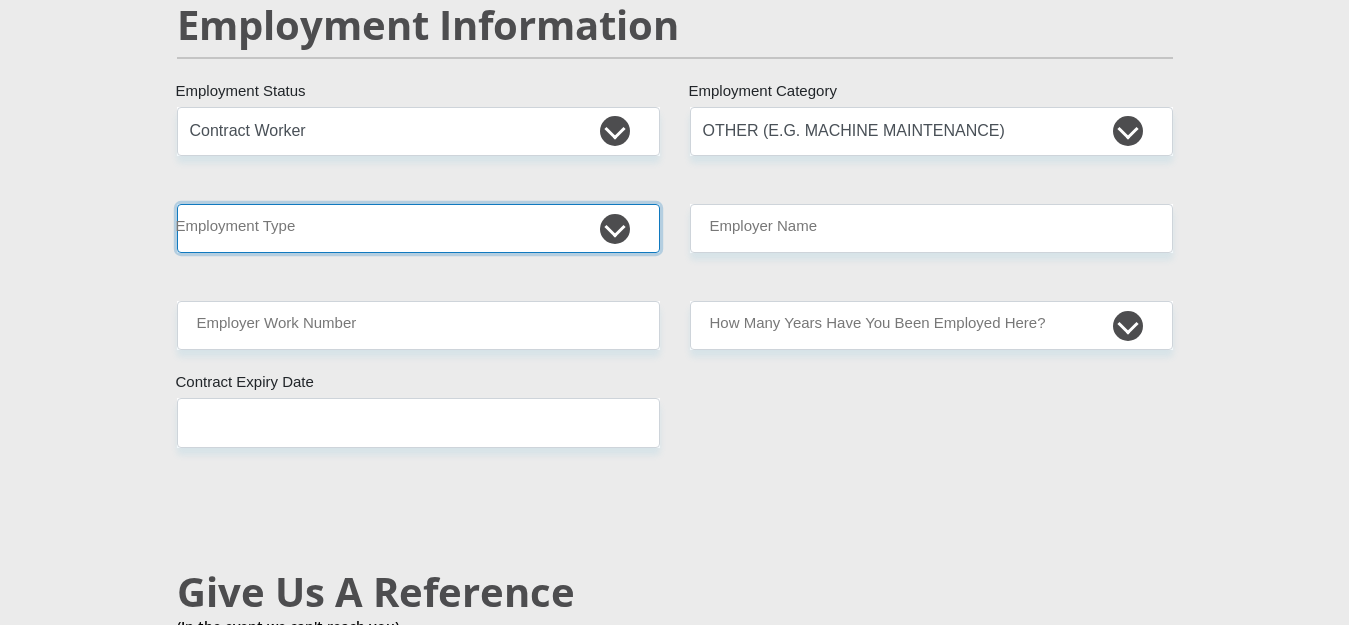 click on "College/Lecturer
Craft Seller
Creative
Driver
Executive
Farmer
Forces - Non Commissioned
Forces - Officer
Hawker
Housewife
Labourer
Licenced Professional
Manager
Miner
Non Licenced Professional
Office Staff/Clerk
Outside Worker
Pensioner
Permanent Teacher
Production/Manufacturing
Sales
Self-Employed
Semi-Professional Worker
Service Industry  Social Worker  Student" at bounding box center (418, 228) 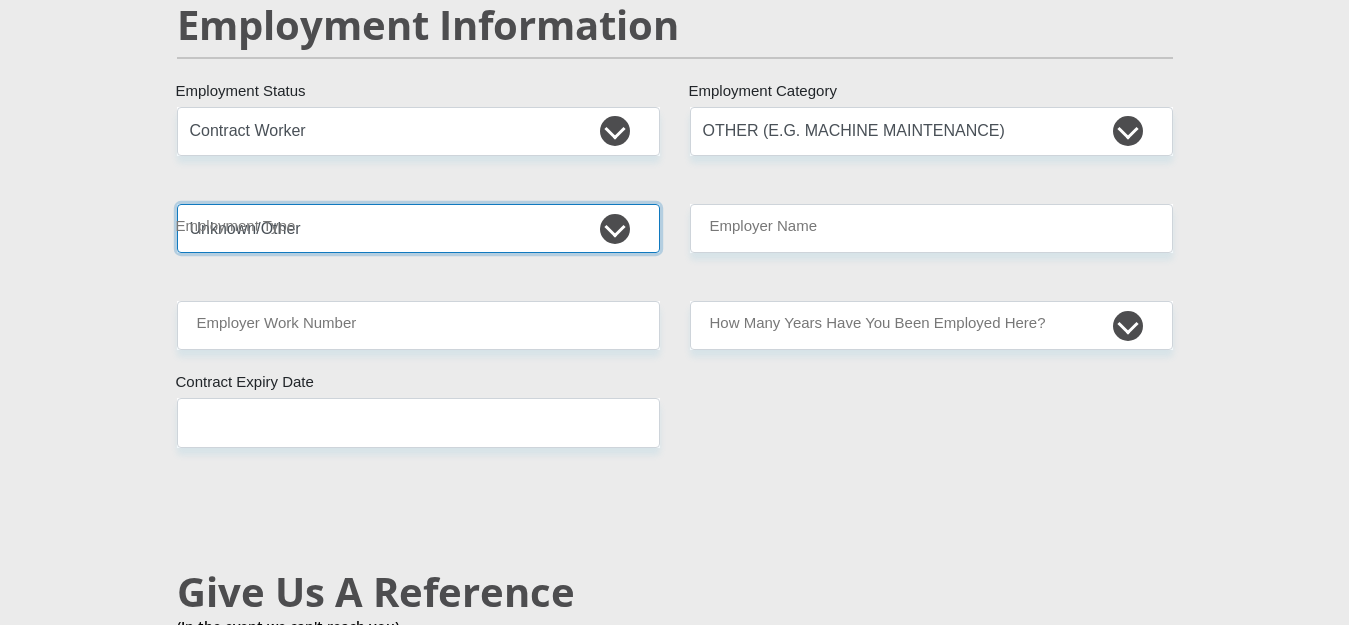 click on "College/Lecturer
Craft Seller
Creative
Driver
Executive
Farmer
Forces - Non Commissioned
Forces - Officer
Hawker
Housewife
Labourer
Licenced Professional
Manager
Miner
Non Licenced Professional
Office Staff/Clerk
Outside Worker
Pensioner
Permanent Teacher
Production/Manufacturing
Sales
Self-Employed
Semi-Professional Worker
Service Industry  Social Worker  Student" at bounding box center [418, 228] 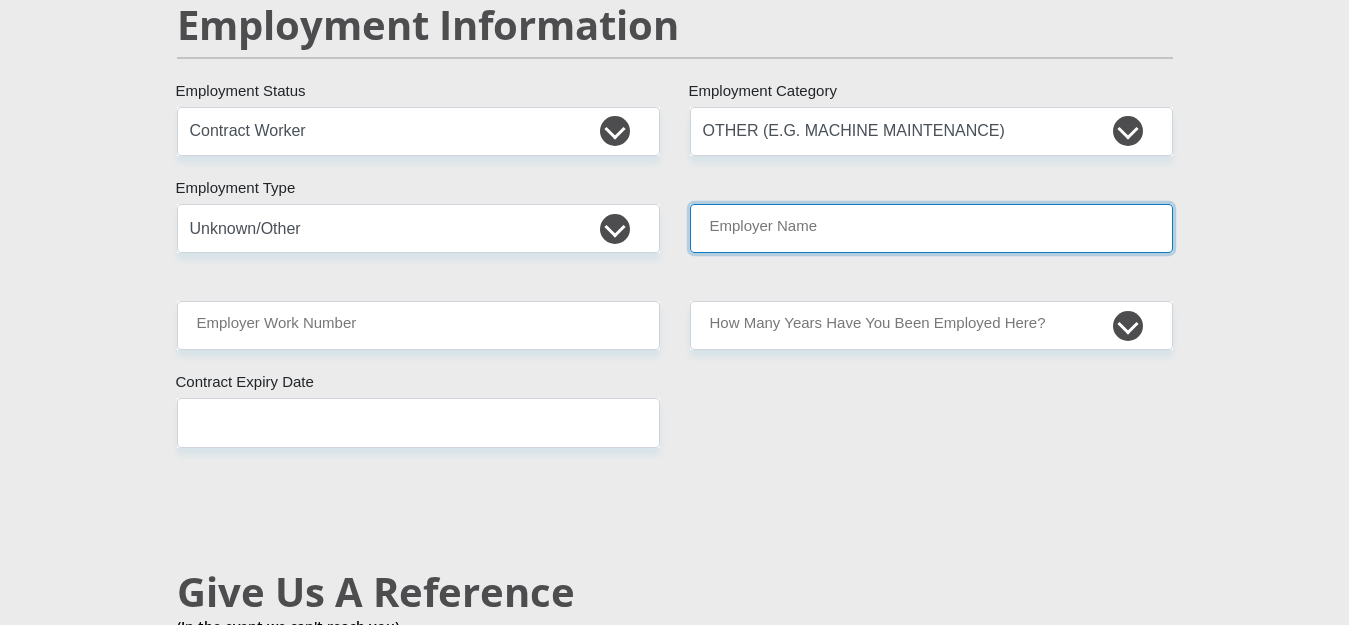 click on "Employer Name" at bounding box center [931, 228] 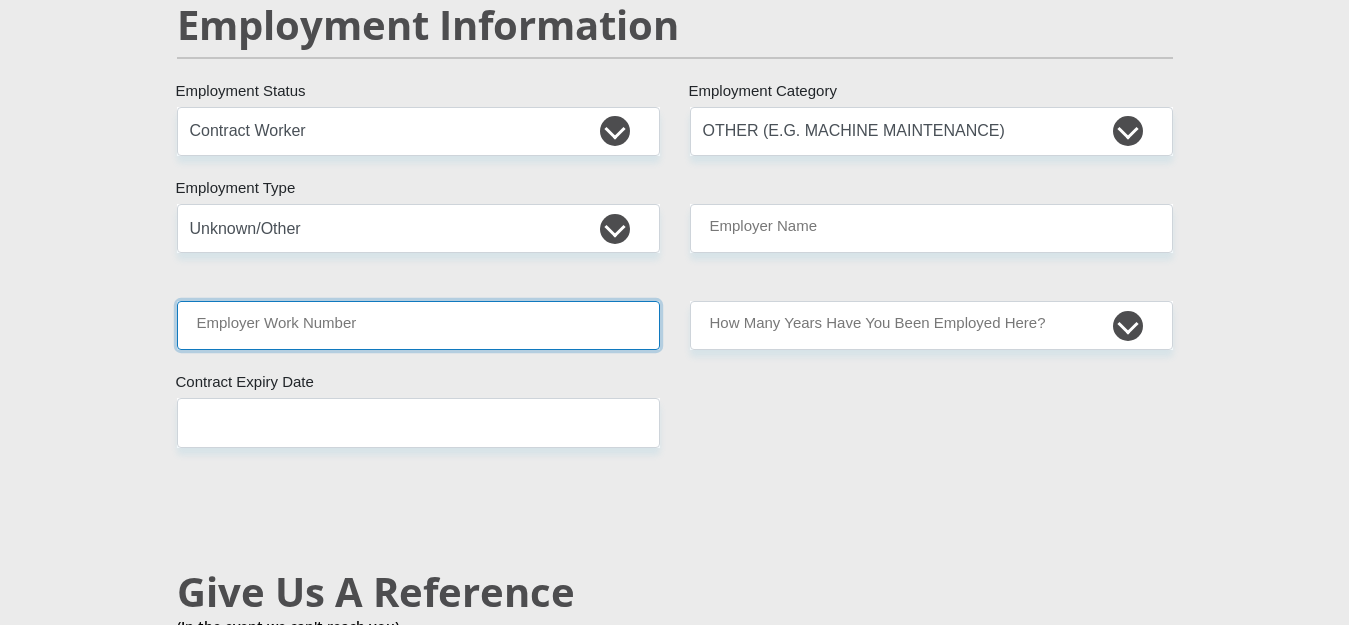 click on "Employer Work Number" at bounding box center (418, 325) 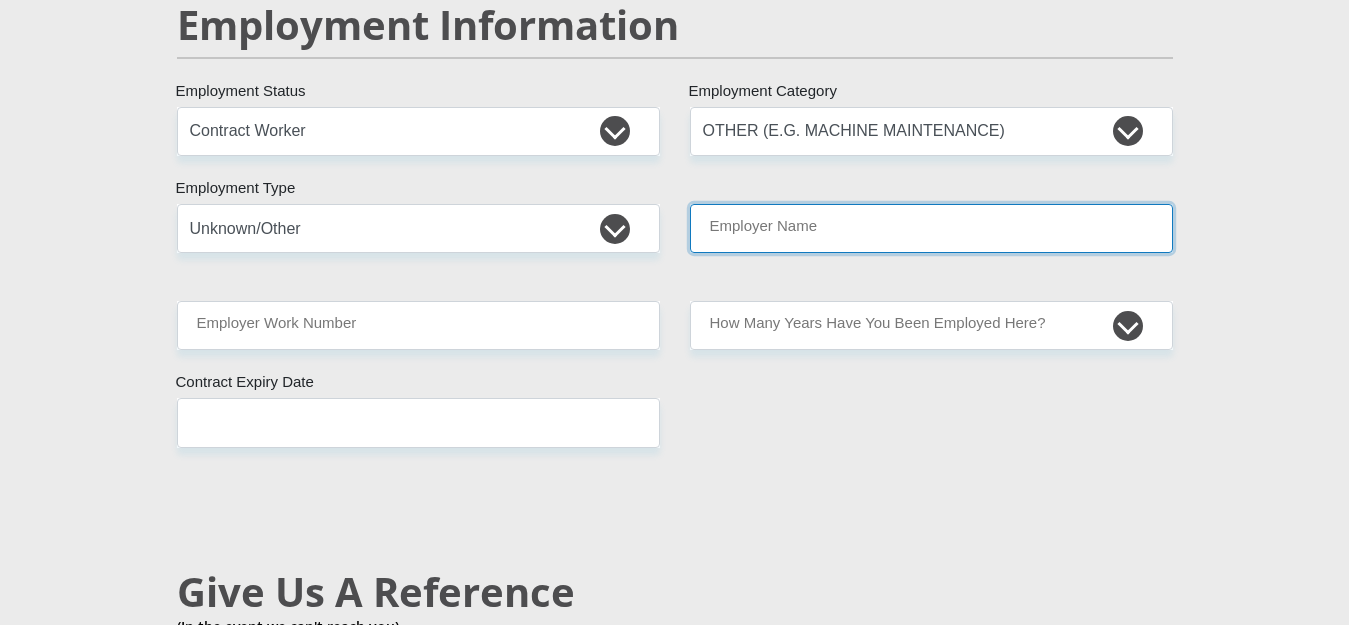 click on "Employer Name" at bounding box center [931, 228] 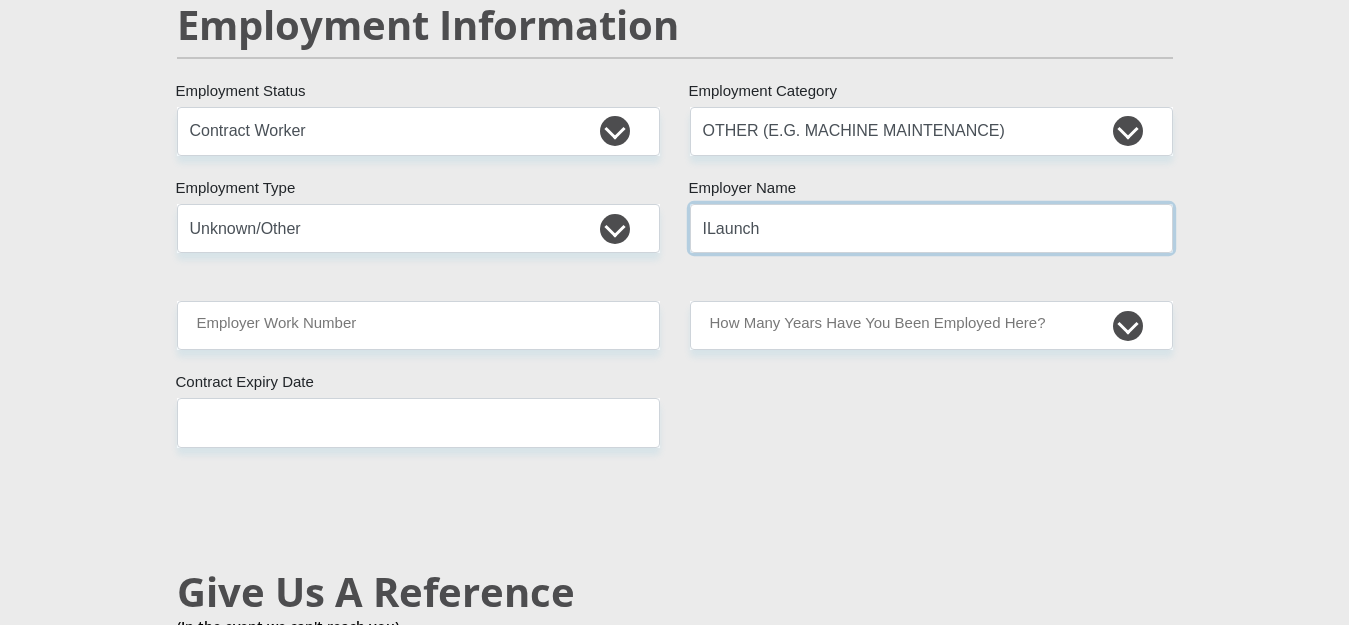 type on "ILaunch" 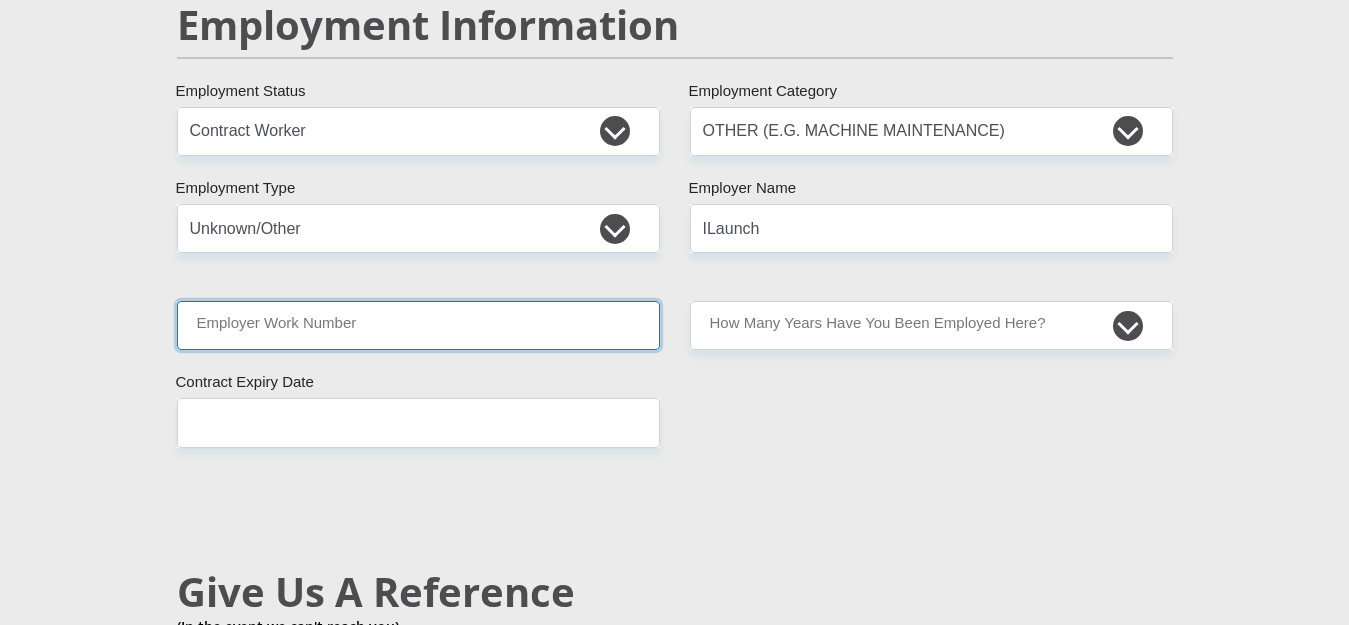 click on "Employer Work Number" at bounding box center [418, 325] 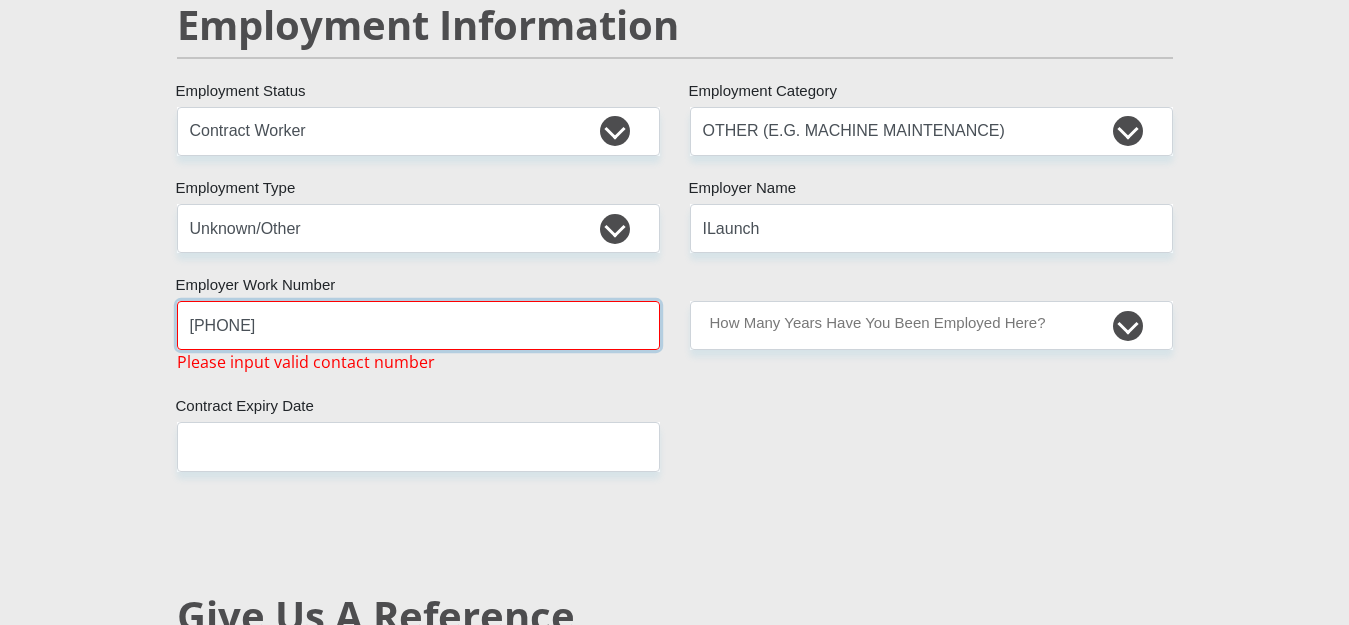 click on "tel:+27861237237" at bounding box center (418, 325) 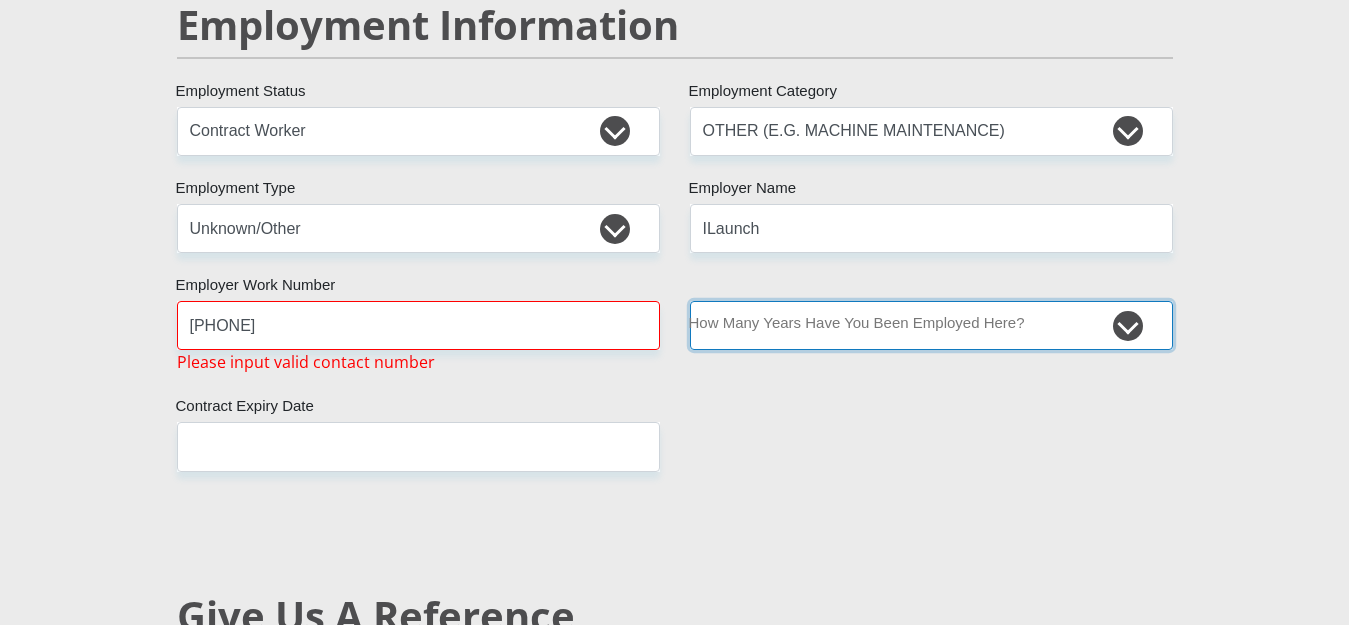 click on "less than 1 year
1-3 years
3-5 years
5+ years" at bounding box center (931, 325) 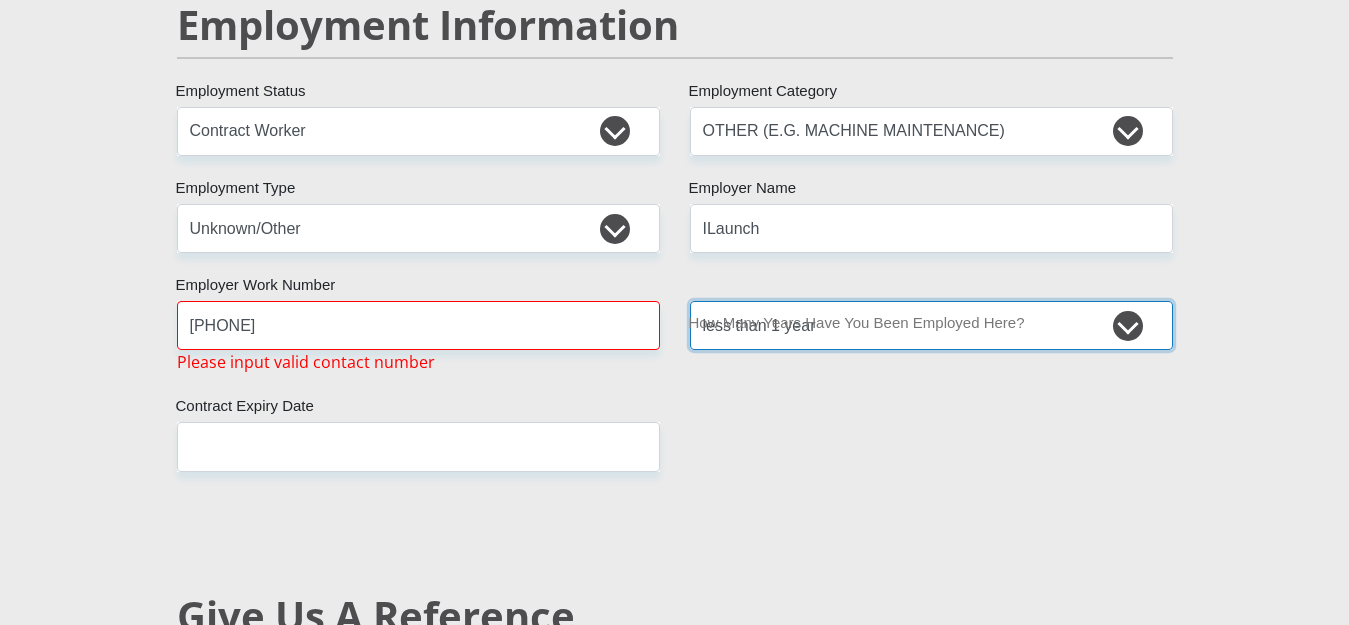 click on "less than 1 year
1-3 years
3-5 years
5+ years" at bounding box center (931, 325) 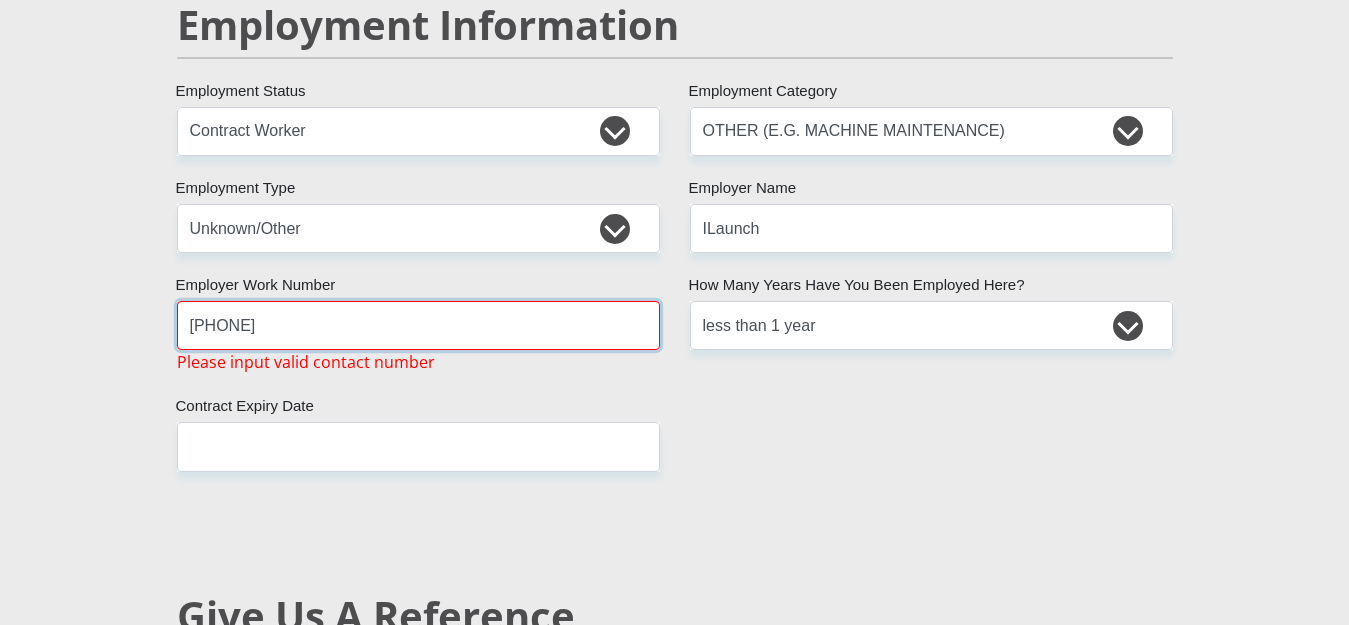 click on "+27861237237" at bounding box center [418, 325] 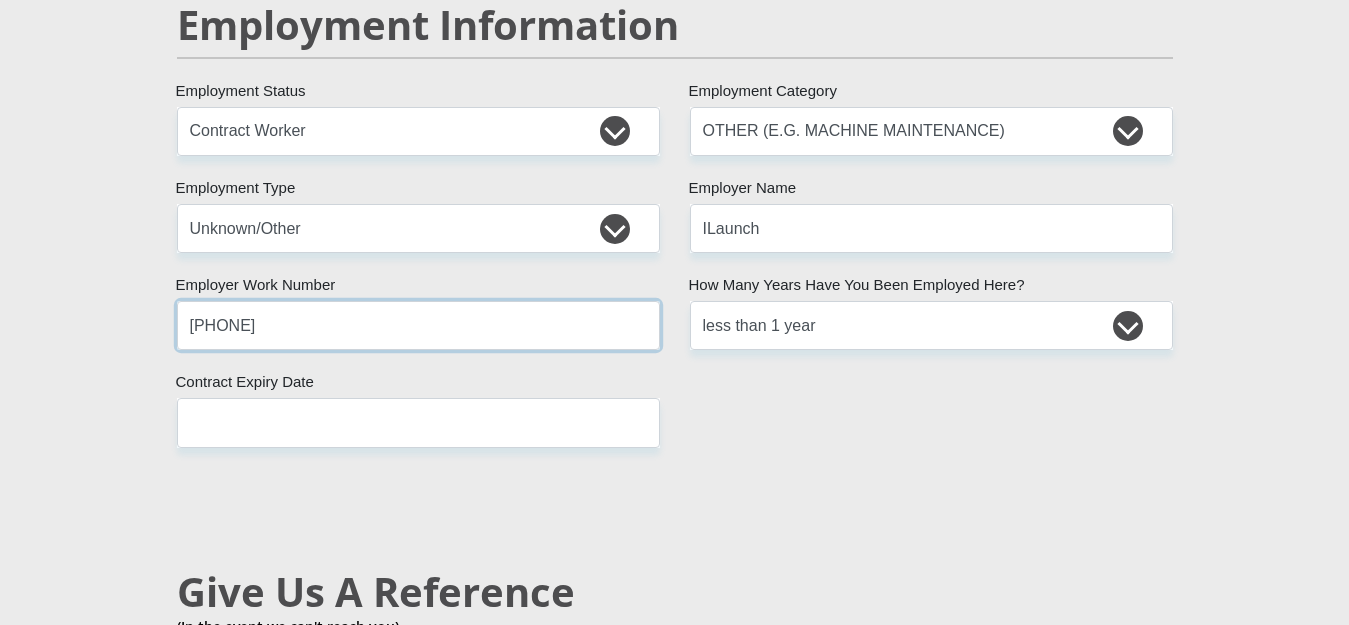 type on "0861237237" 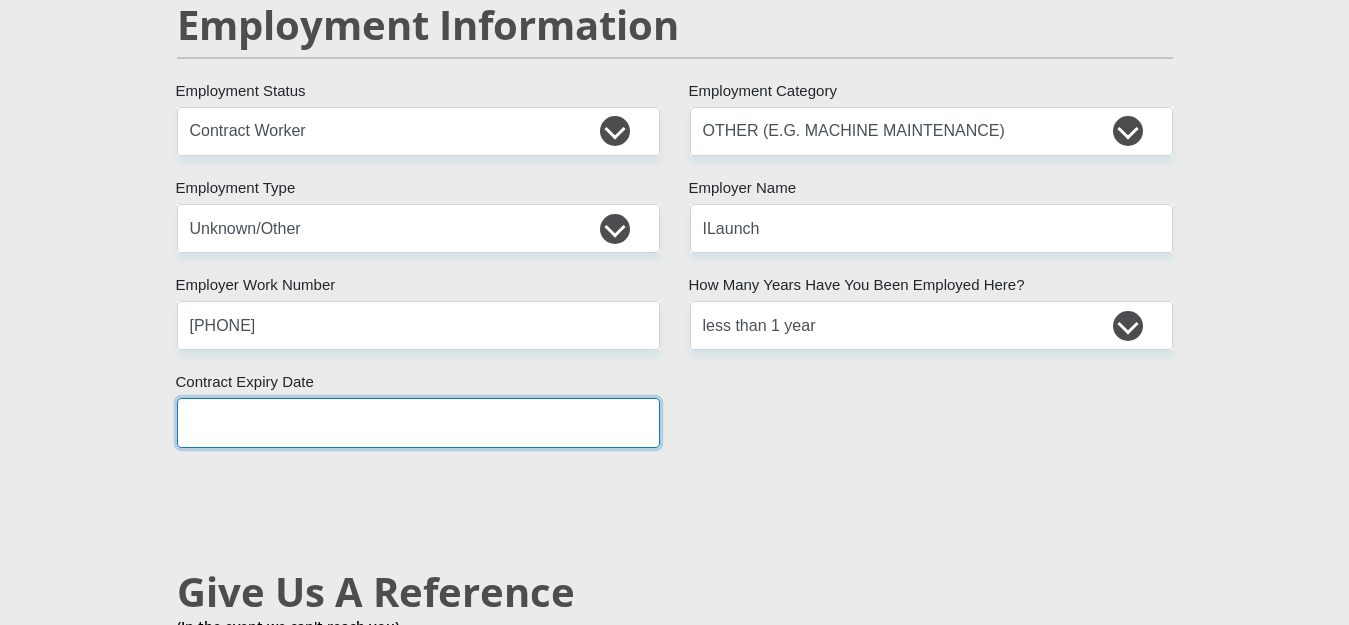 click at bounding box center [418, 422] 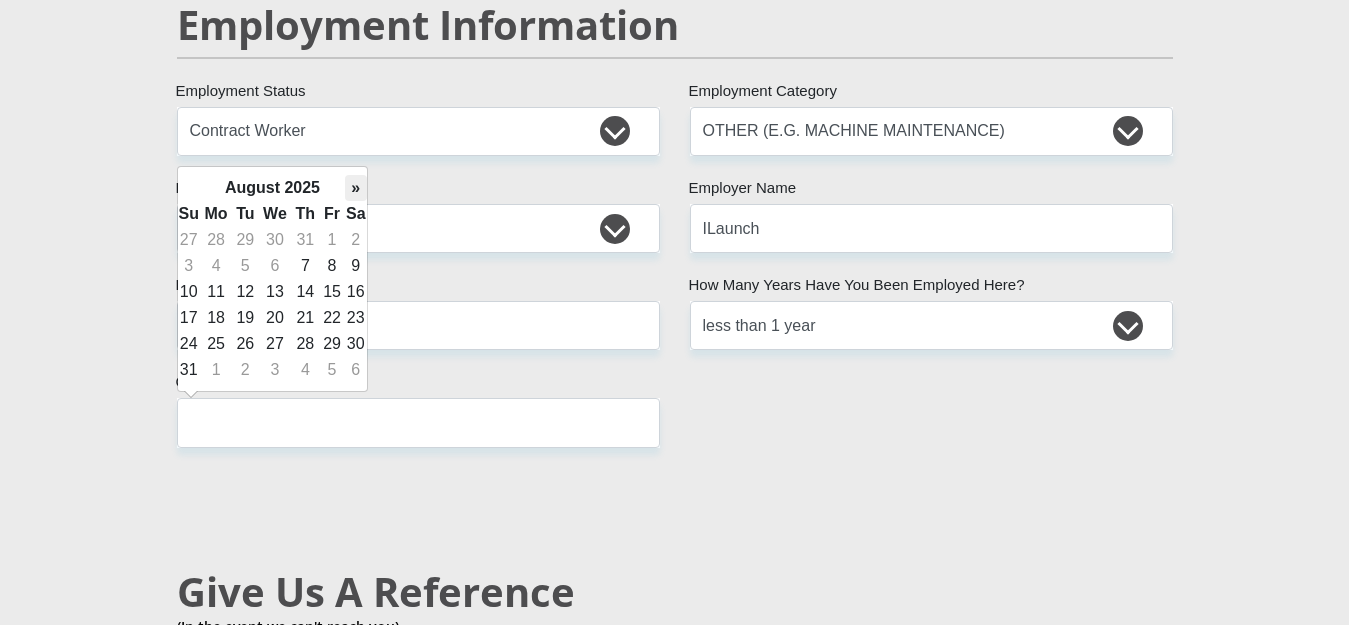 click on "»" at bounding box center (356, 188) 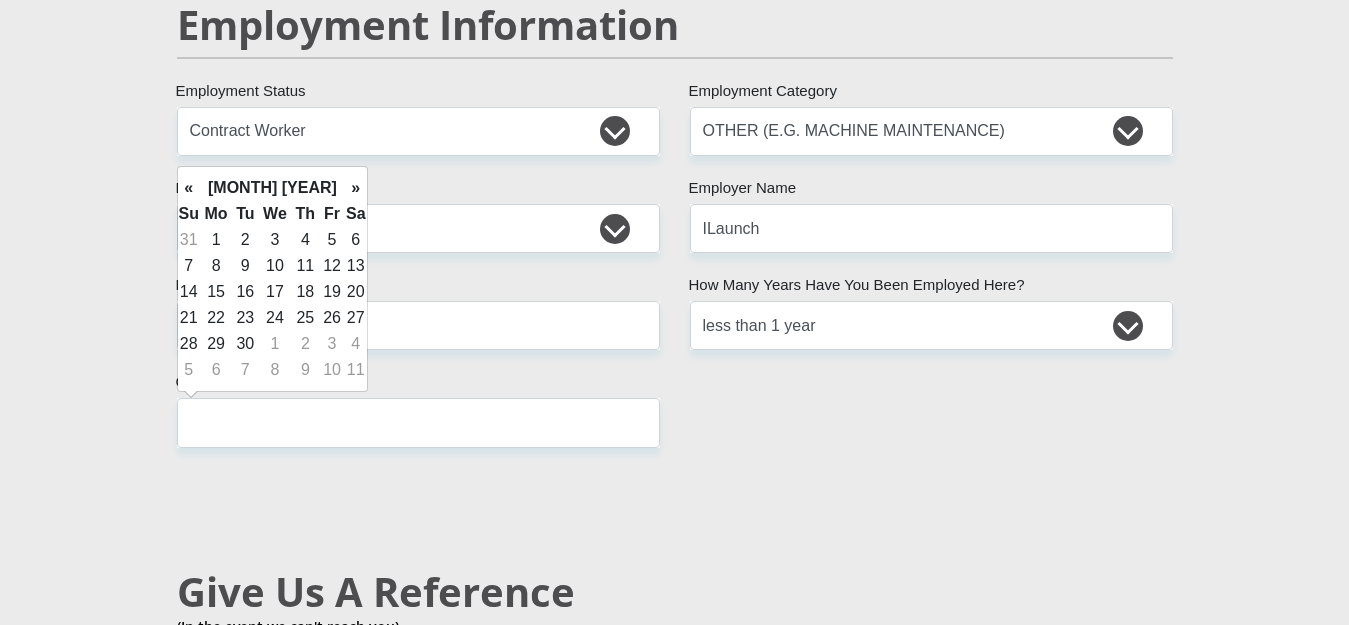 click on "»" at bounding box center (356, 188) 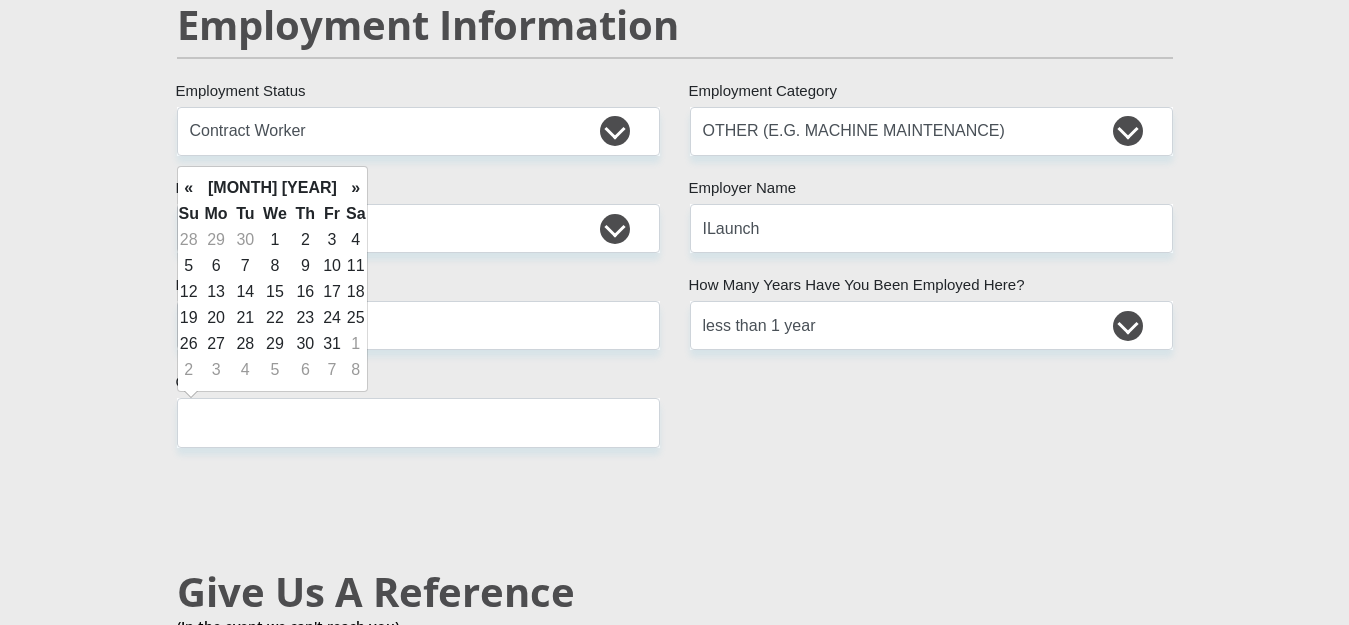click on "»" at bounding box center [356, 188] 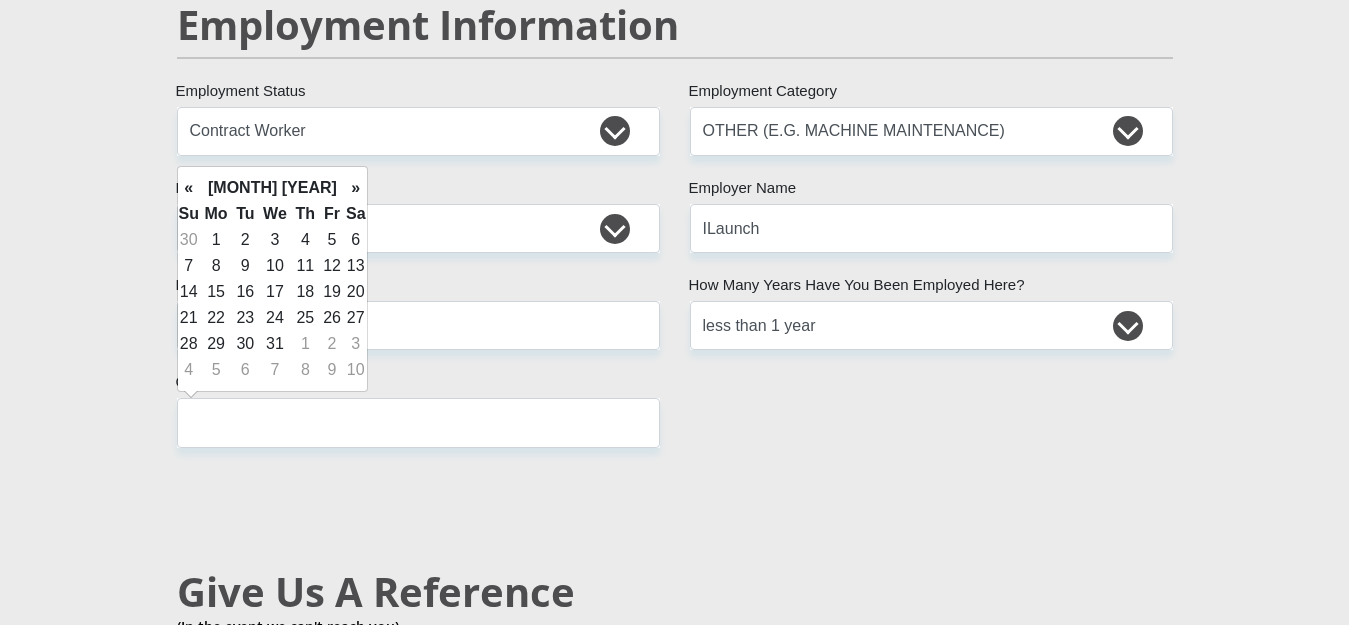 click on "»" at bounding box center (356, 188) 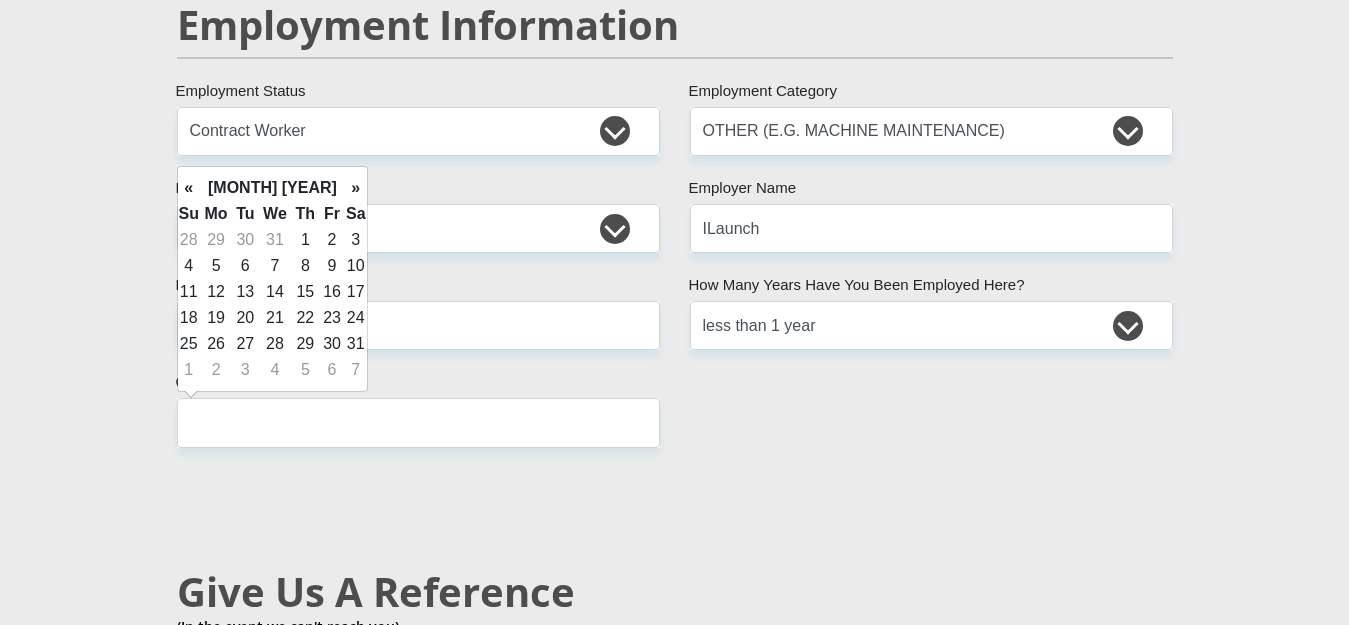 click on "»" at bounding box center (356, 188) 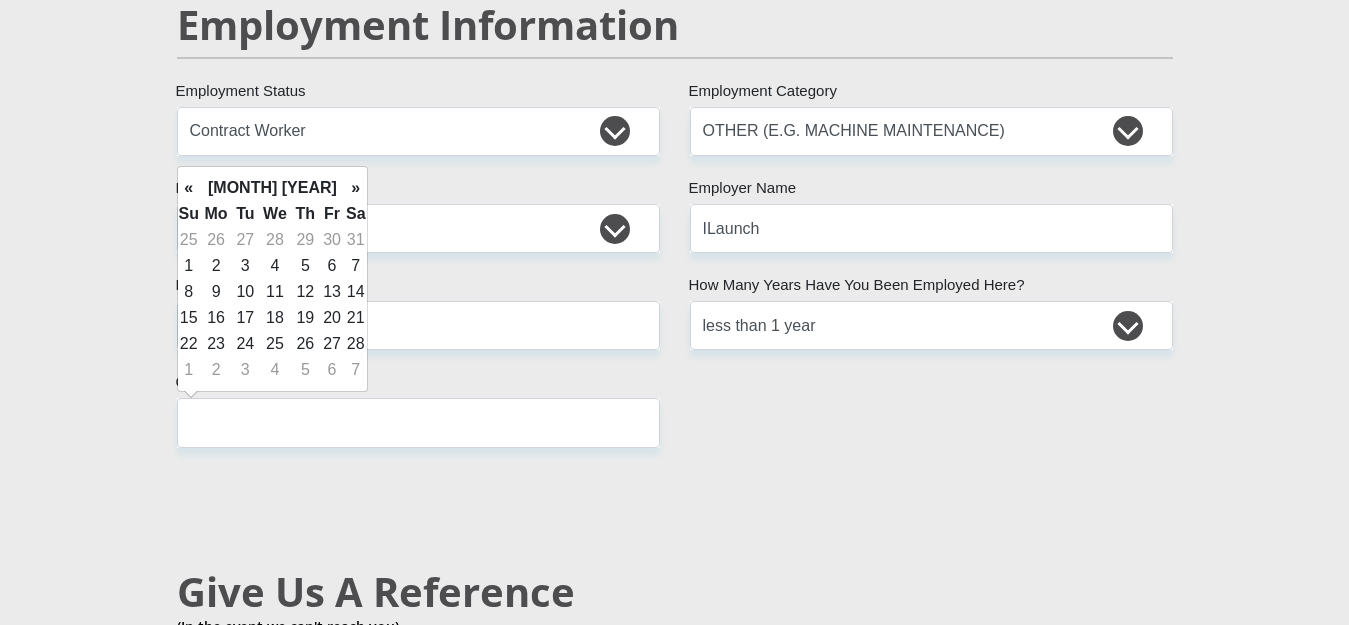 click on "»" at bounding box center [356, 188] 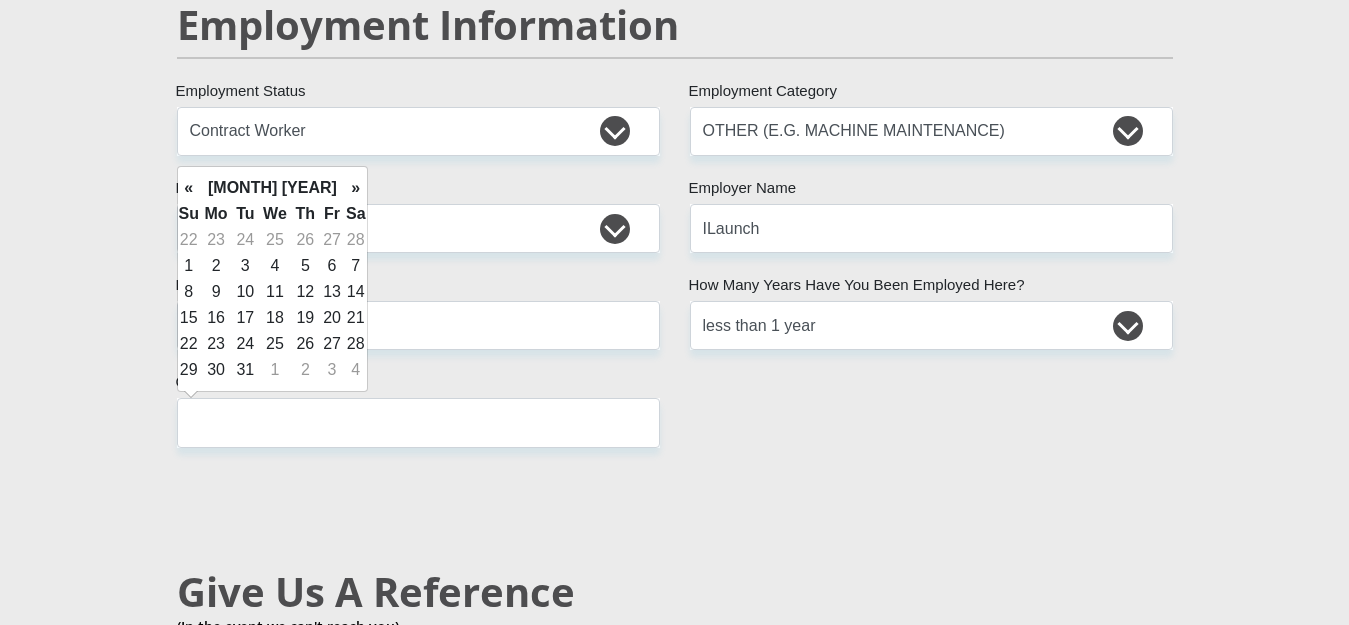 click on "»" at bounding box center (356, 188) 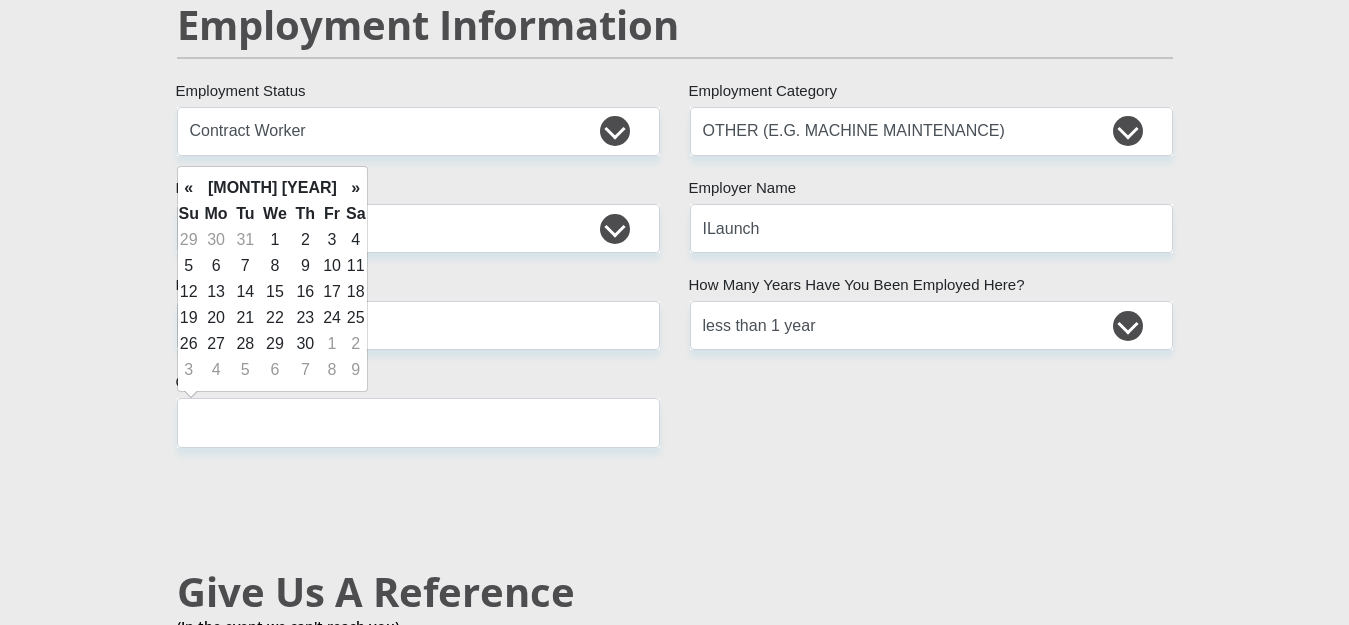 click on "»" at bounding box center (356, 188) 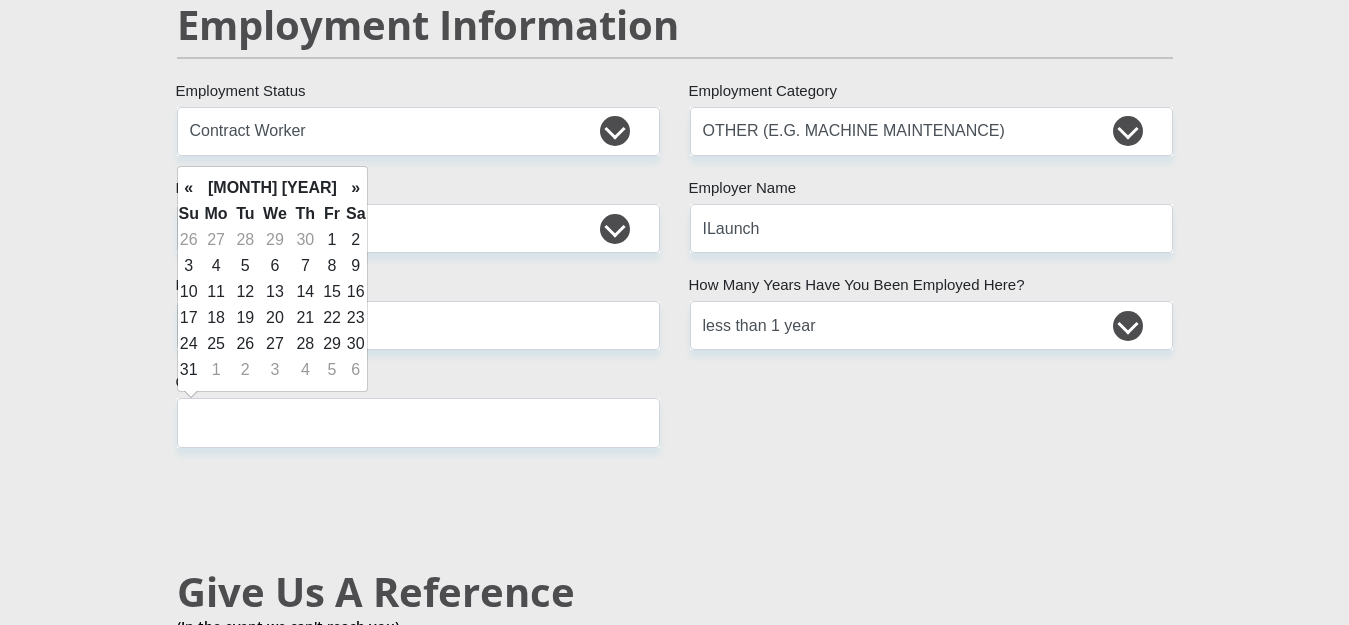 click on "»" at bounding box center [356, 188] 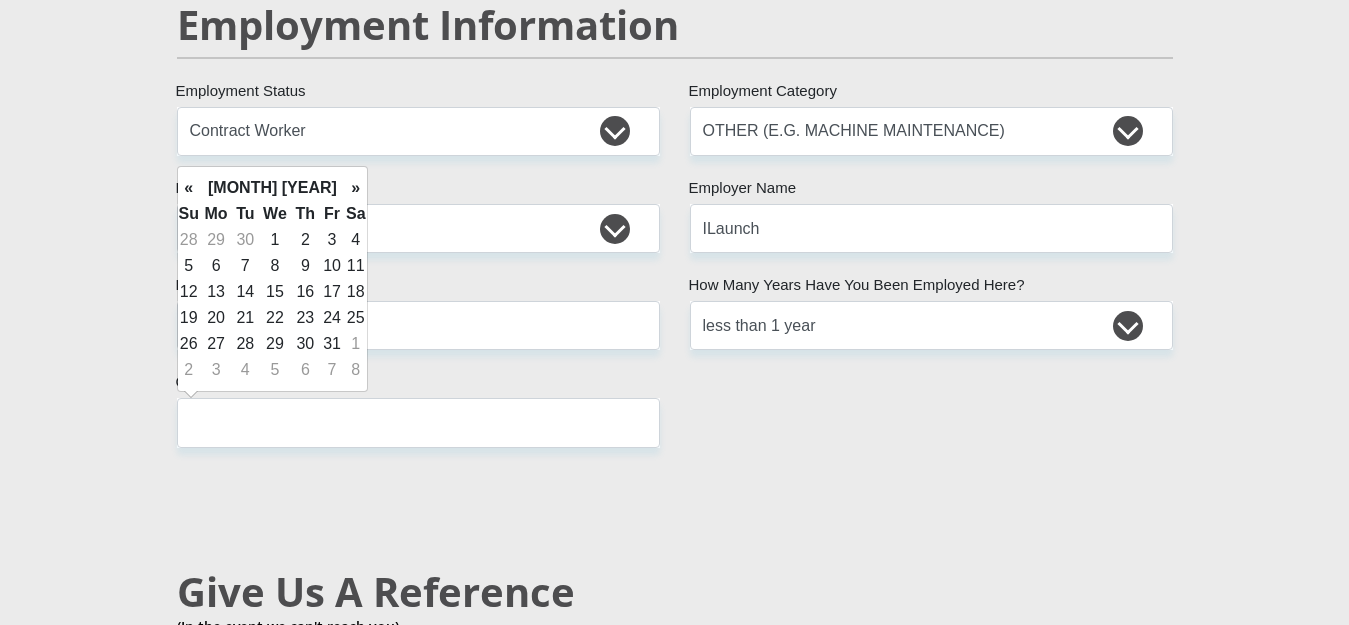 click on "»" at bounding box center [356, 188] 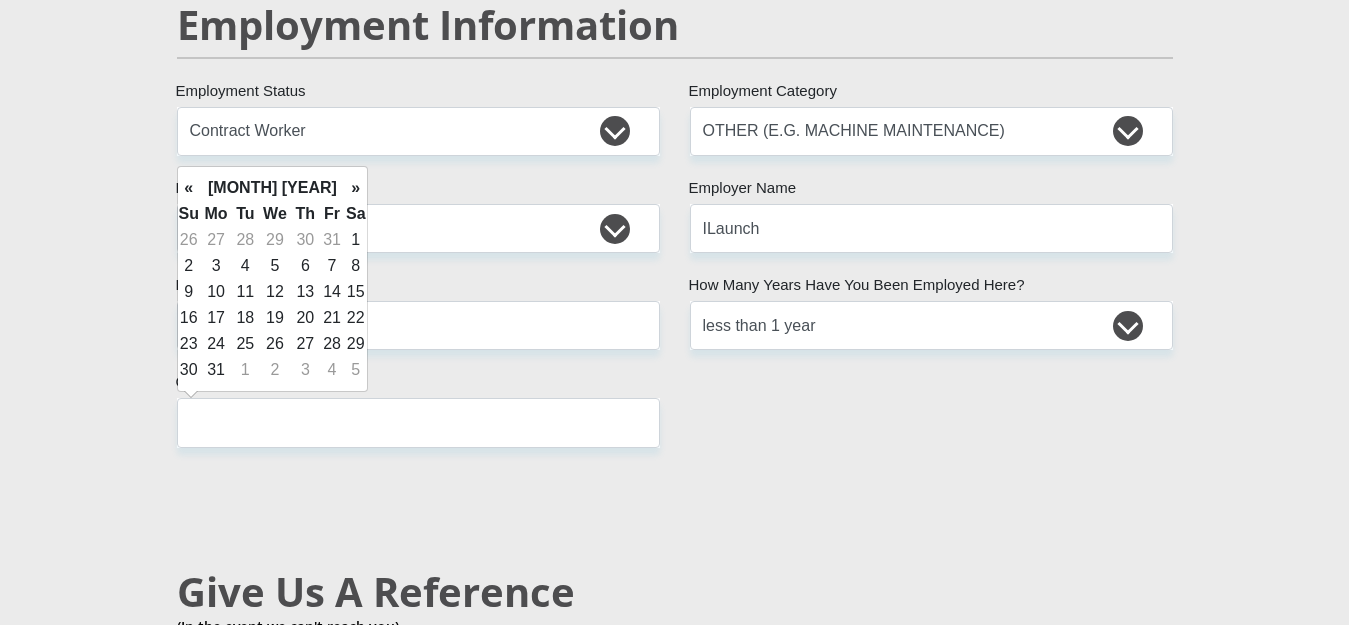 click on "»" at bounding box center (356, 188) 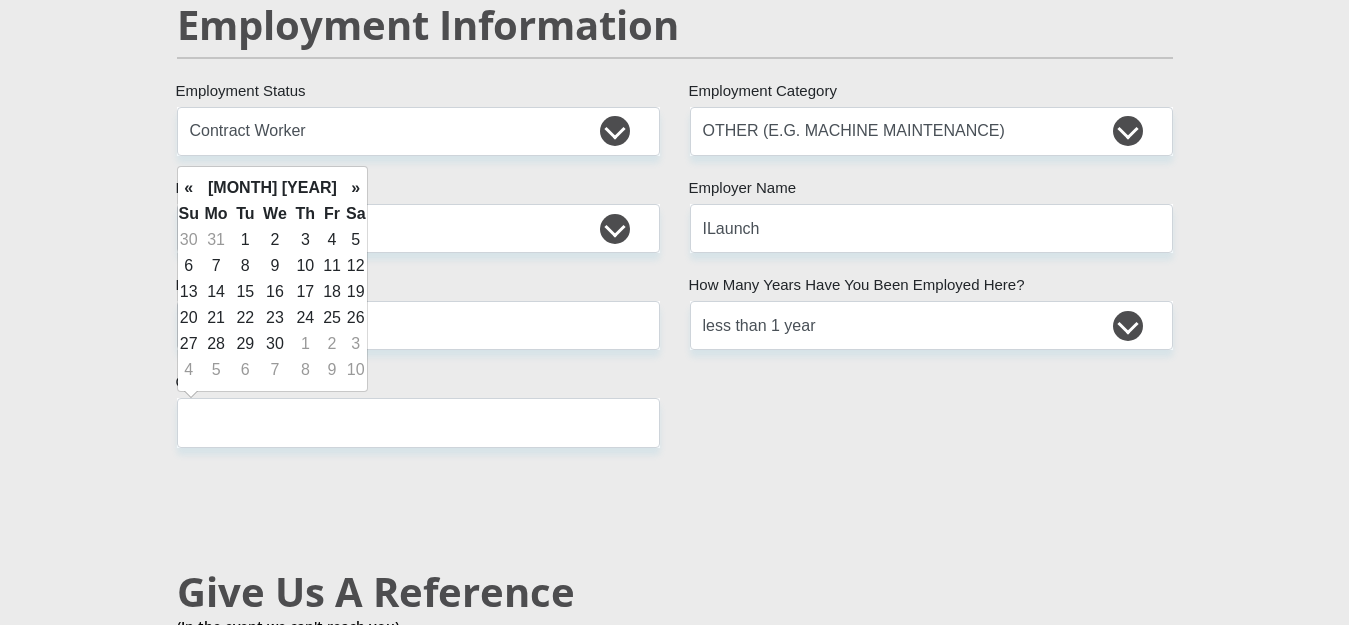 click on "»" at bounding box center (356, 188) 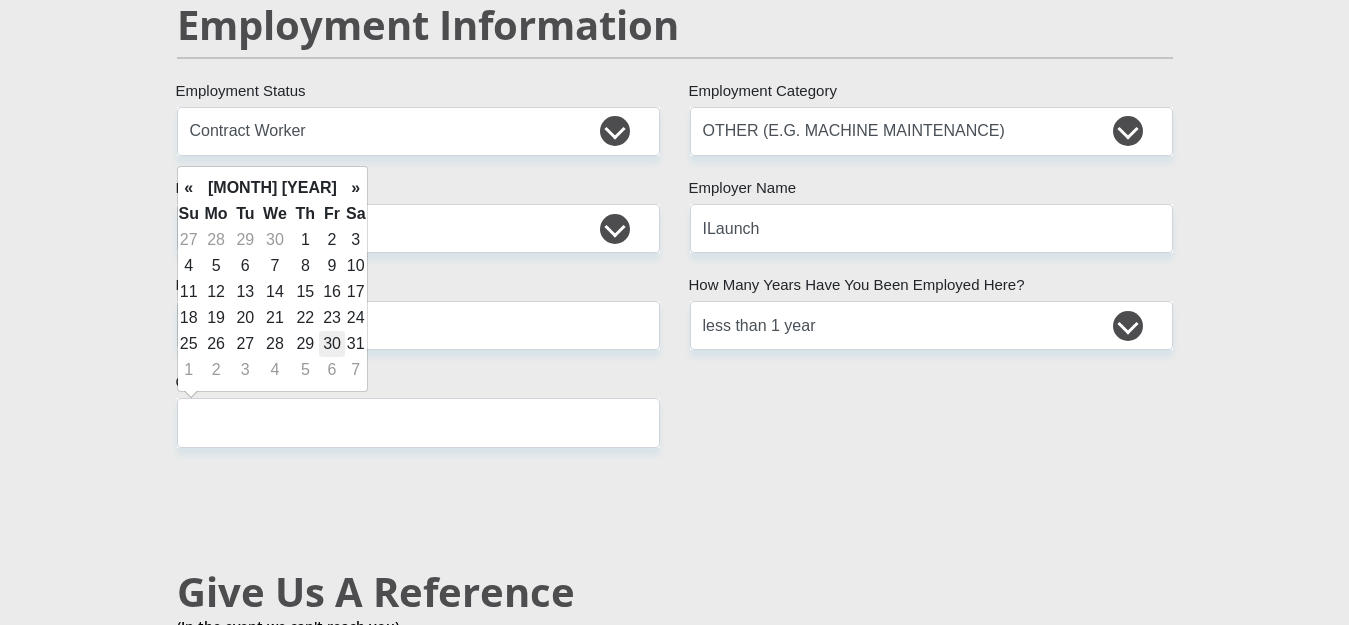 click on "30" at bounding box center [332, 344] 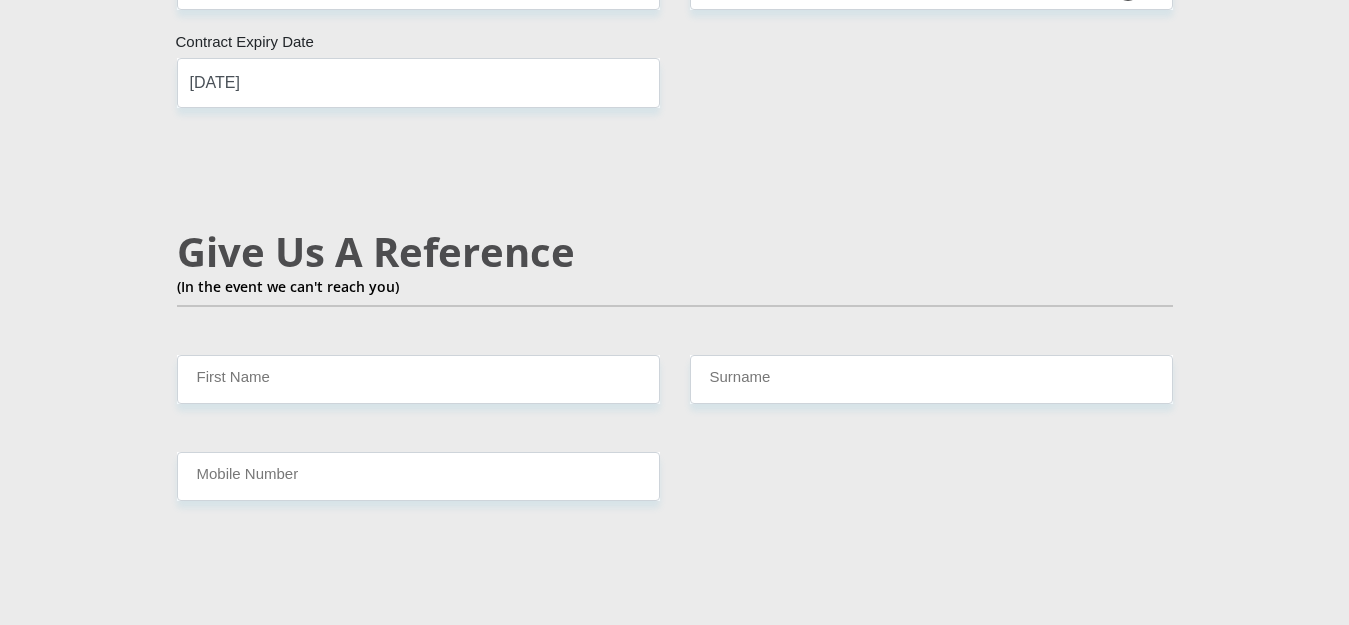 scroll, scrollTop: 3431, scrollLeft: 0, axis: vertical 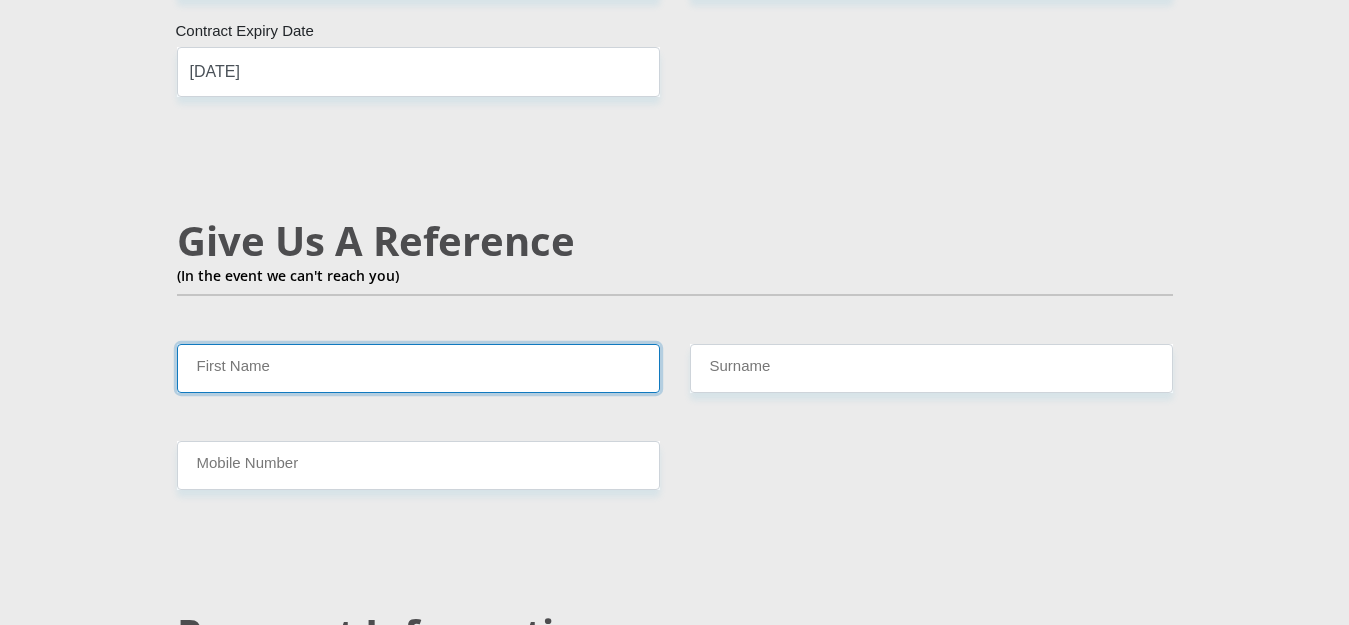 click on "First Name" at bounding box center (418, 368) 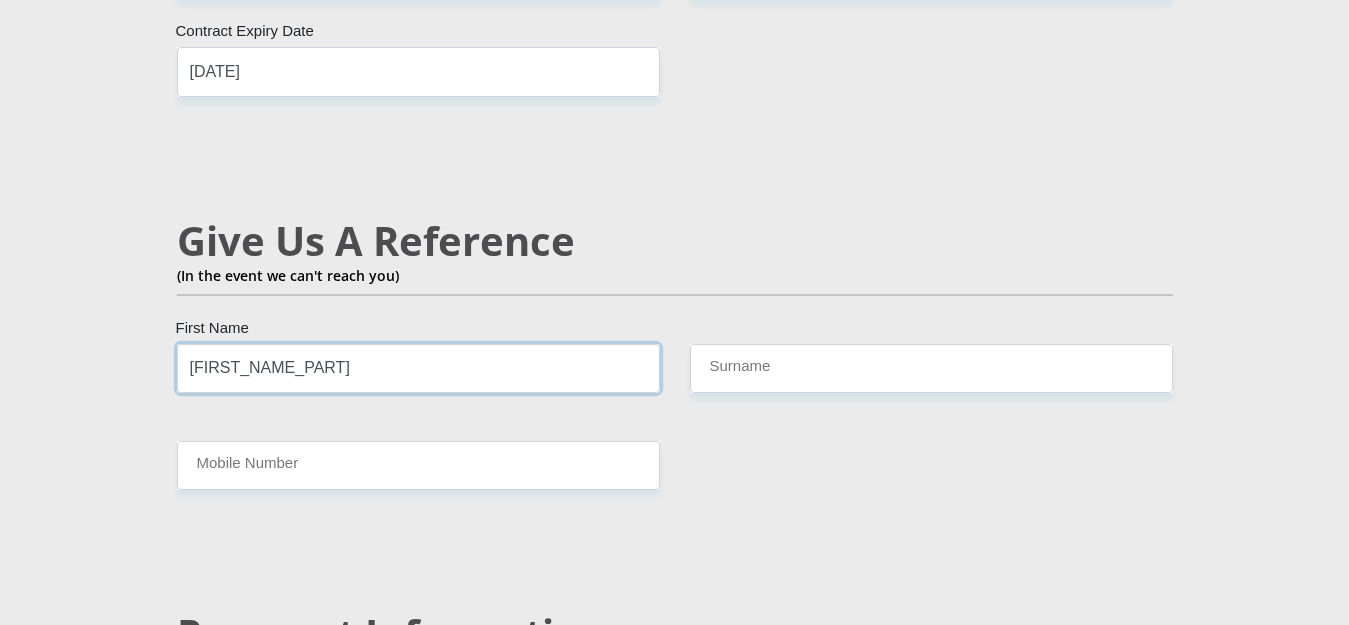 type on "Nomvuyo" 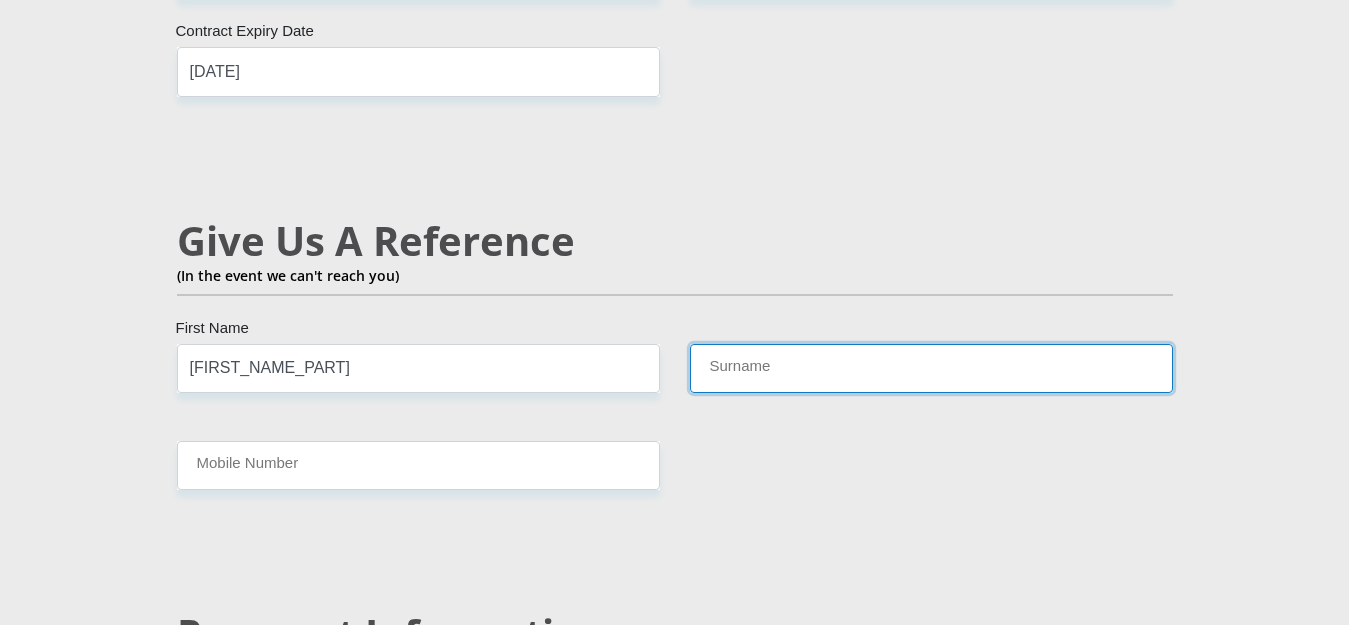 click on "Surname" at bounding box center (931, 368) 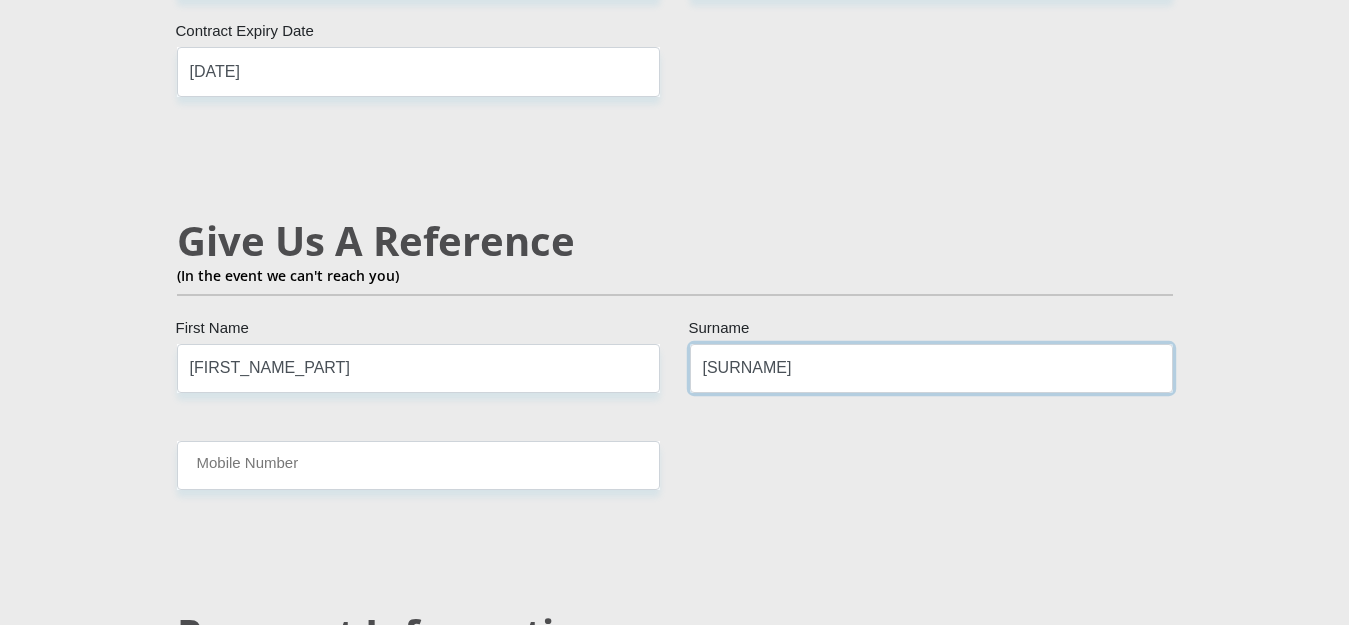 type on "Ntlale" 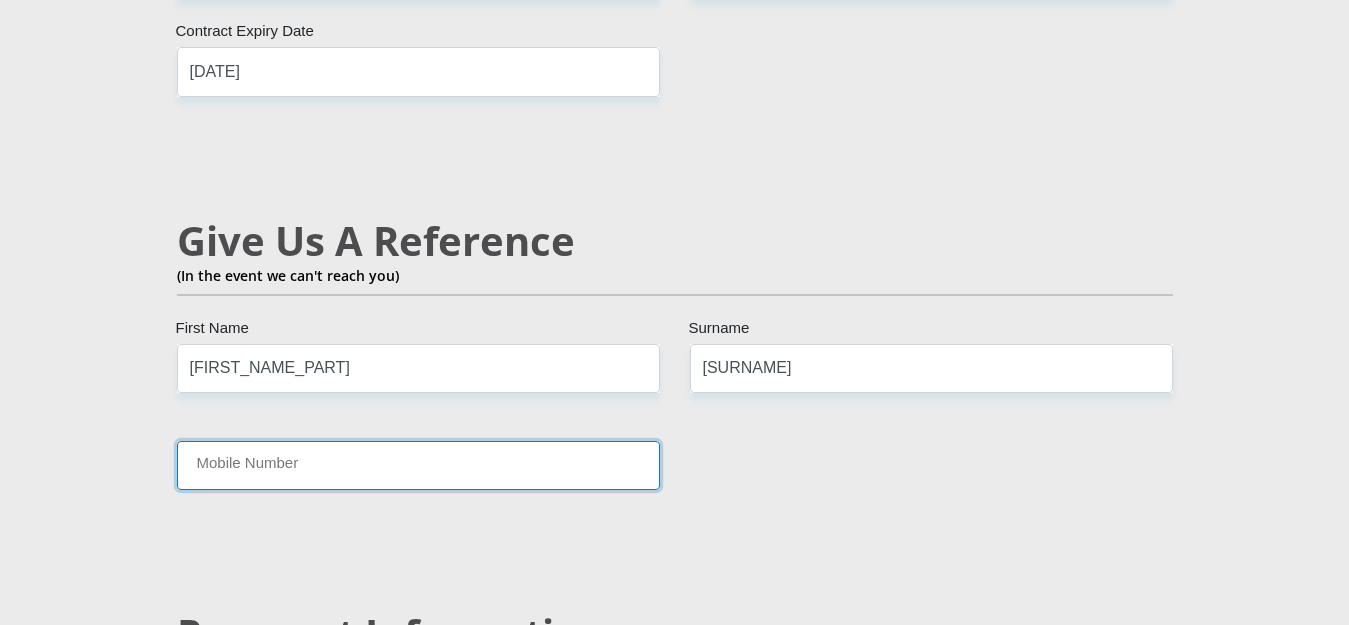 click on "Mobile Number" at bounding box center [418, 465] 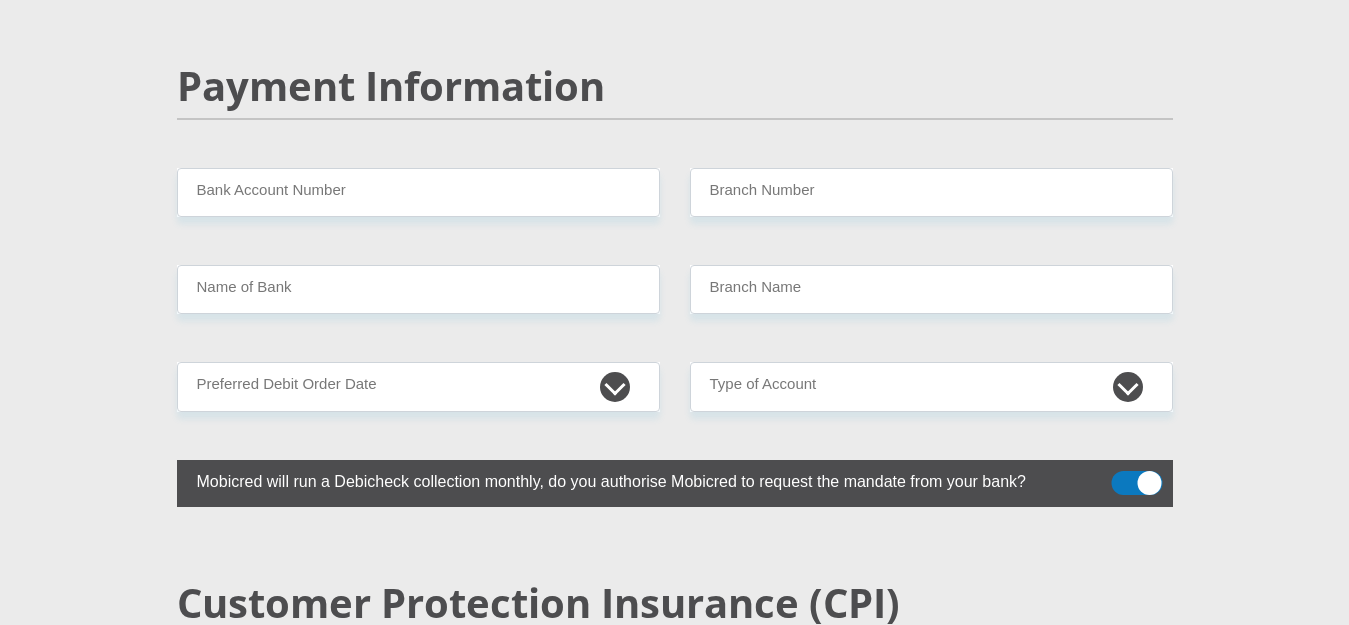 scroll, scrollTop: 3991, scrollLeft: 0, axis: vertical 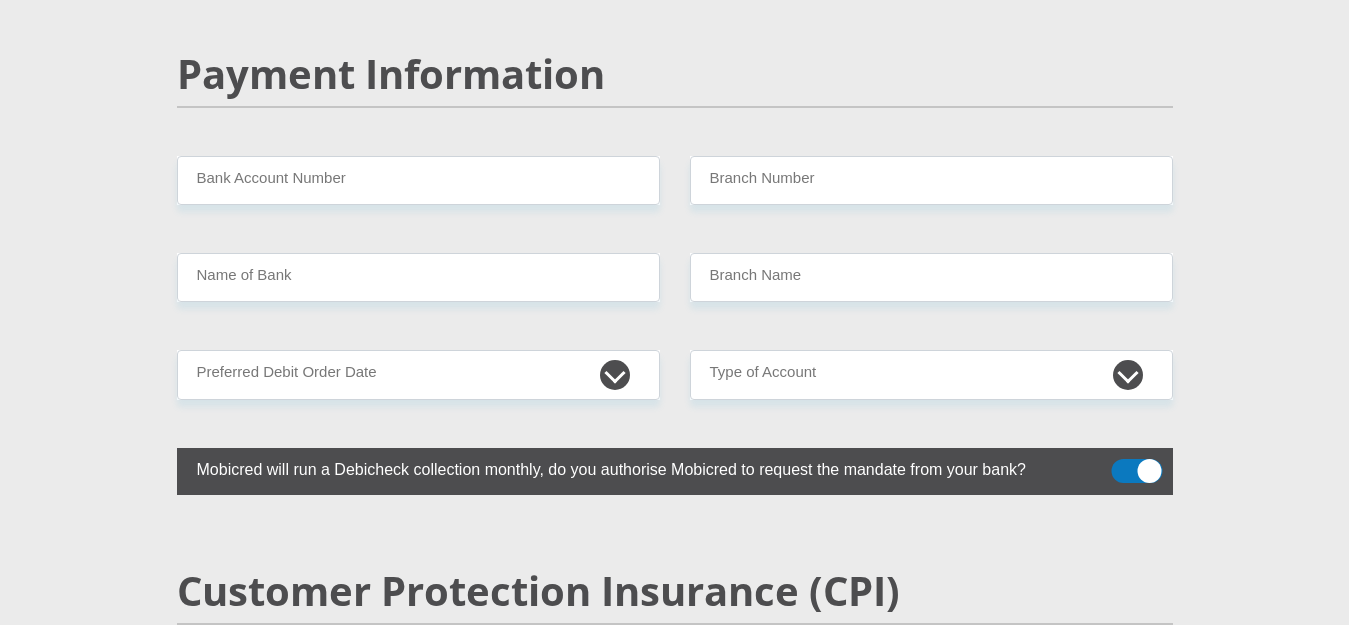 type on "0781146446" 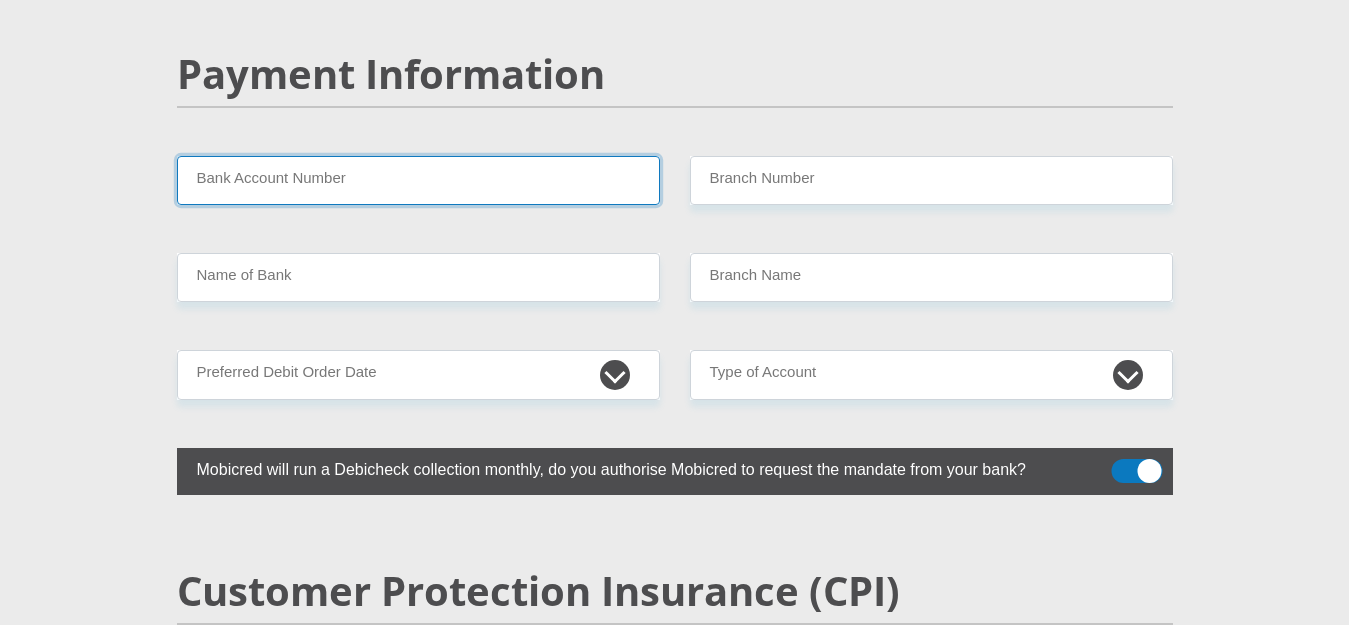 click on "Bank Account Number" at bounding box center (418, 180) 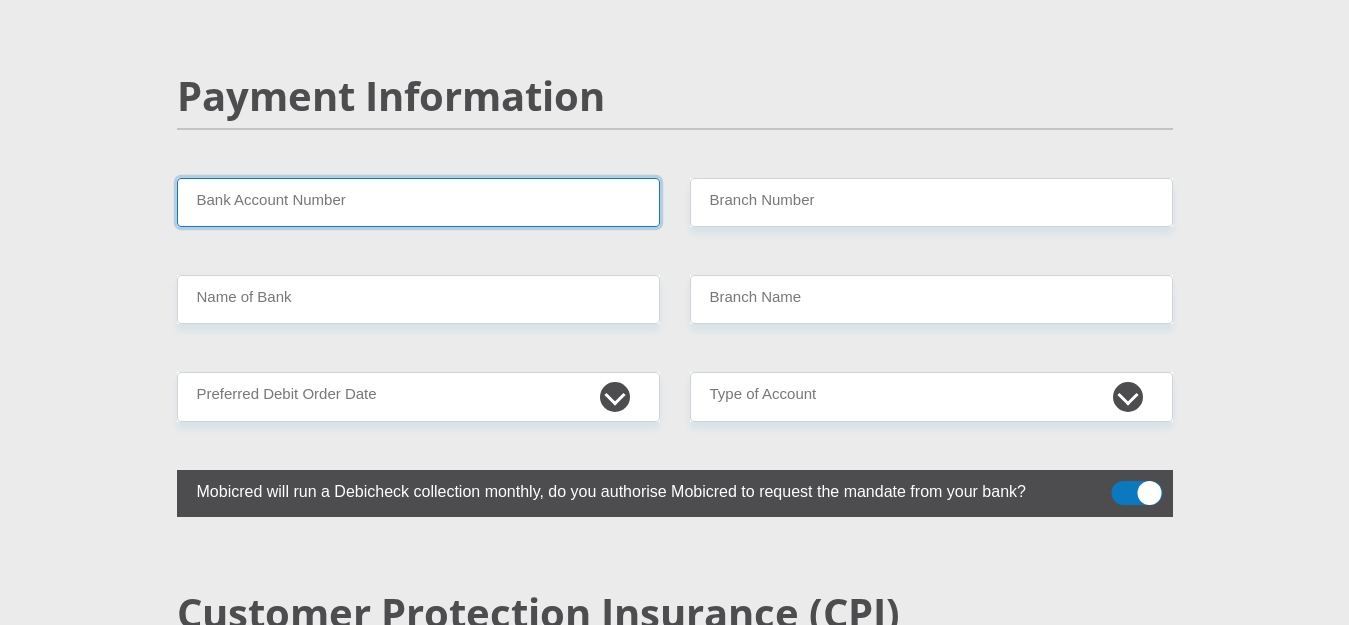 scroll, scrollTop: 3958, scrollLeft: 0, axis: vertical 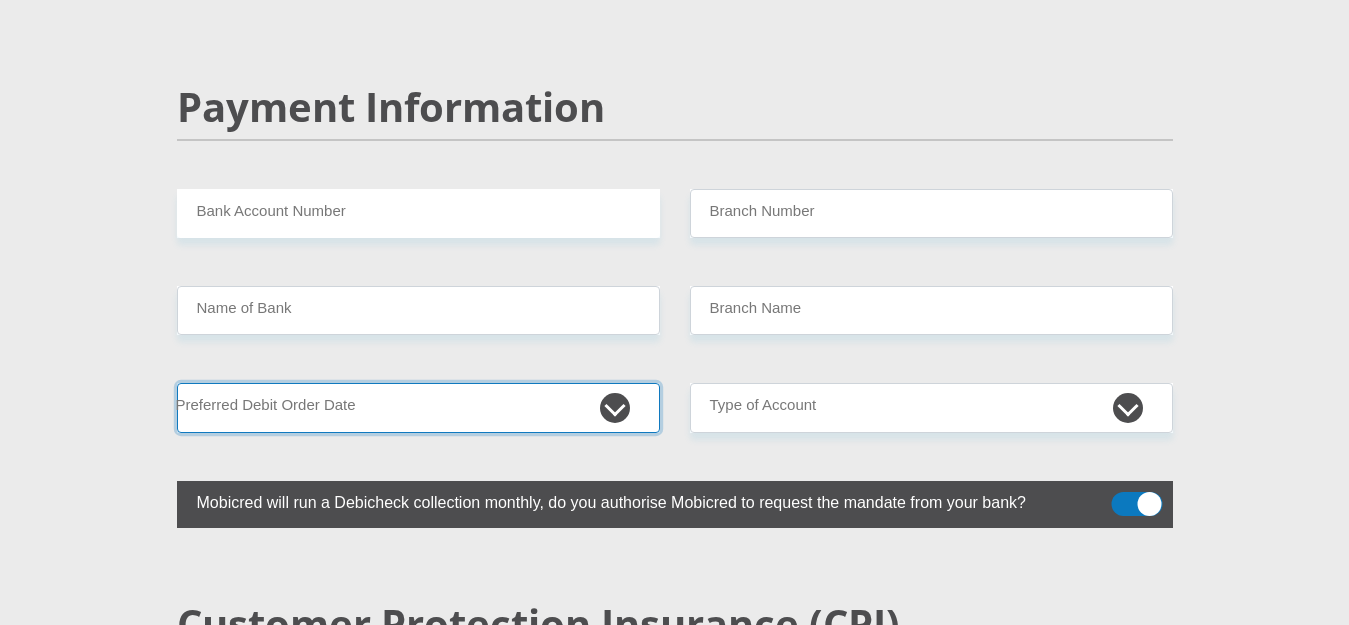 click on "1st
2nd
3rd
4th
5th
7th
18th
19th
20th
21st
22nd
23rd
24th
25th
26th
27th
28th
29th
30th" at bounding box center [418, 407] 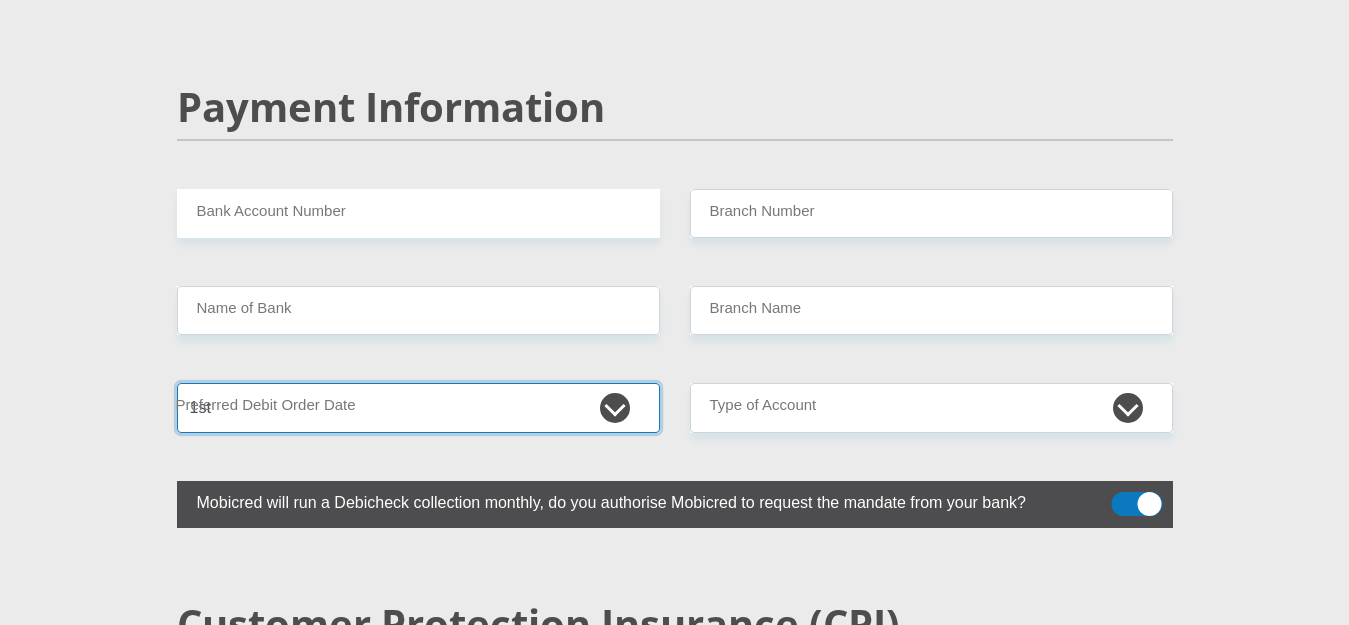 click on "1st
2nd
3rd
4th
5th
7th
18th
19th
20th
21st
22nd
23rd
24th
25th
26th
27th
28th
29th
30th" at bounding box center [418, 407] 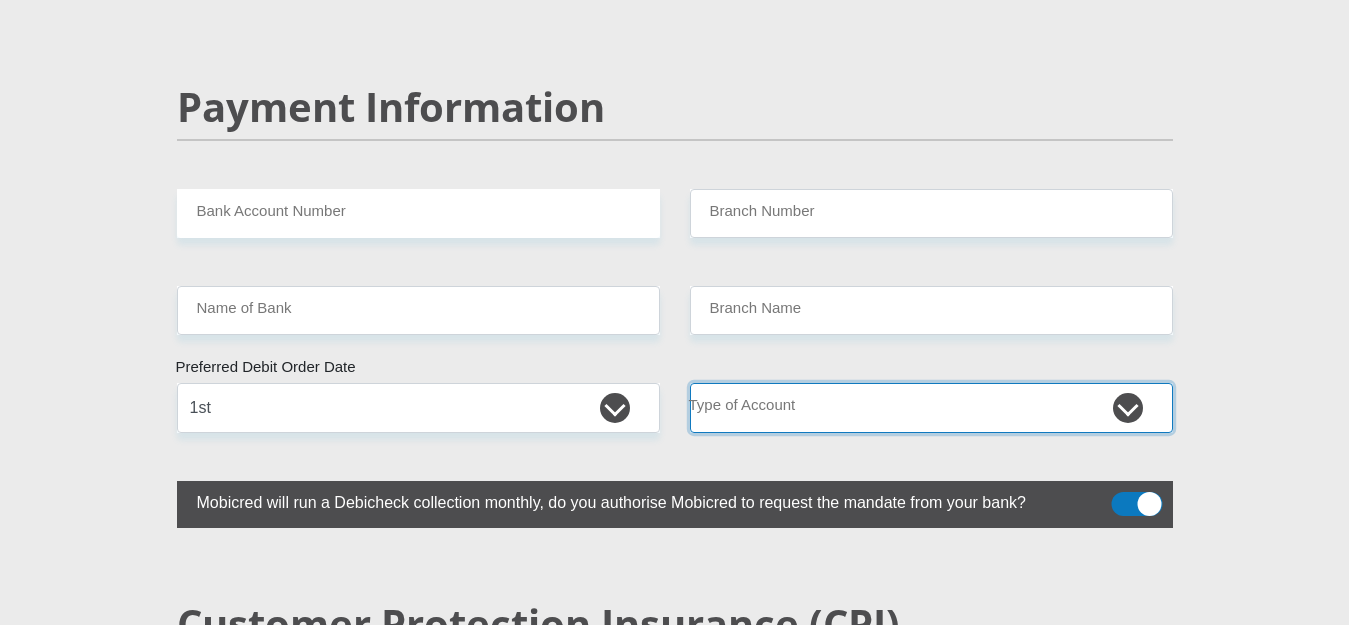 click on "Cheque
Savings" at bounding box center (931, 407) 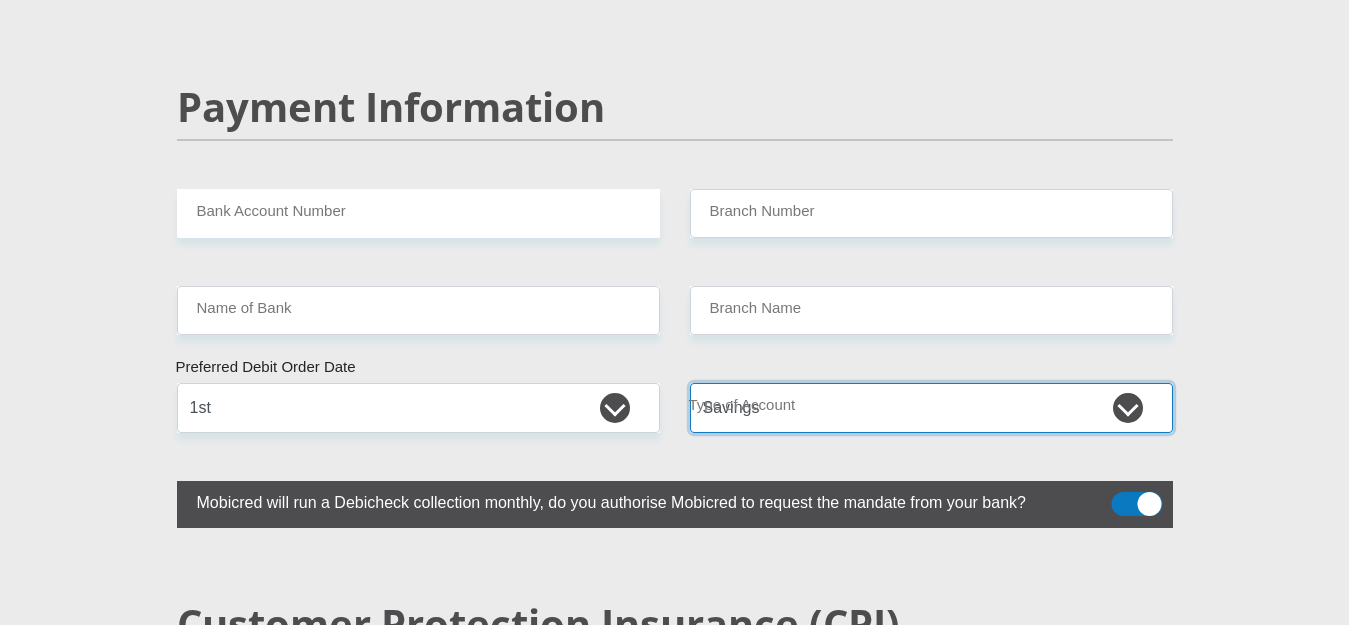 click on "Cheque
Savings" at bounding box center [931, 407] 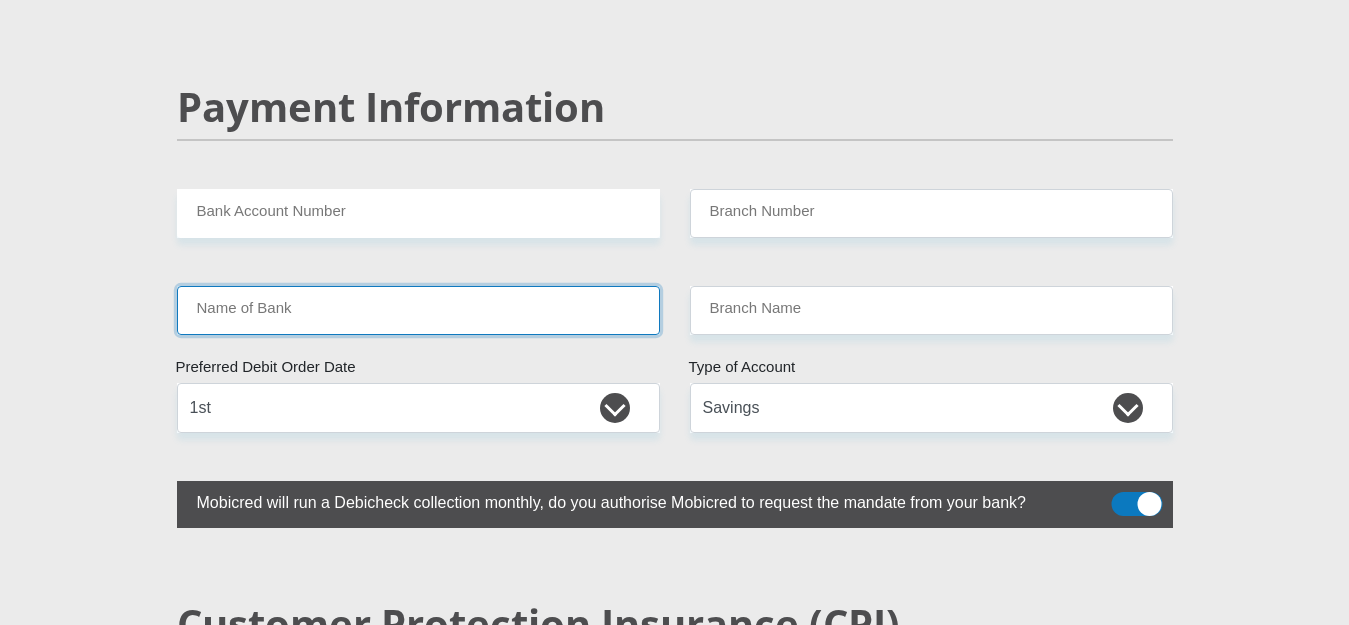 click on "Name of Bank" at bounding box center [418, 310] 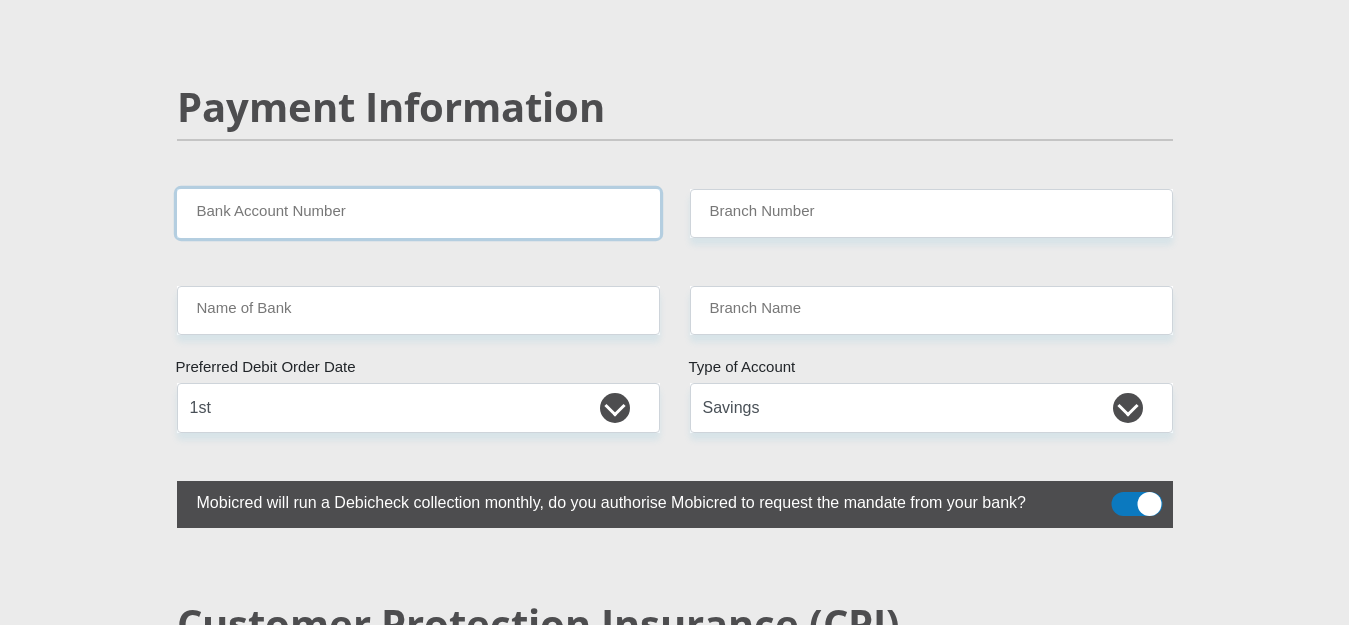 click on "Bank Account Number" at bounding box center (418, 213) 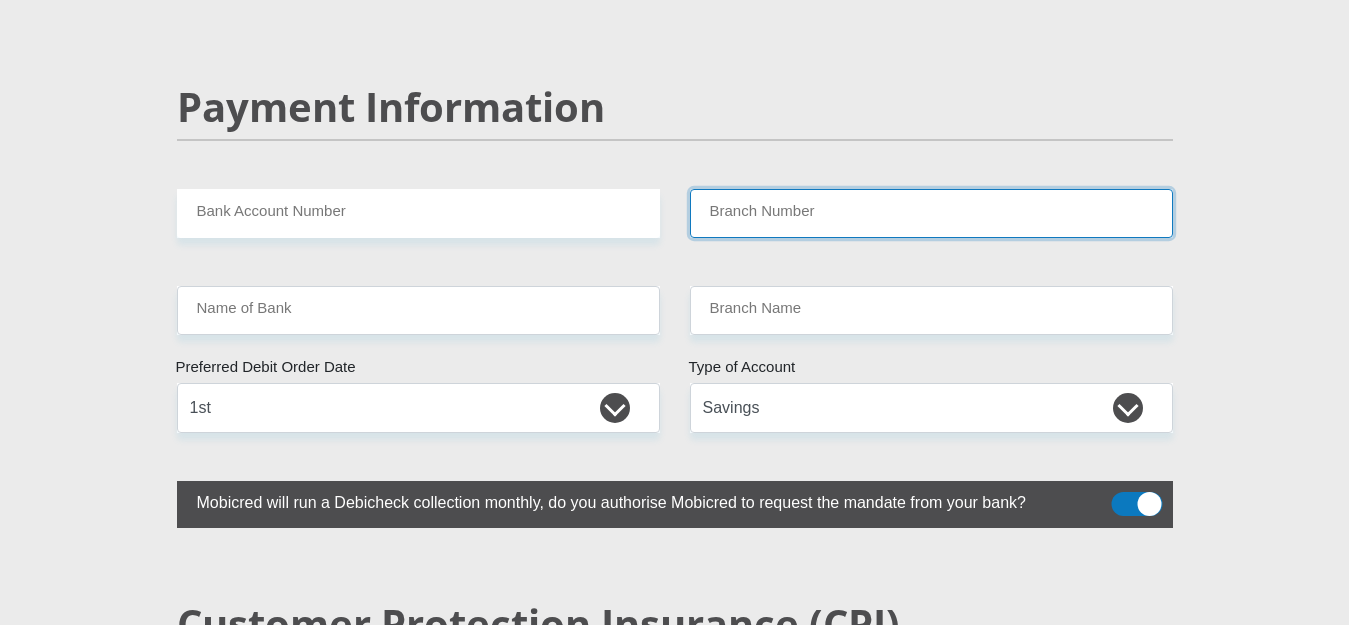 click on "Branch Number" at bounding box center (931, 213) 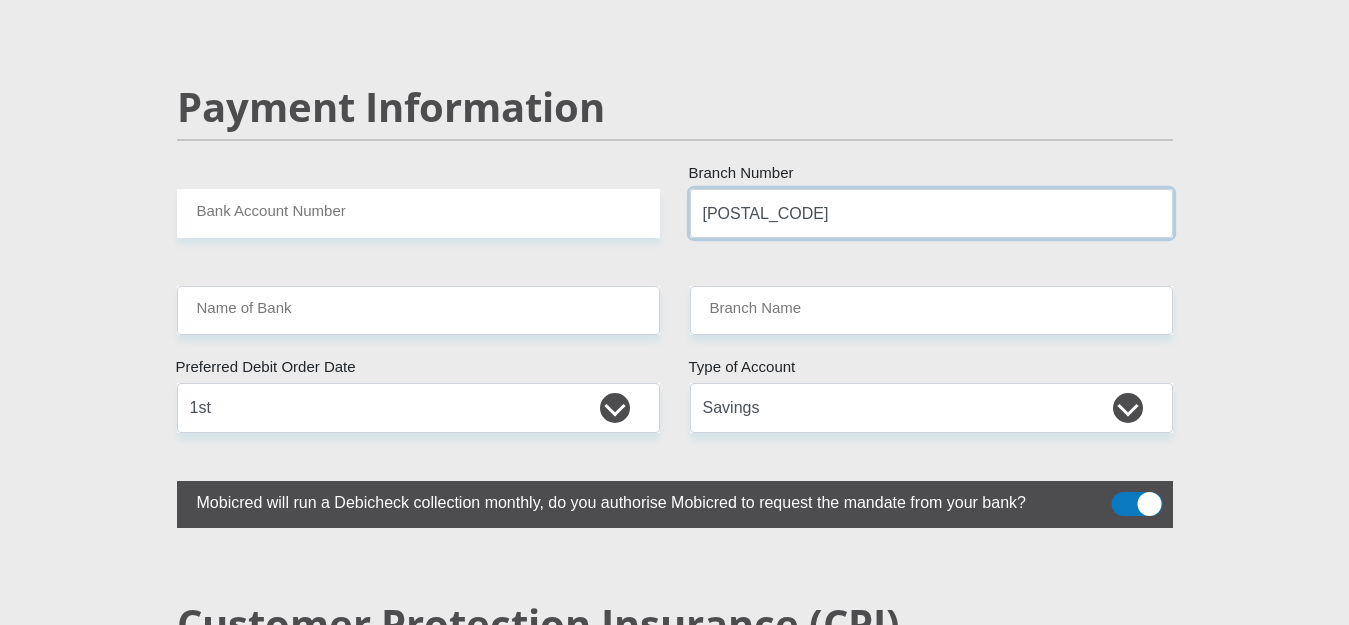 type on "60031" 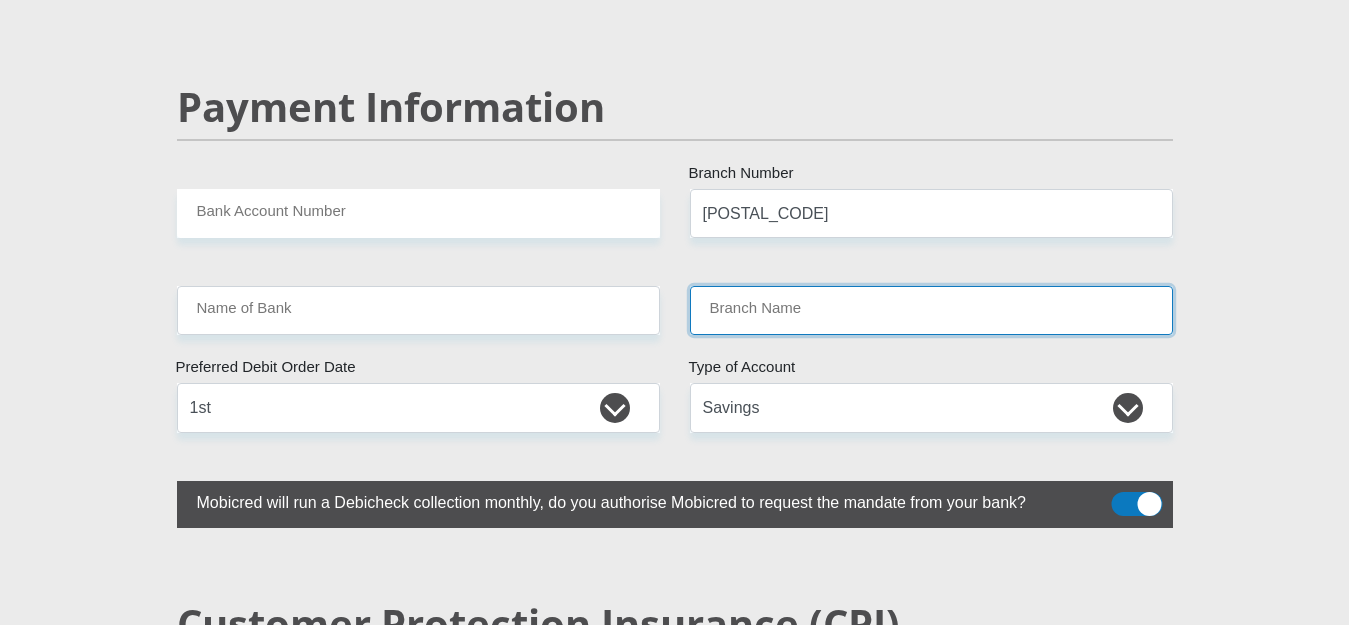 click on "Branch Name" at bounding box center [931, 310] 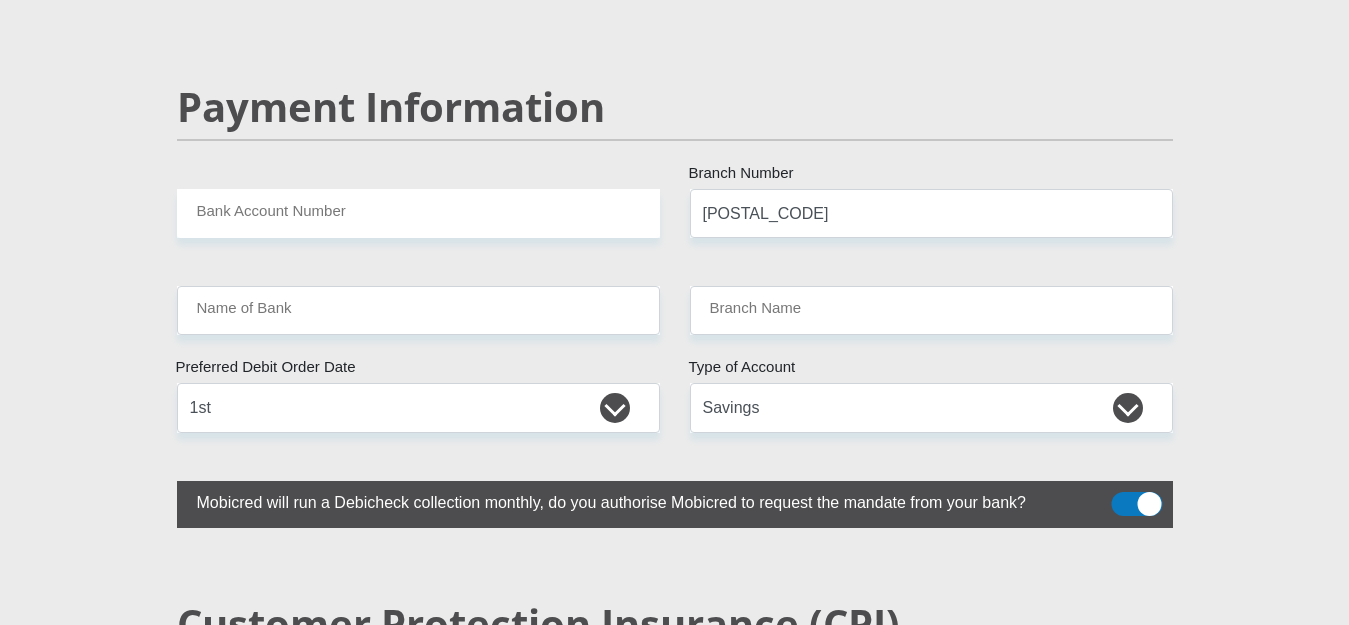 click at bounding box center (1136, 504) 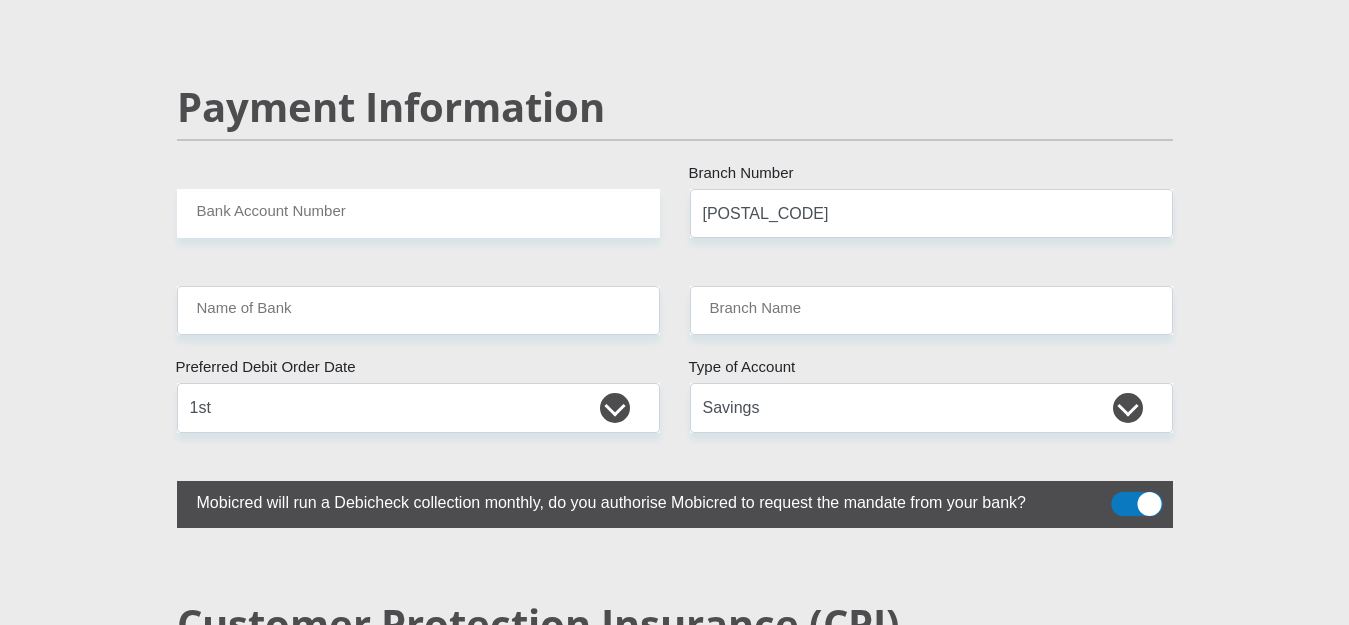 click at bounding box center [1123, 498] 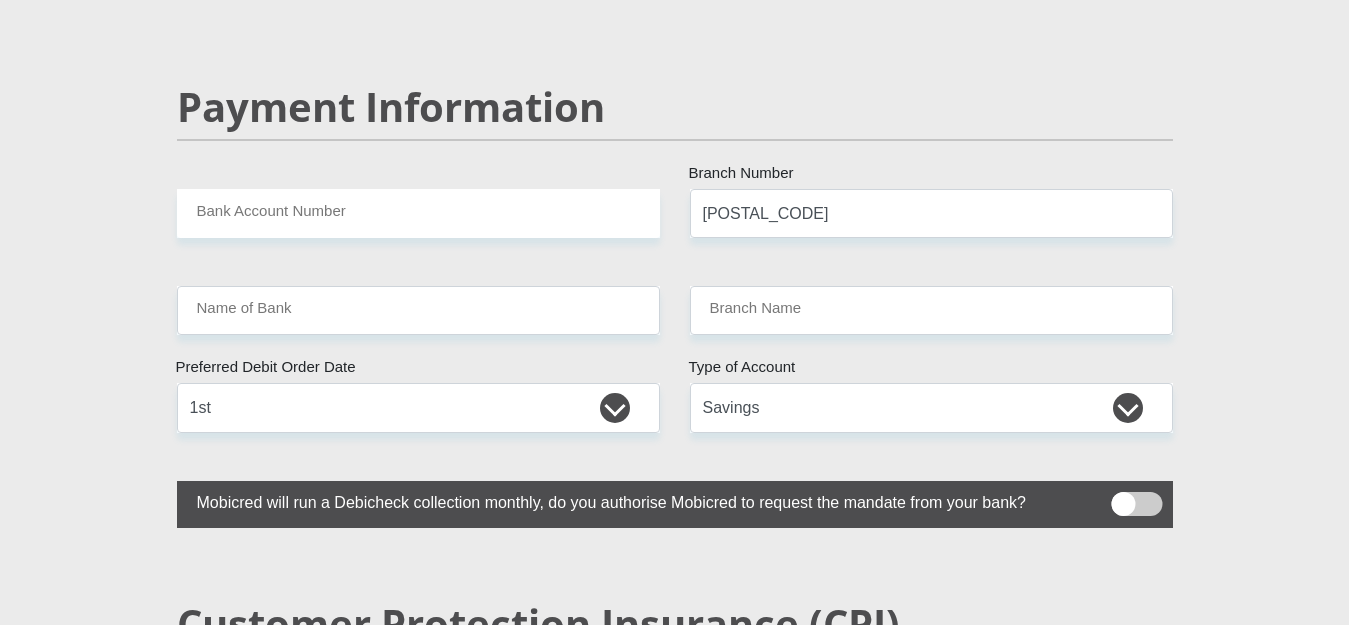 click at bounding box center (1136, 504) 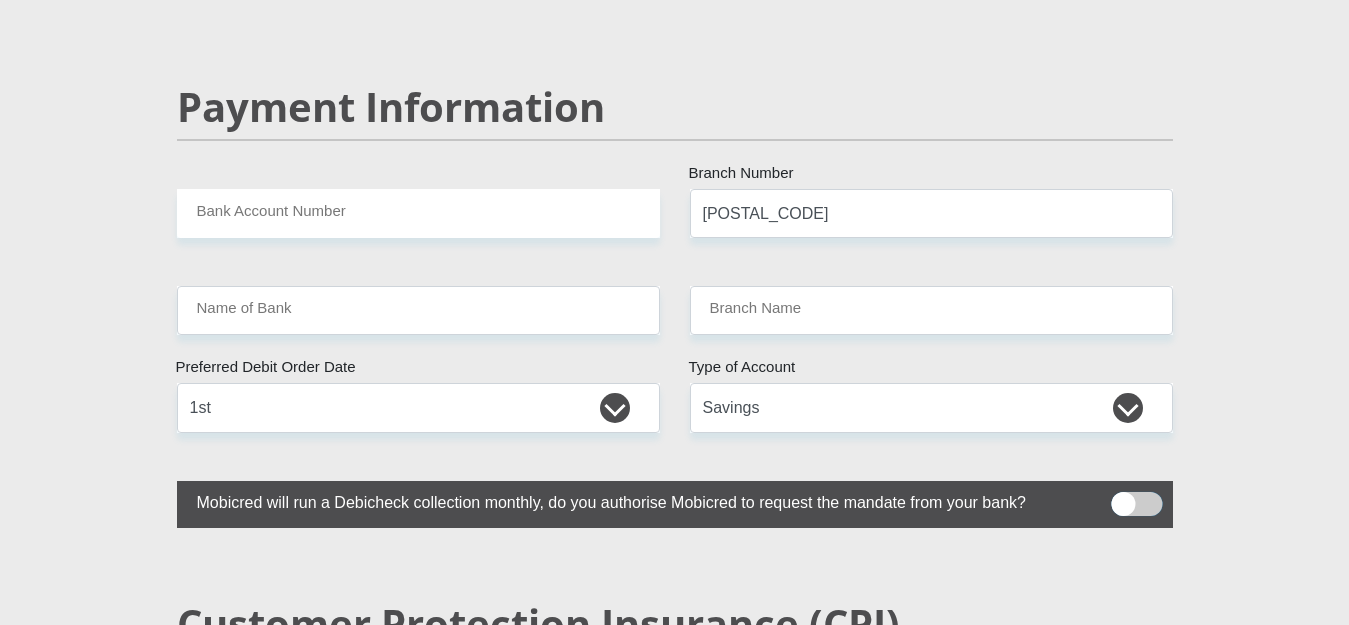 click at bounding box center [1123, 498] 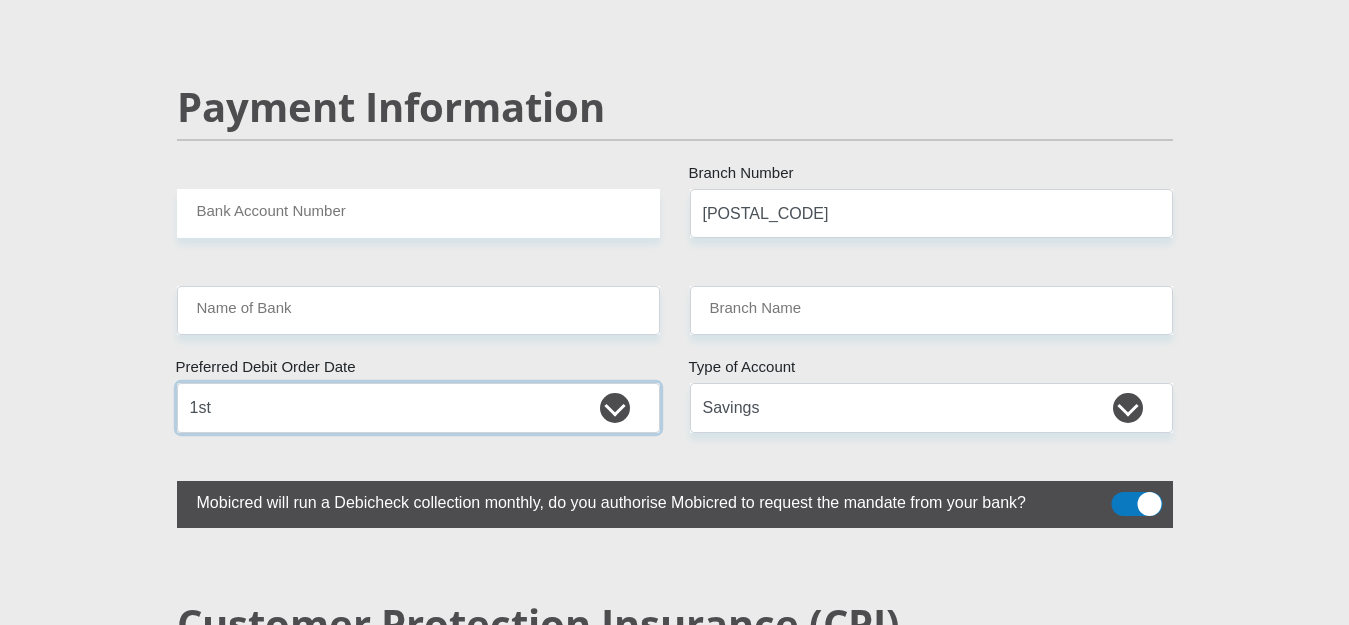 click on "1st
2nd
3rd
4th
5th
7th
18th
19th
20th
21st
22nd
23rd
24th
25th
26th
27th
28th
29th
30th" at bounding box center [418, 407] 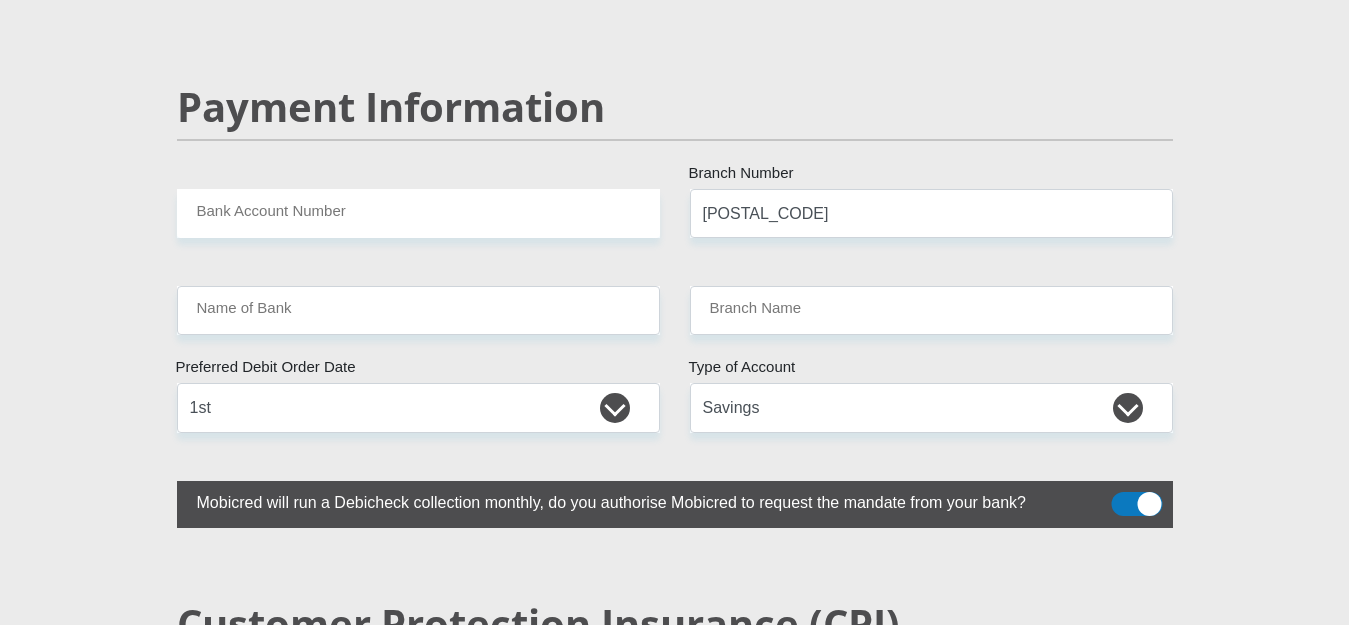 click on "Personal Details
Mr
Ms
Mrs
Dr
Other
Title
Akhona
First Name
Ntlale
Surname
8410045302083
South African ID Number
Please input valid ID number
South Africa
Afghanistan
Aland Islands
Albania
Algeria
America Samoa
American Virgin Islands
Andorra
Angola
Anguilla  Antarctica  Chad" at bounding box center [675, -717] 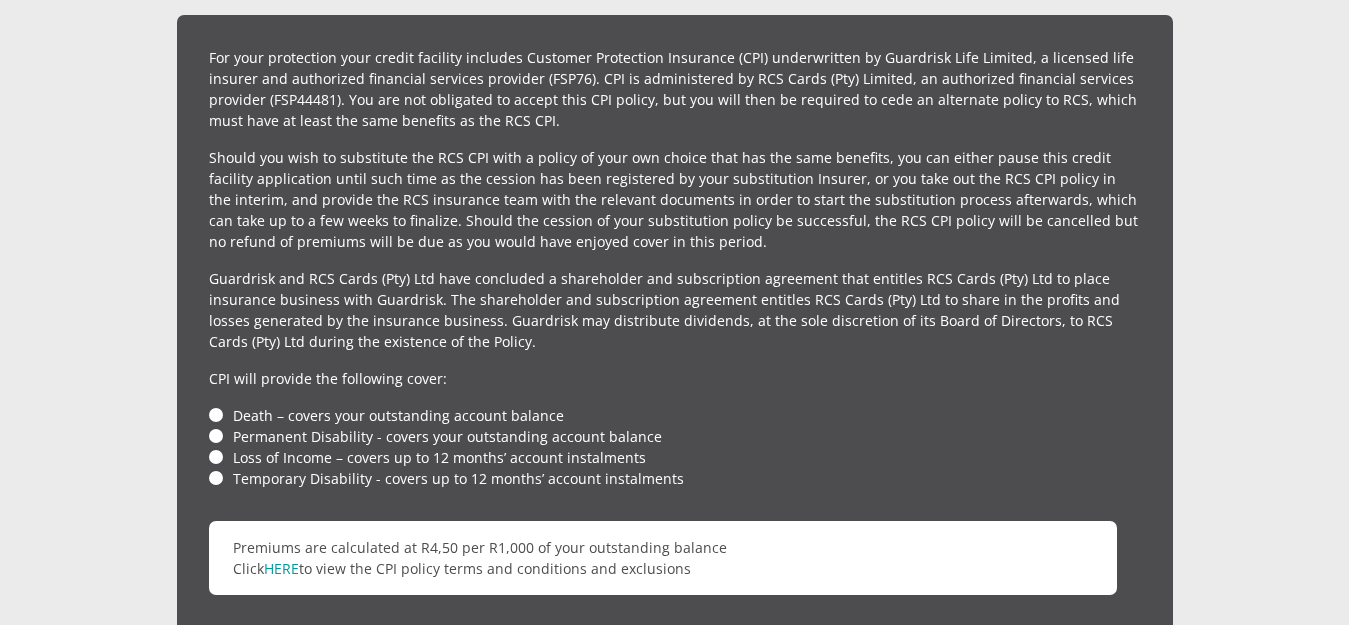 scroll, scrollTop: 4638, scrollLeft: 0, axis: vertical 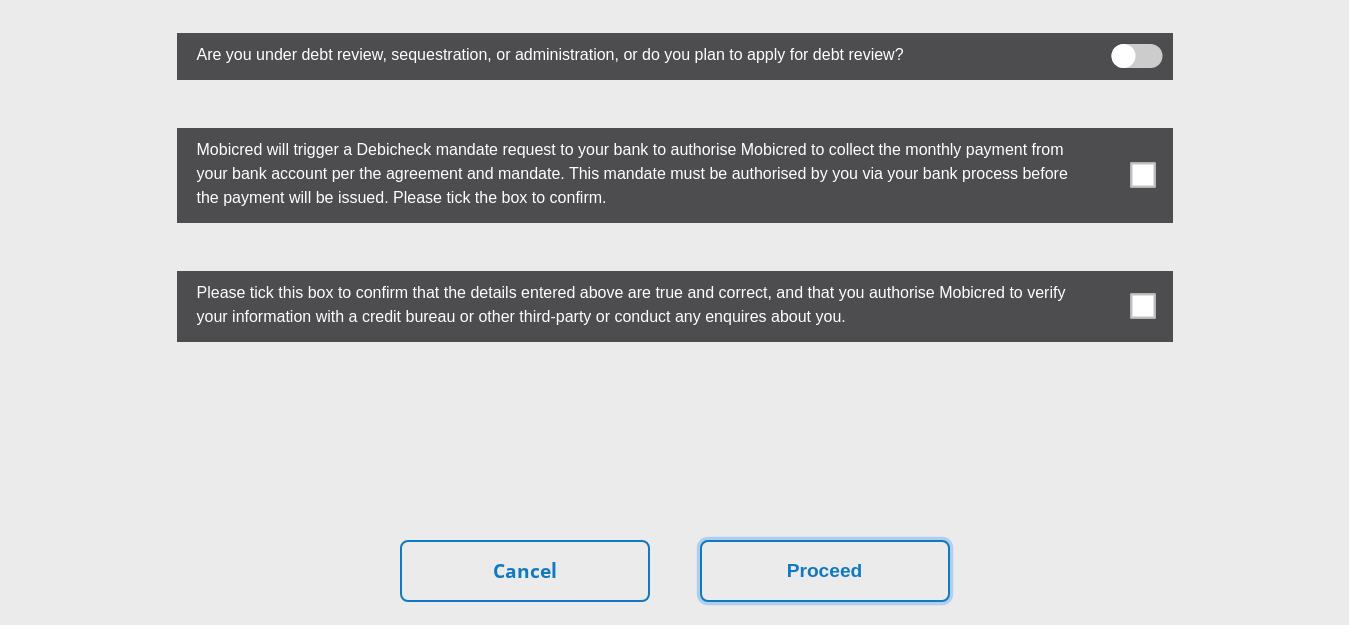 click on "Proceed" at bounding box center (825, 571) 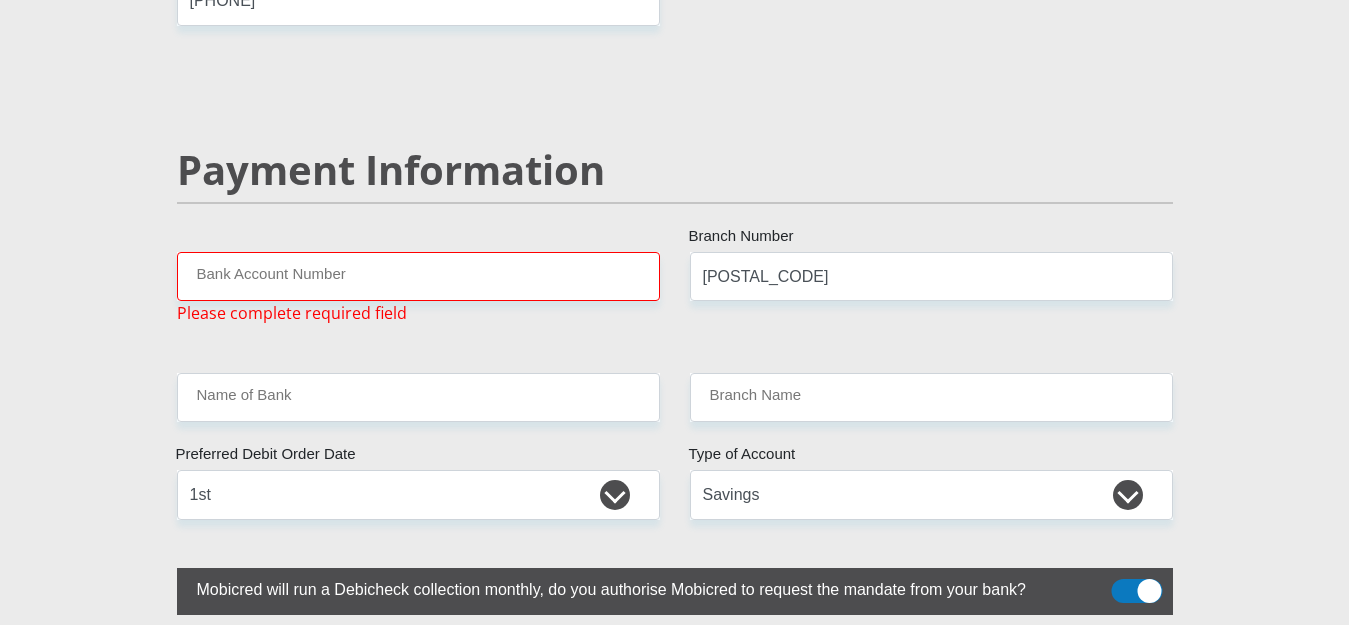scroll, scrollTop: 5880, scrollLeft: 0, axis: vertical 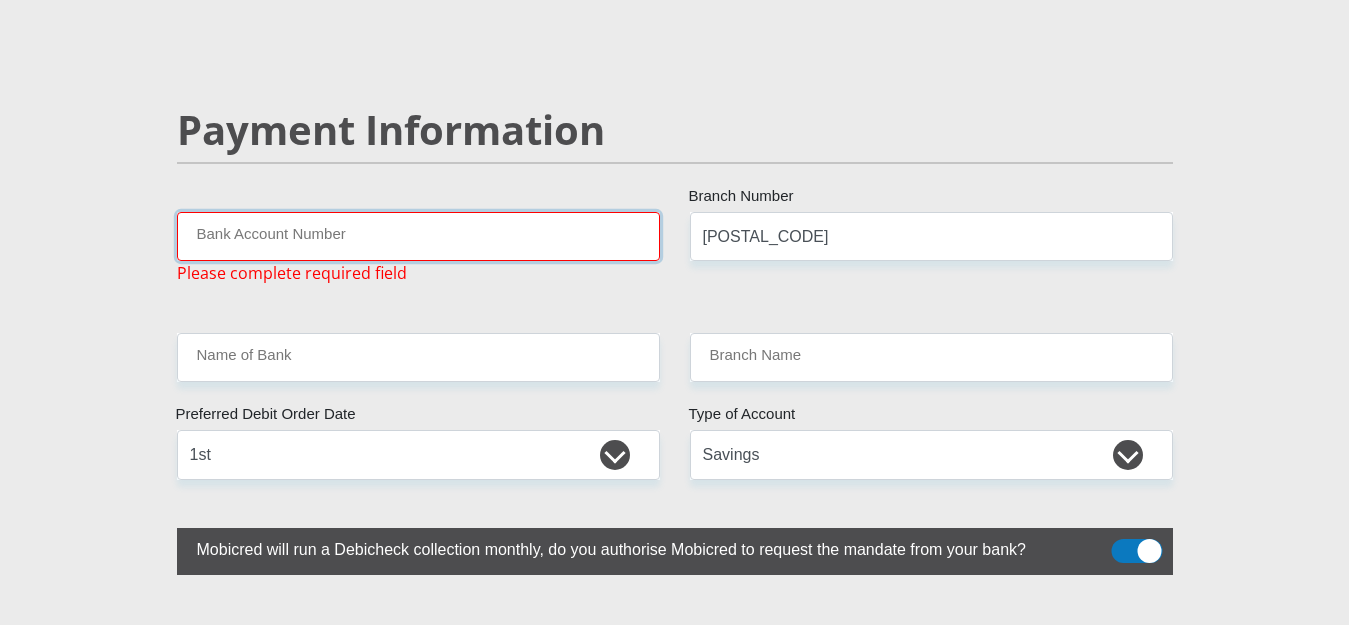 click on "Bank Account Number" at bounding box center (418, 236) 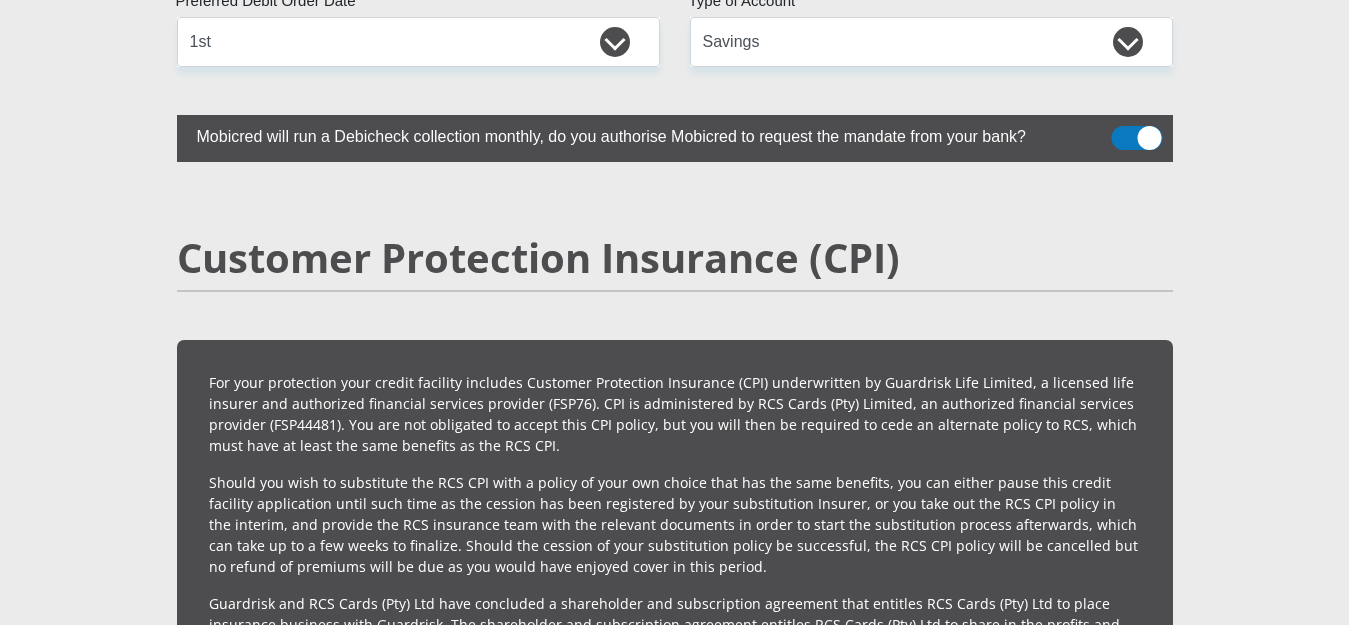 scroll, scrollTop: 4383, scrollLeft: 0, axis: vertical 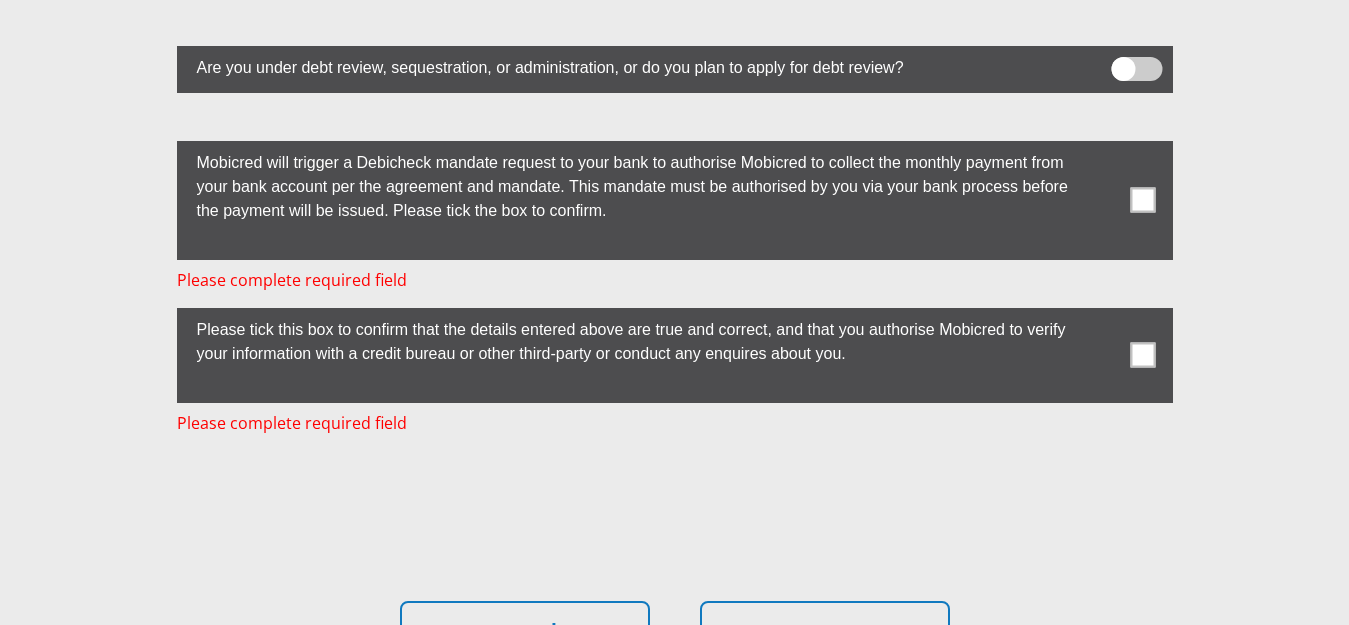 click at bounding box center [1142, 200] 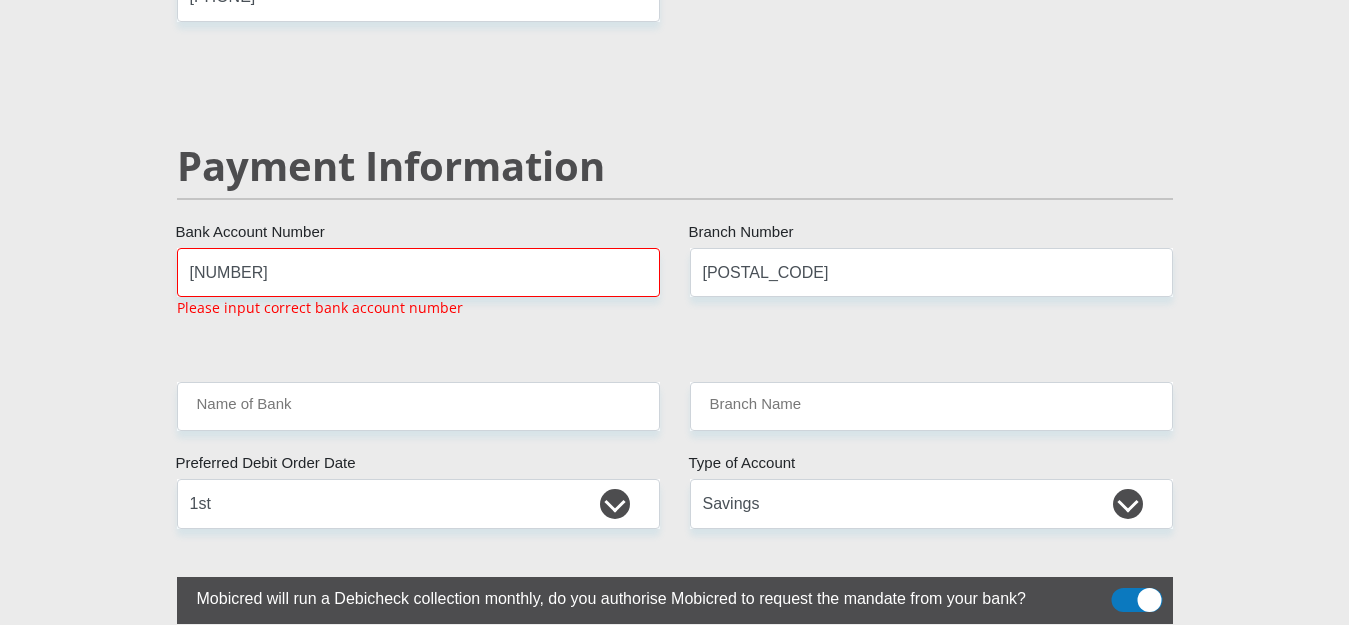 scroll, scrollTop: 3932, scrollLeft: 0, axis: vertical 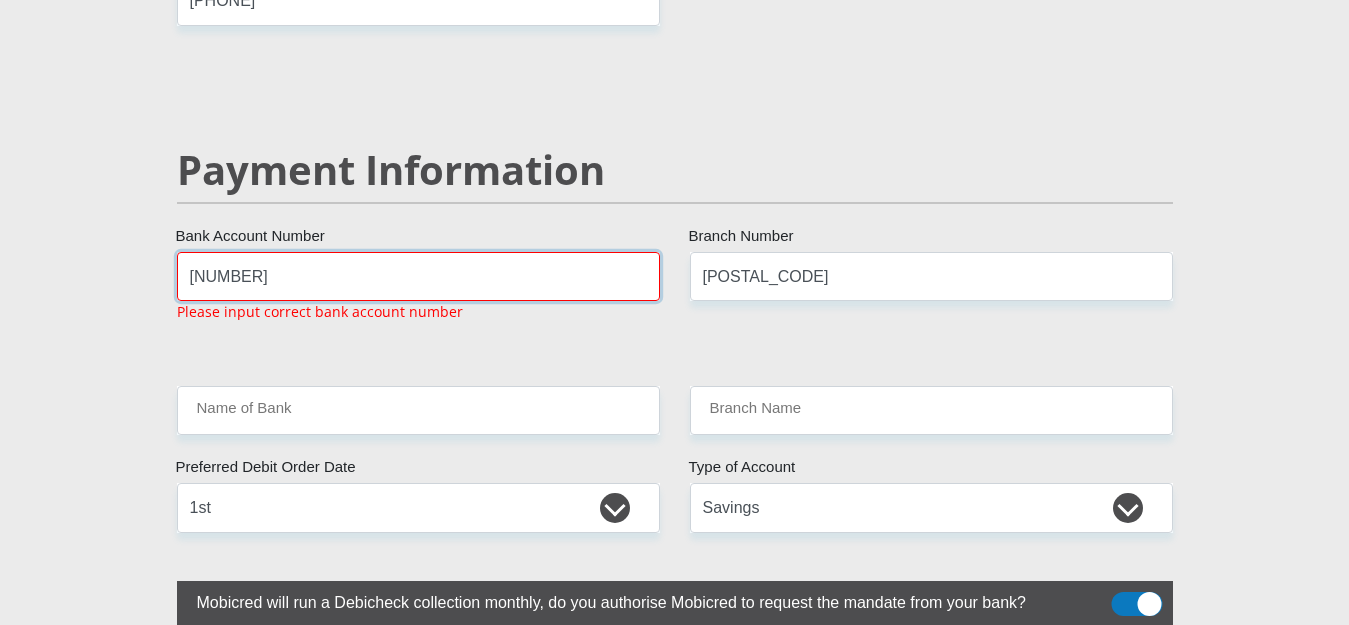 click on "1602347636" at bounding box center (418, 276) 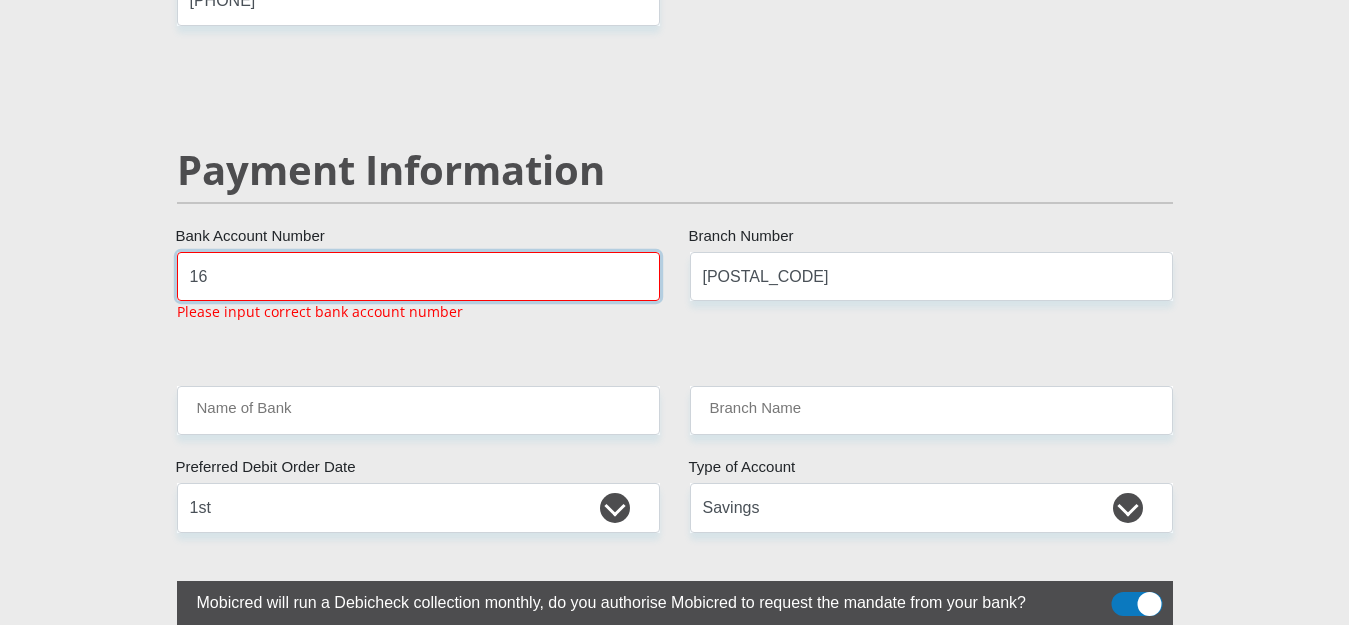 type on "1" 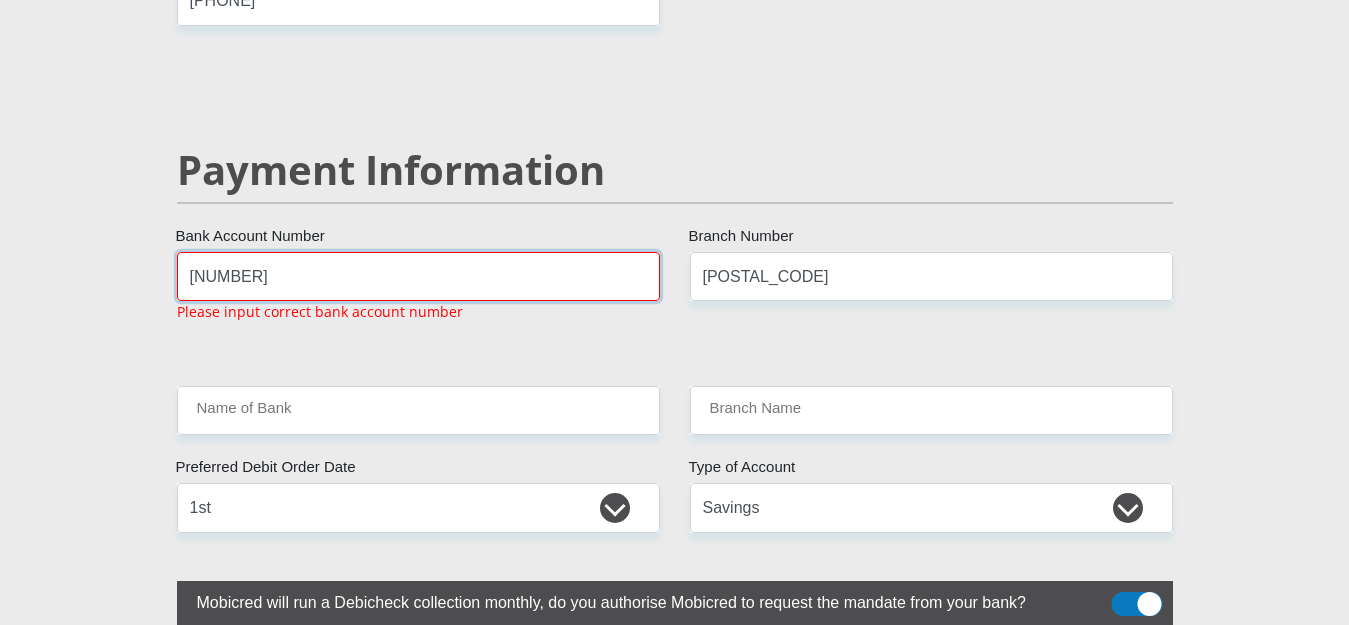 type on "1602347636" 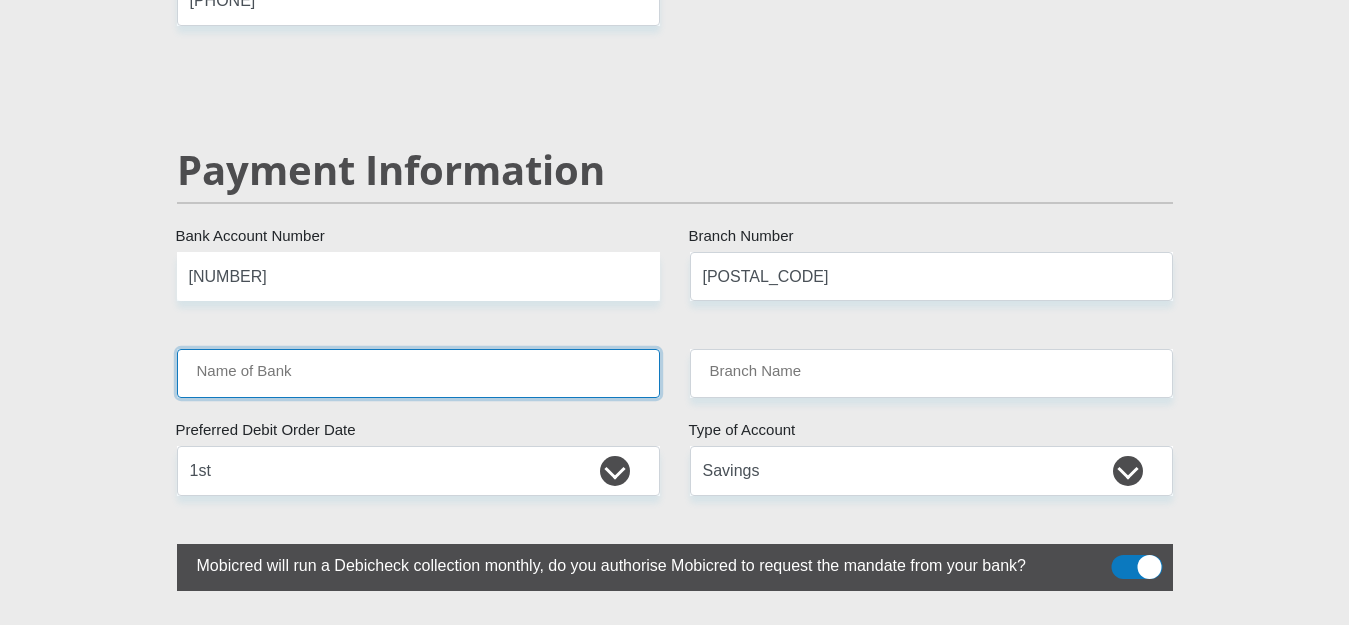 click on "Mr
Ms
Mrs
Dr
Other
Title
Akhona
First Name
Ntlale
Surname
8410045302083
South African ID Number
Please input valid ID number
South Africa
Afghanistan
Aland Islands
Albania
Algeria
America Samoa
American Virgin Islands
Andorra
Angola
Anguilla
Antarctica
Antigua and Barbuda
Argentina" at bounding box center (675, -675) 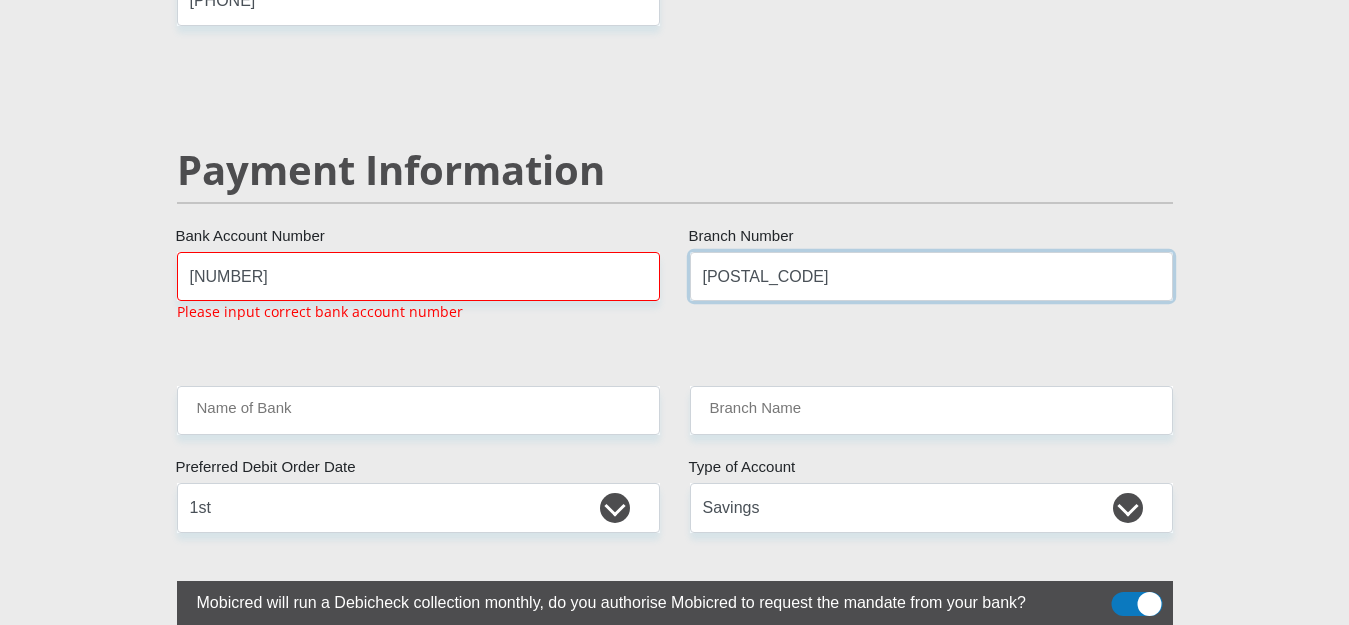 click on "60031" at bounding box center (931, 276) 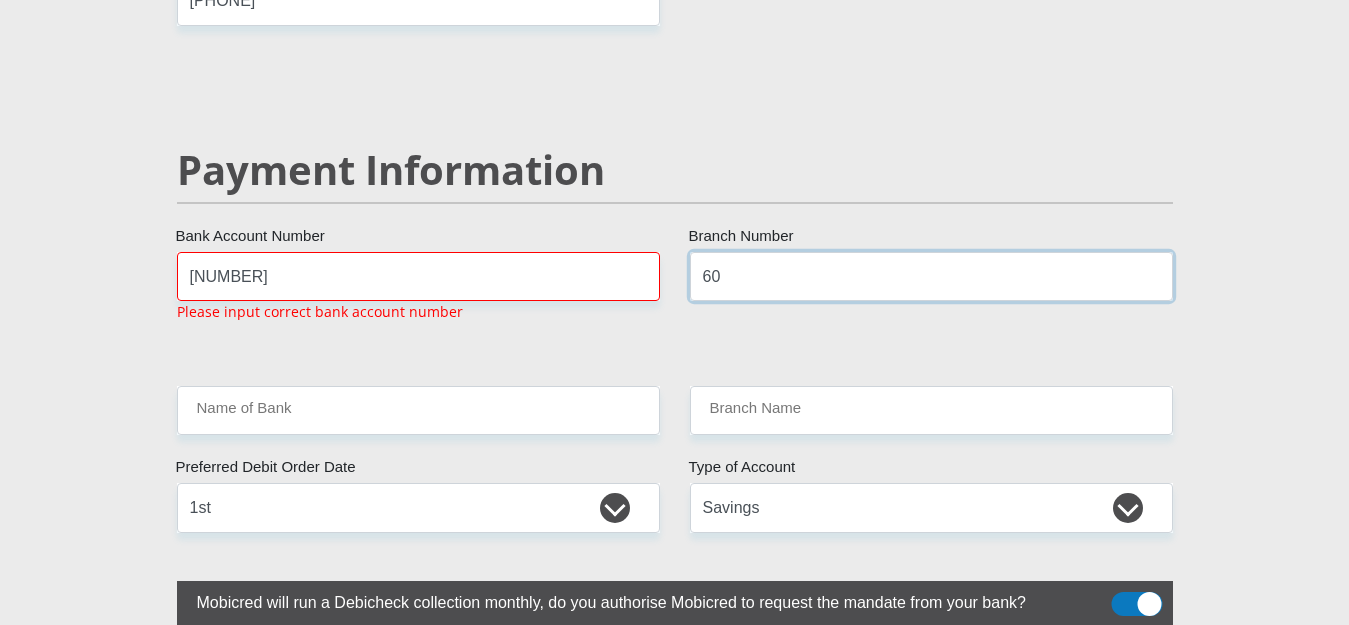 type on "6" 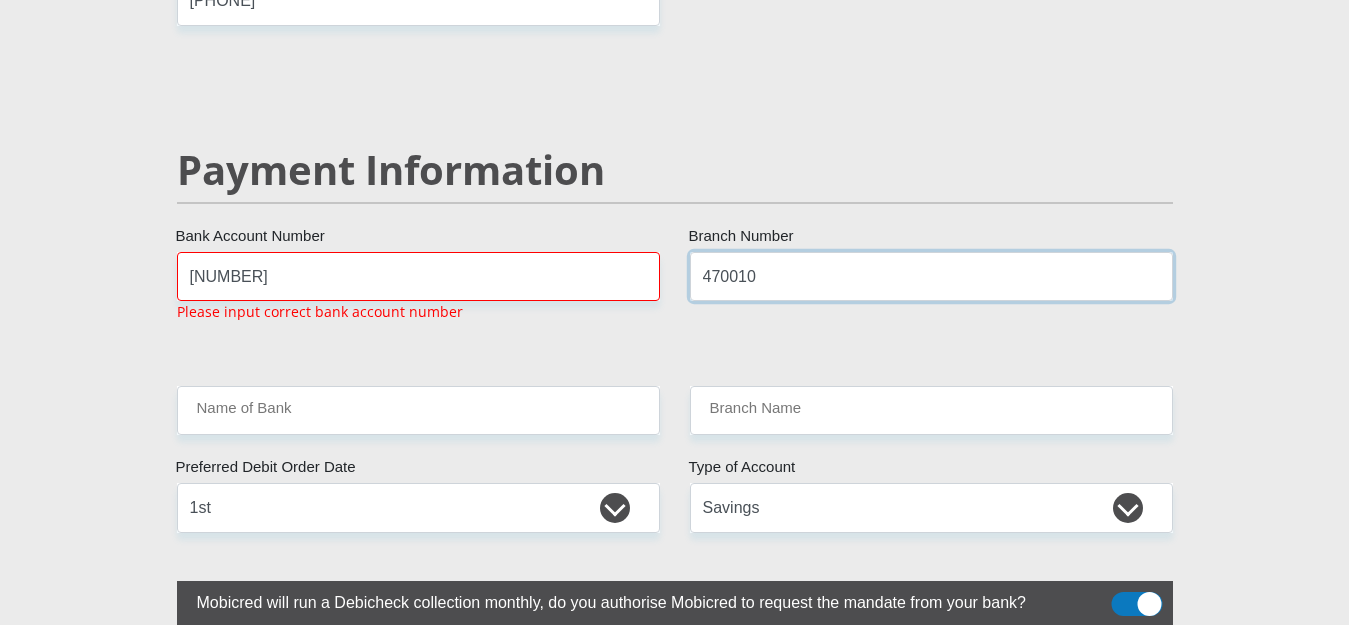 type on "470010" 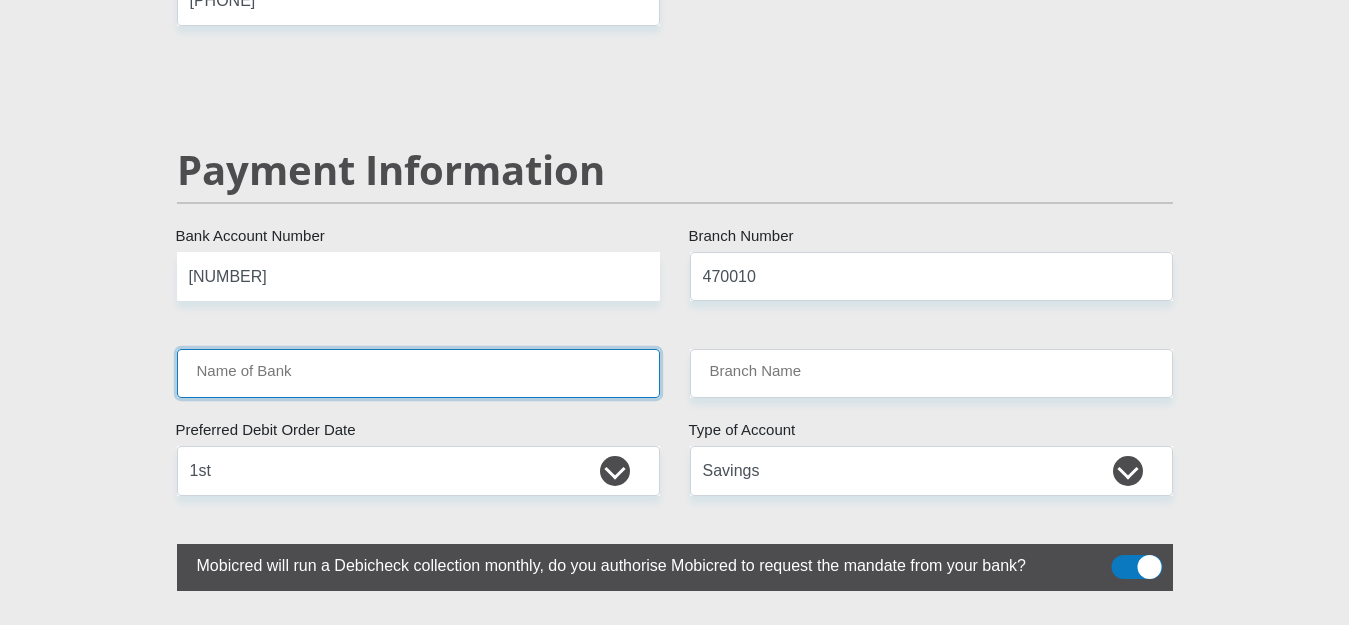 click on "Mr
Ms
Mrs
Dr
Other
Title
Akhona
First Name
Ntlale
Surname
8410045302083
South African ID Number
Please input valid ID number
South Africa
Afghanistan
Aland Islands
Albania
Algeria
America Samoa
American Virgin Islands
Andorra
Angola
Anguilla
Antarctica
Antigua and Barbuda
Argentina" at bounding box center (675, -675) 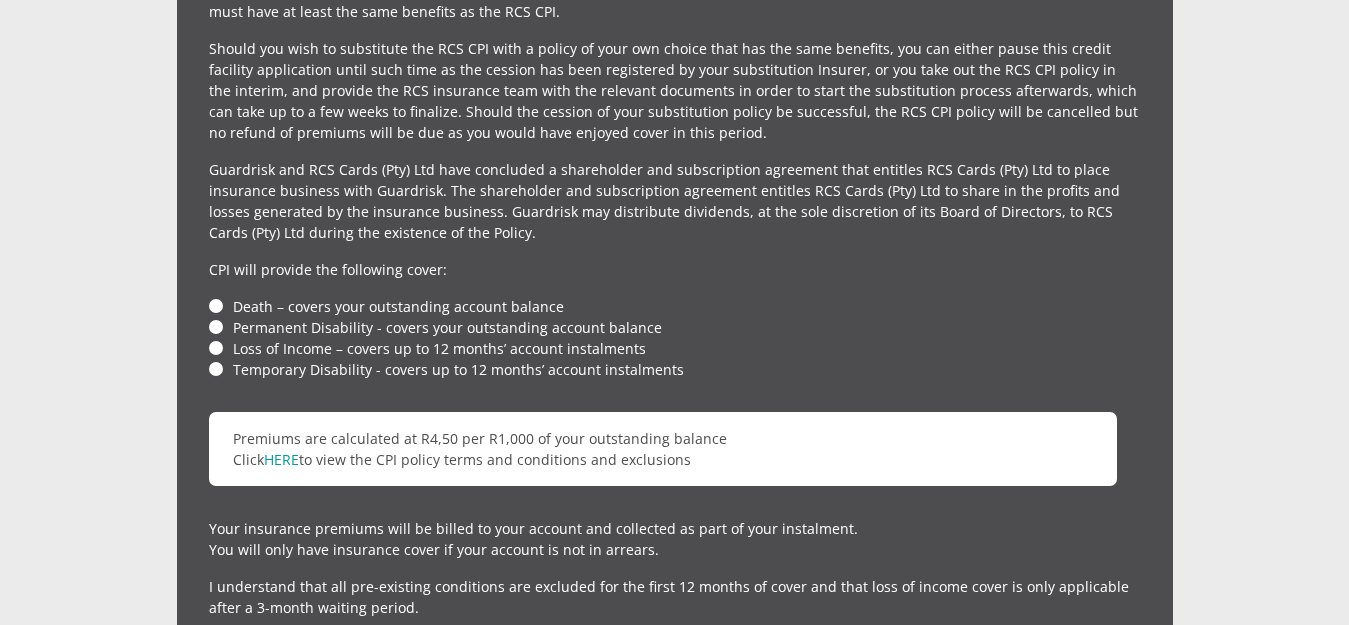 scroll, scrollTop: 4851, scrollLeft: 0, axis: vertical 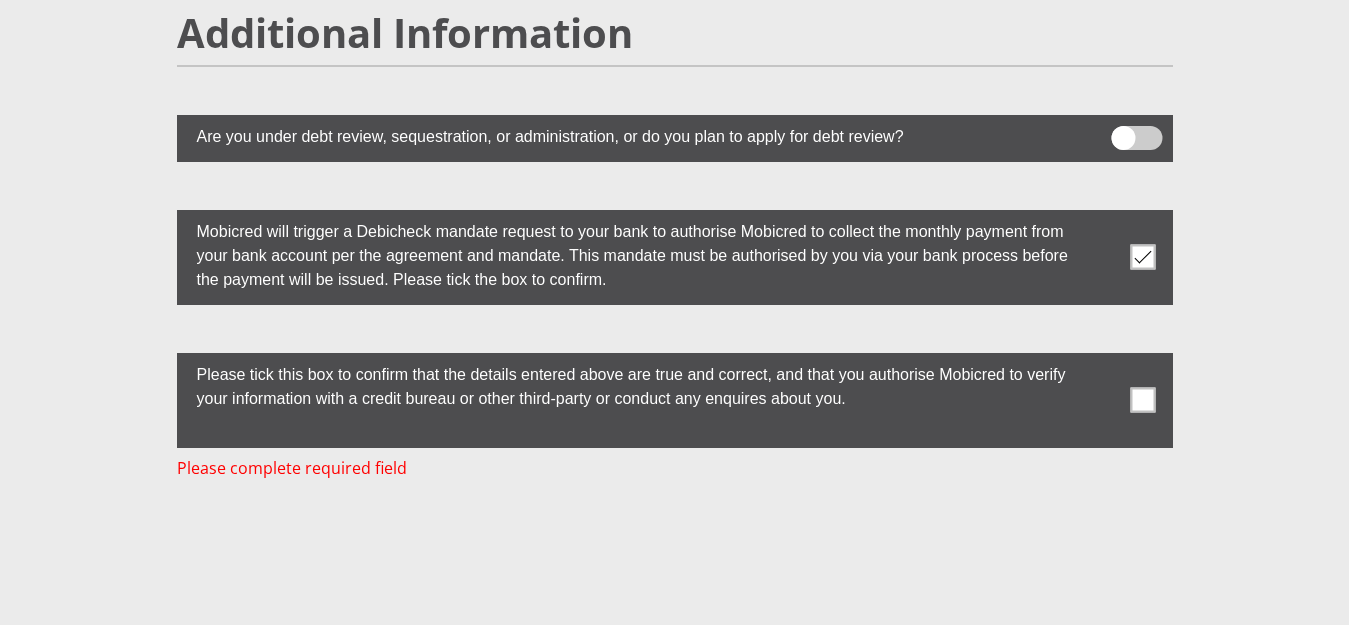click at bounding box center [1142, 400] 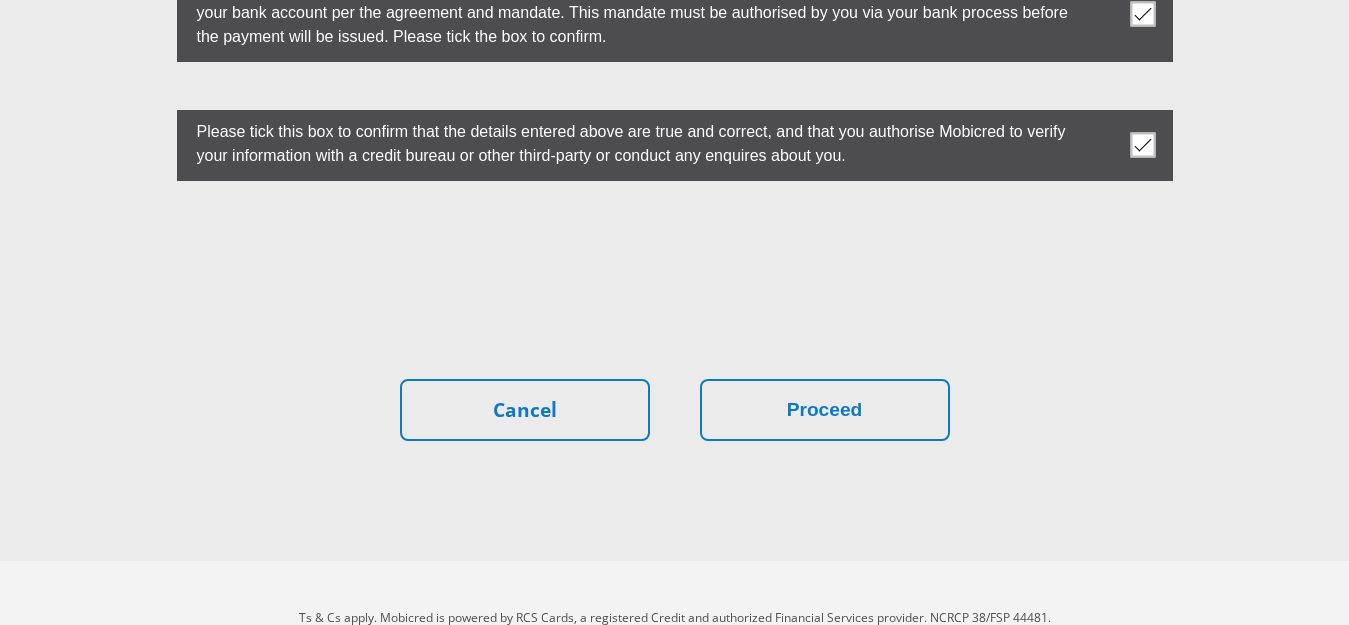 scroll, scrollTop: 5879, scrollLeft: 0, axis: vertical 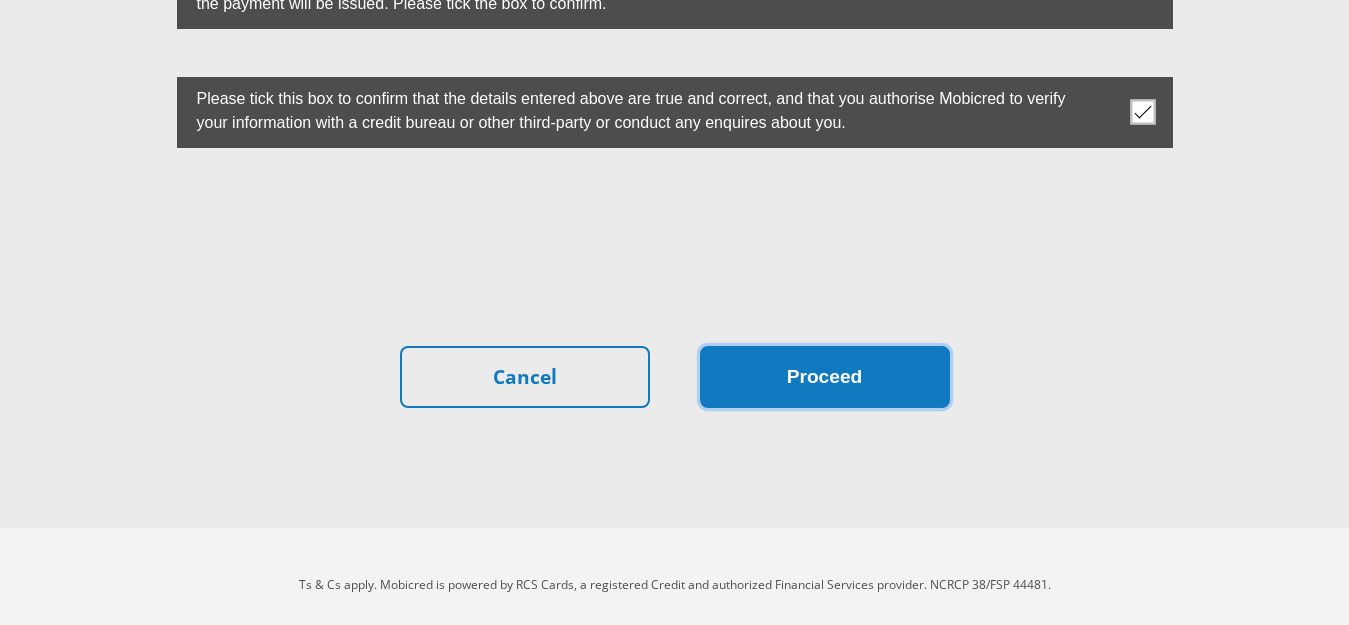 click on "Proceed" at bounding box center [825, 377] 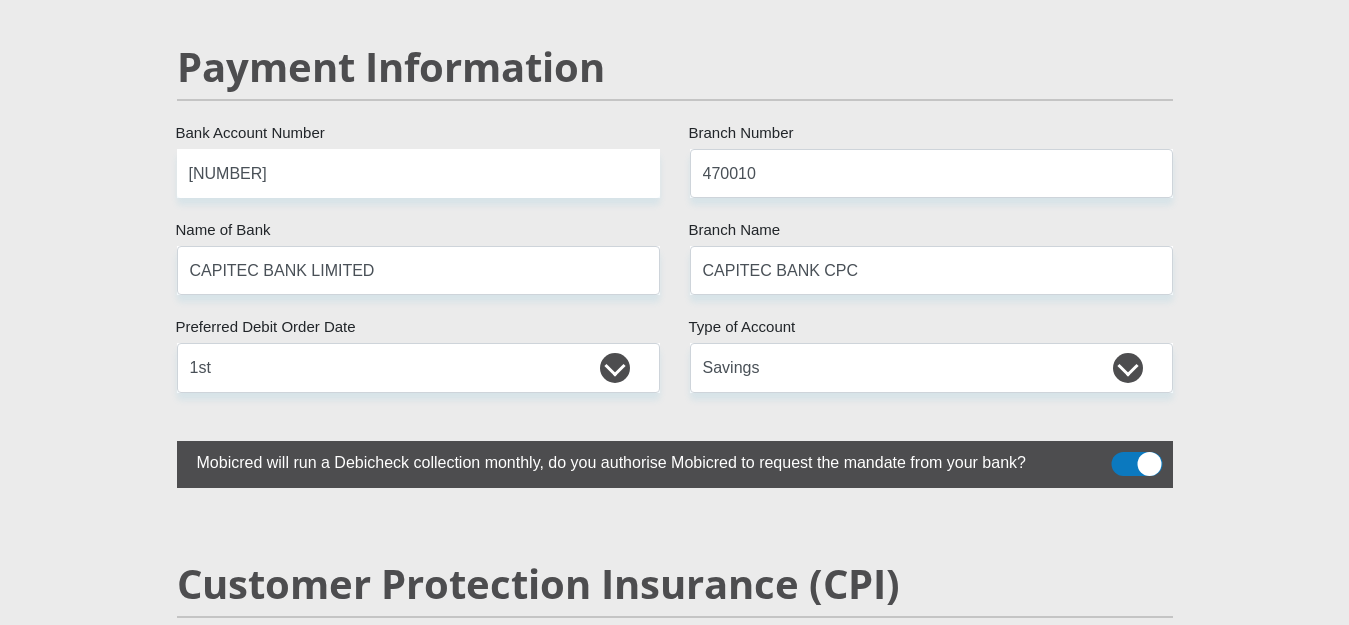 scroll, scrollTop: 3859, scrollLeft: 0, axis: vertical 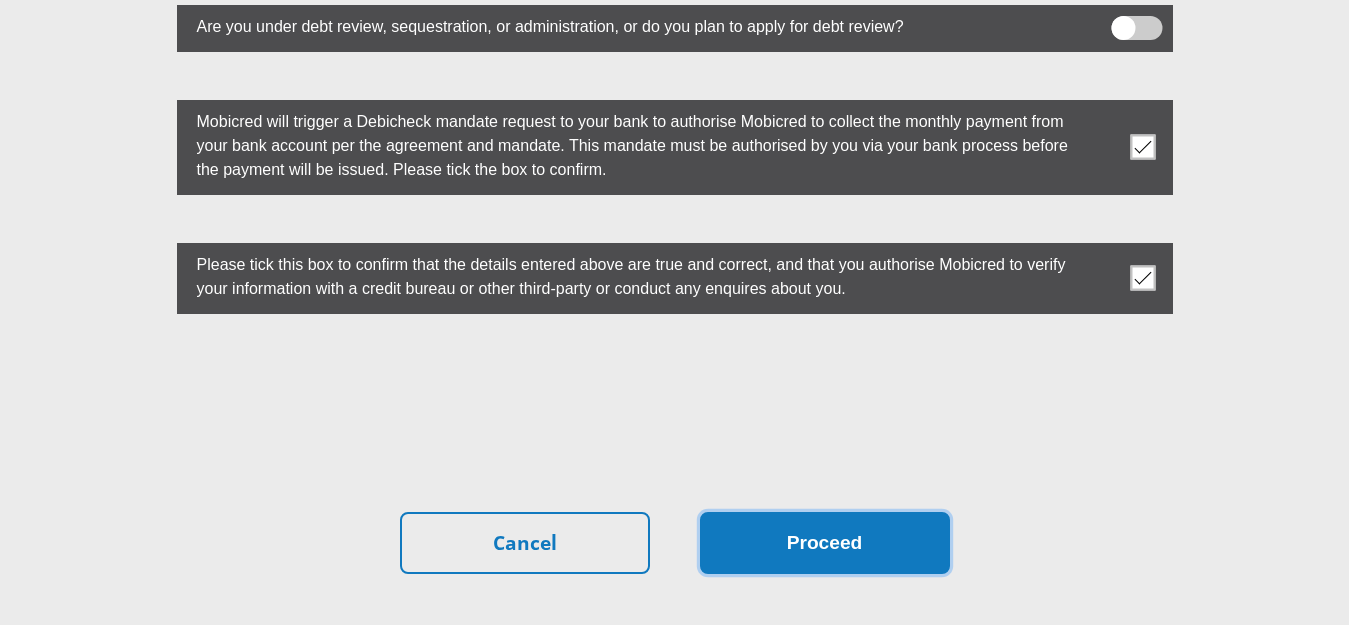 click on "Proceed" at bounding box center [825, 543] 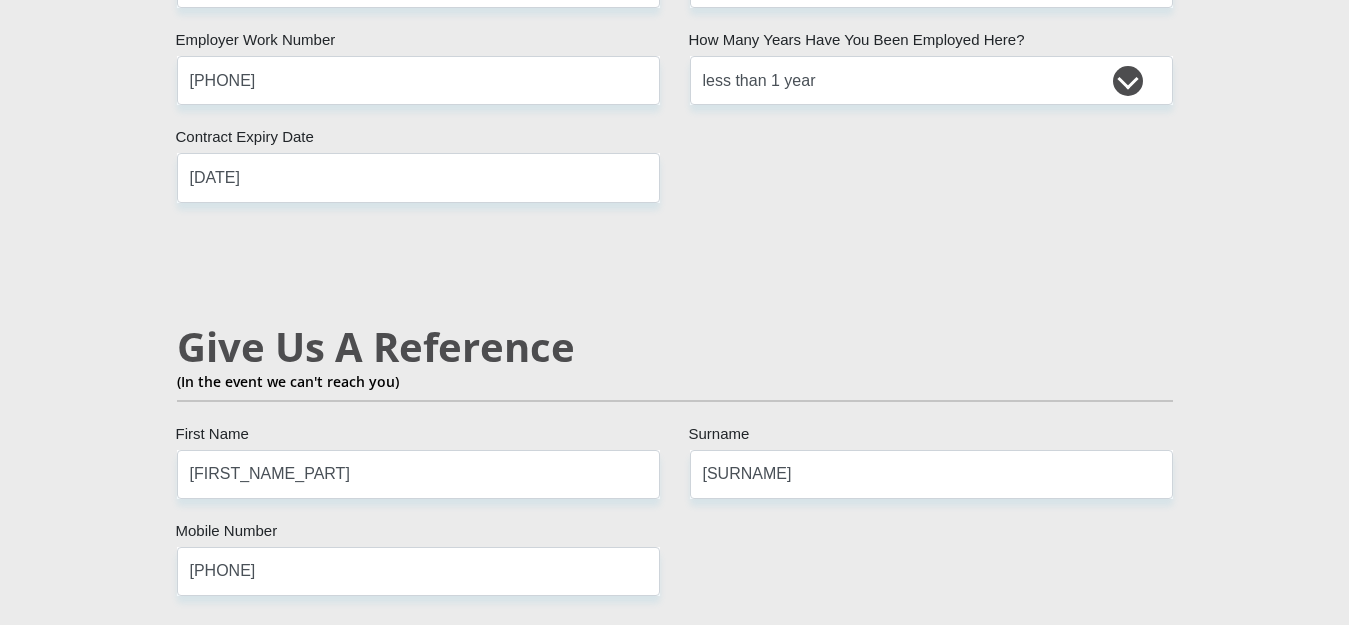 scroll, scrollTop: 2997, scrollLeft: 0, axis: vertical 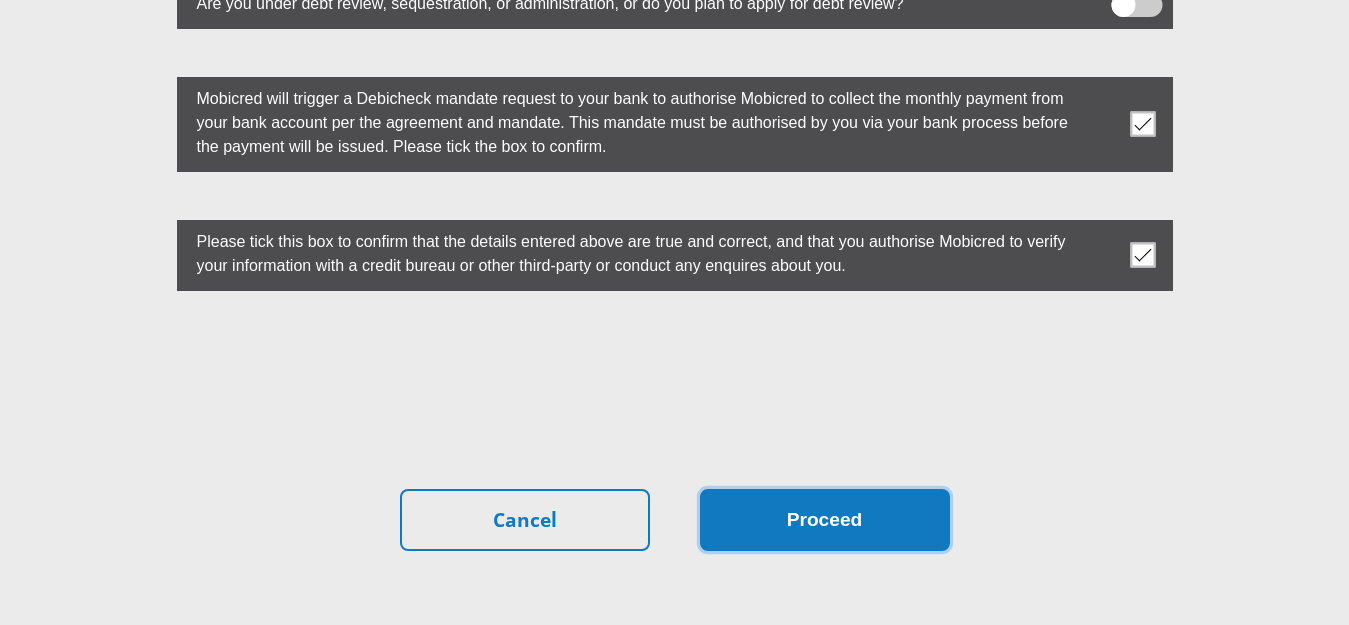 click on "Proceed" at bounding box center (825, 520) 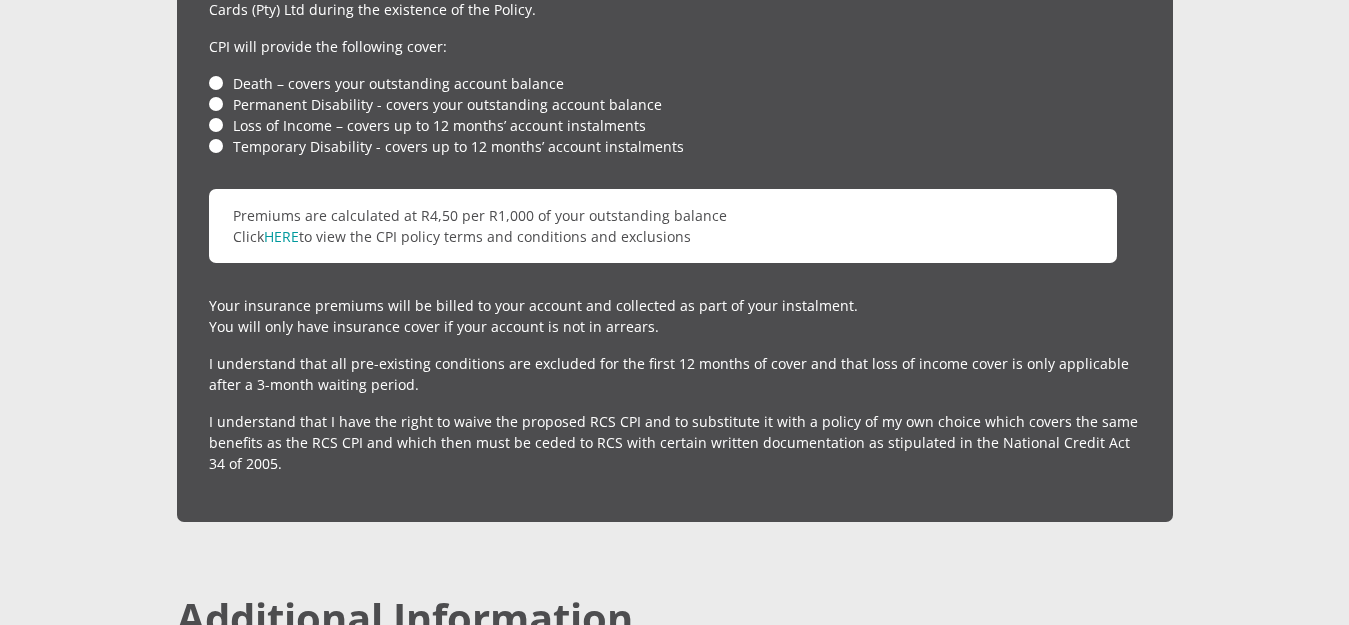 scroll, scrollTop: 5283, scrollLeft: 0, axis: vertical 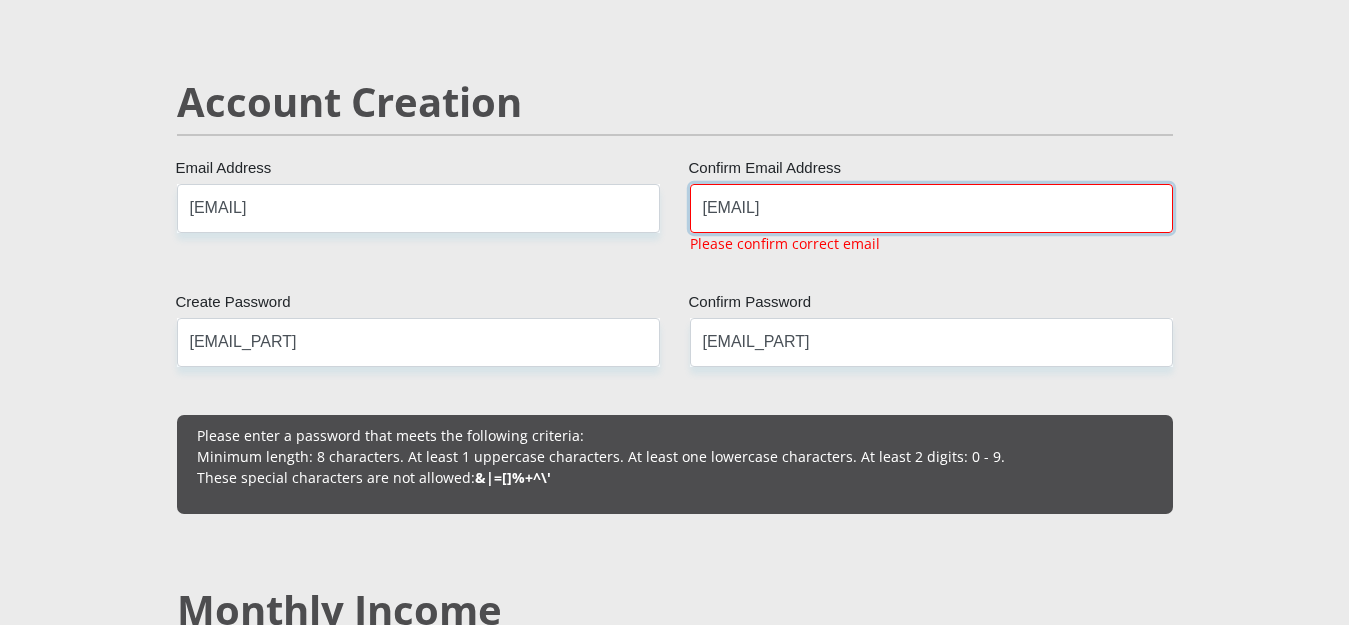 click on "K2kes_1950@hotmail.com" at bounding box center [931, 208] 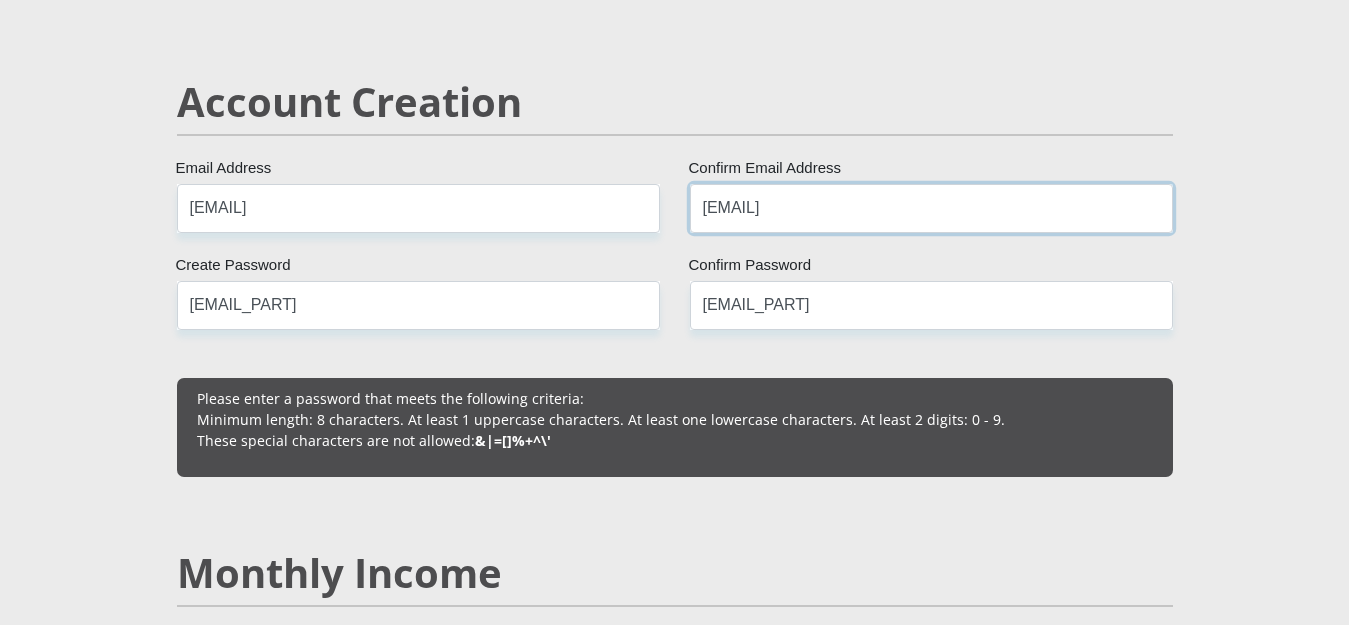 type on "k2kes_1950@hotmail.com" 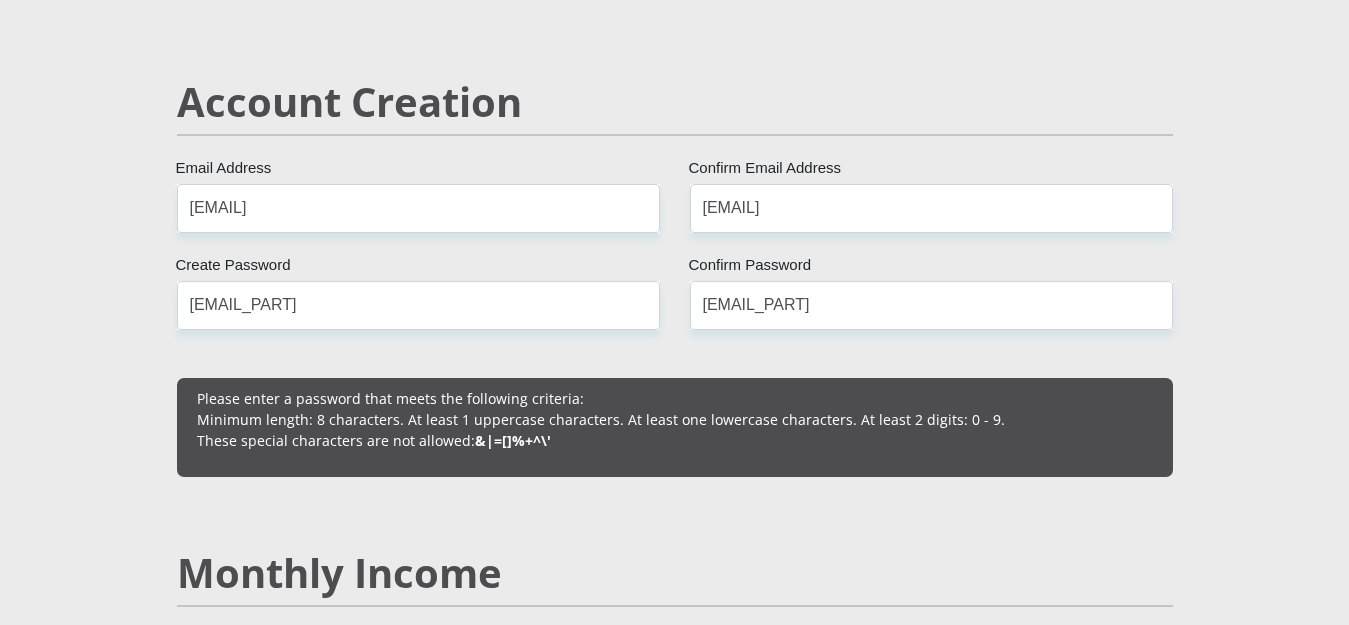 scroll, scrollTop: 5771, scrollLeft: 0, axis: vertical 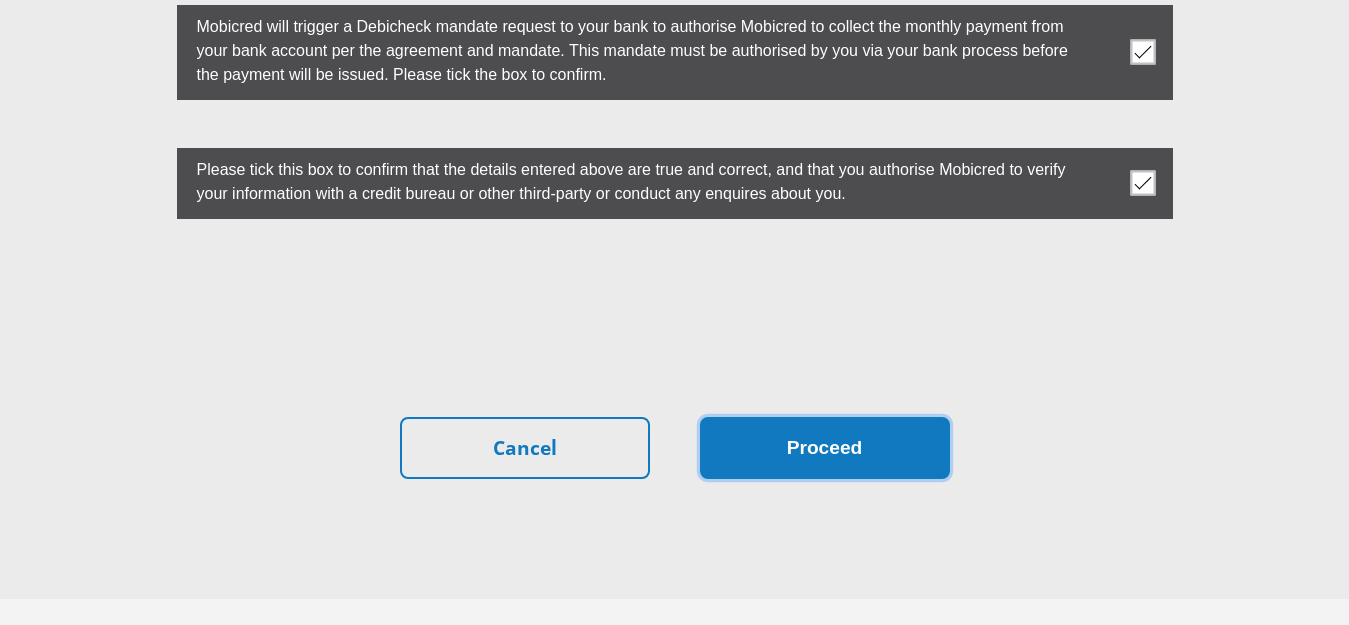 click on "Proceed" at bounding box center [825, 448] 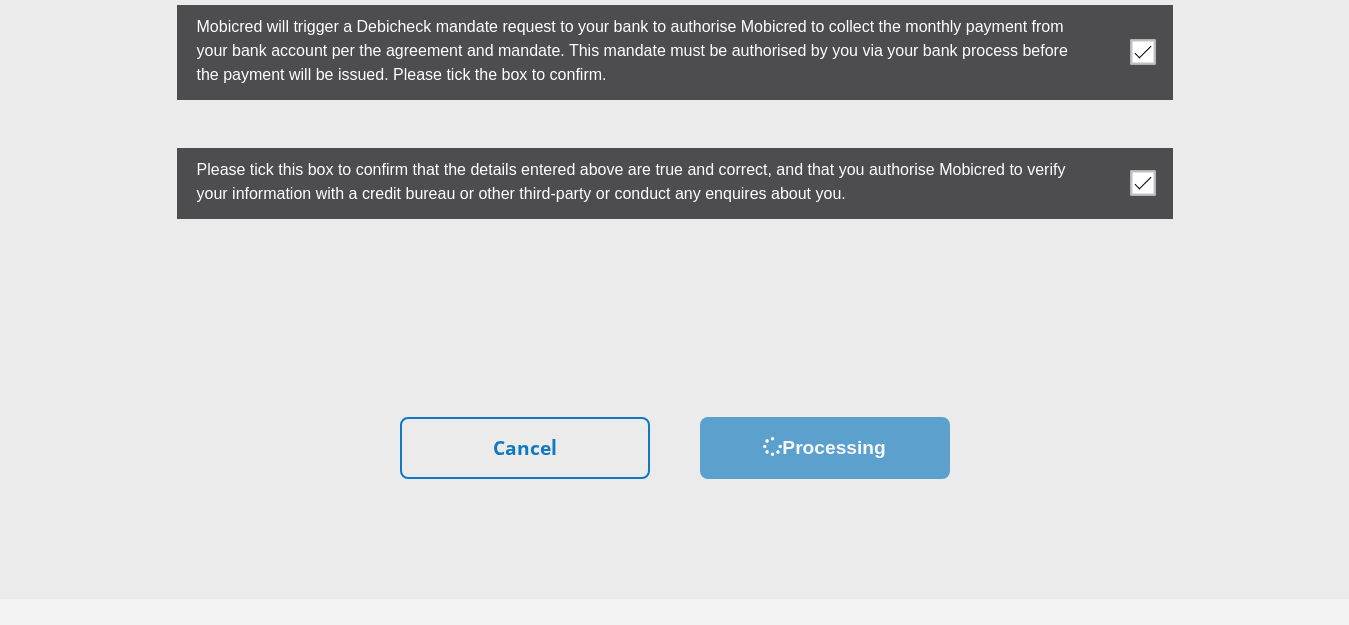 scroll, scrollTop: 0, scrollLeft: 0, axis: both 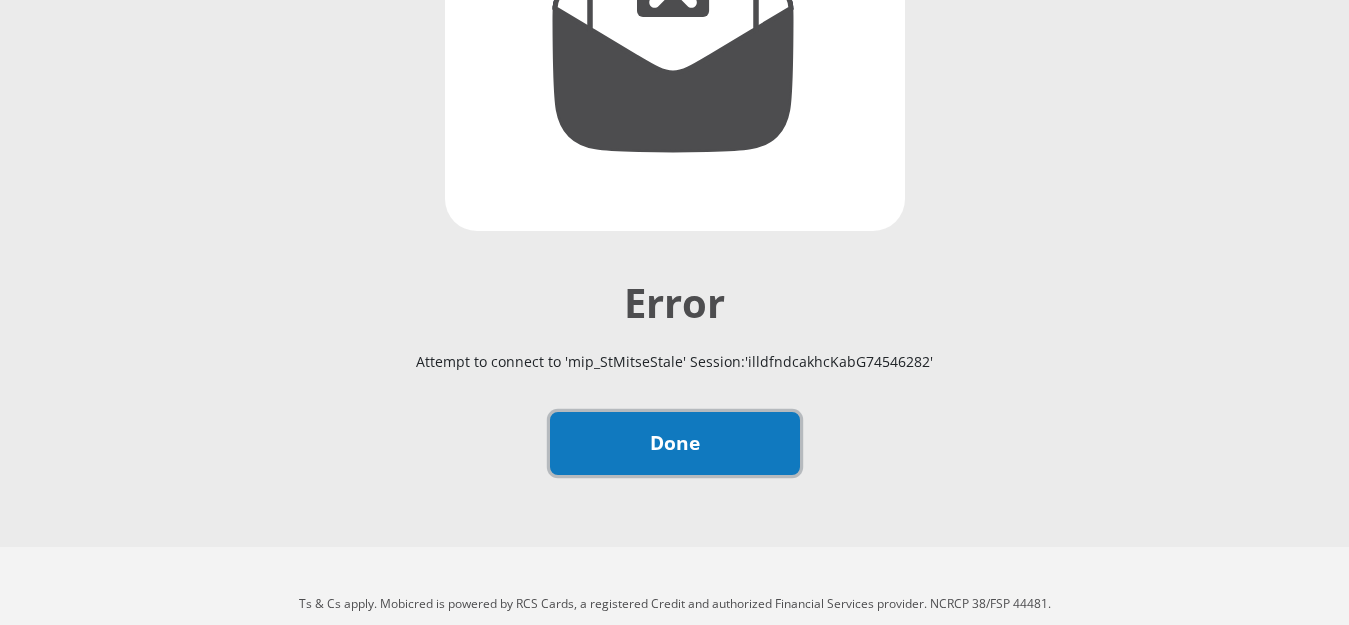 click on "Done" at bounding box center [675, 443] 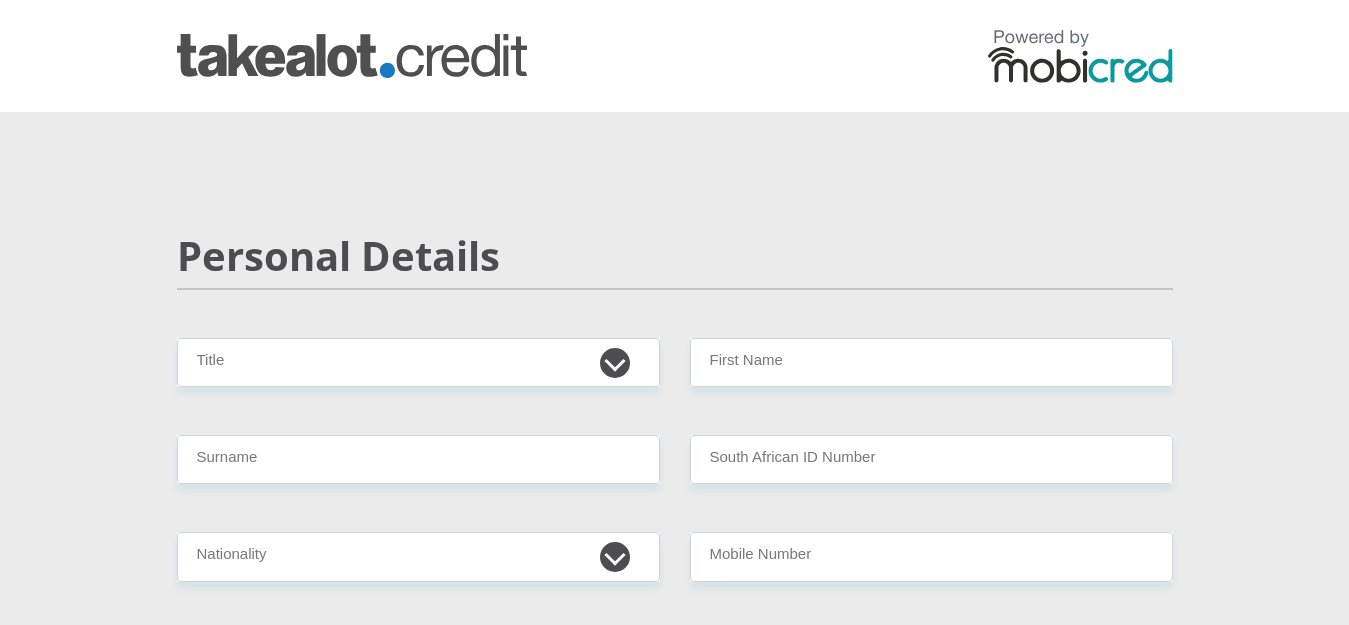 scroll, scrollTop: 0, scrollLeft: 0, axis: both 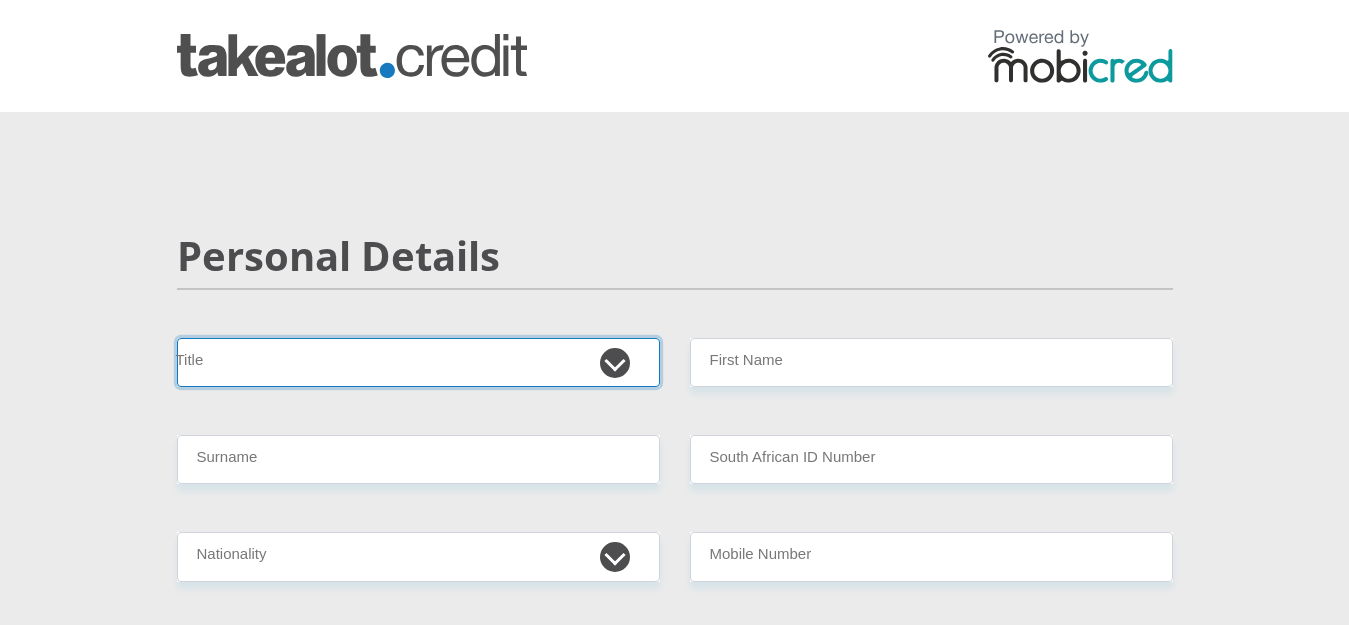 click on "Mr
Ms
Mrs
Dr
Other" at bounding box center [418, 362] 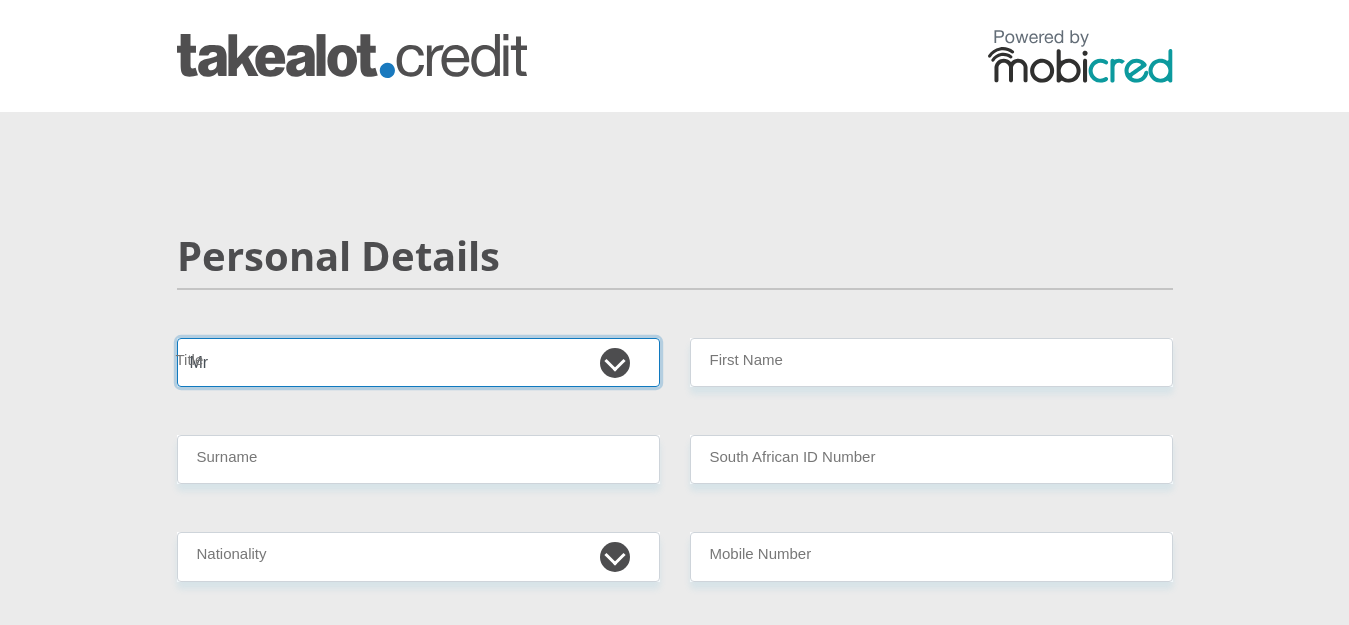 click on "Mr
Ms
Mrs
Dr
Other" at bounding box center (418, 362) 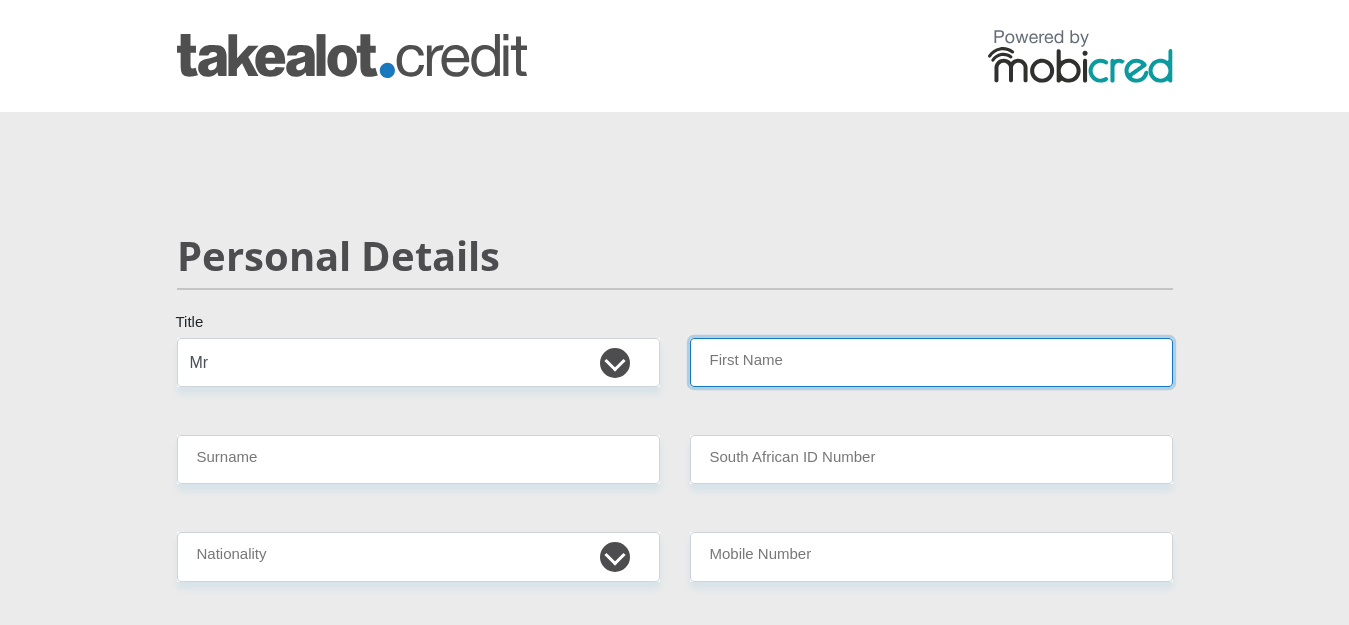 click on "First Name" at bounding box center (931, 362) 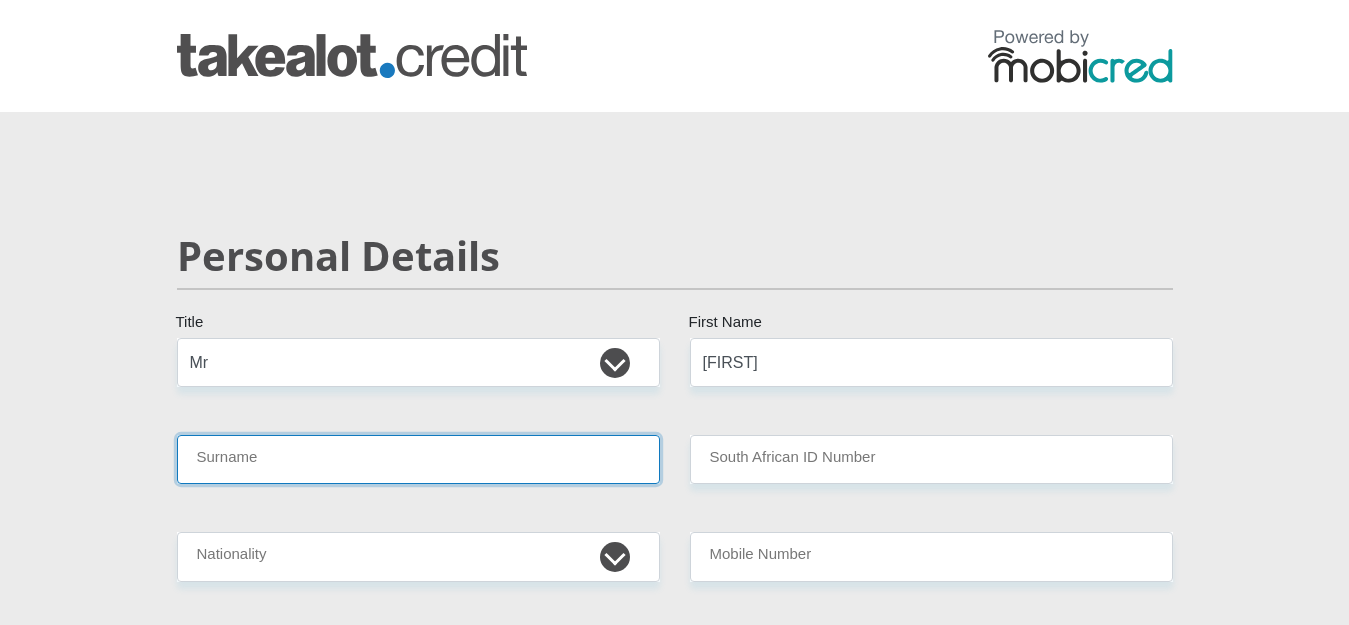 click on "Surname" at bounding box center [418, 459] 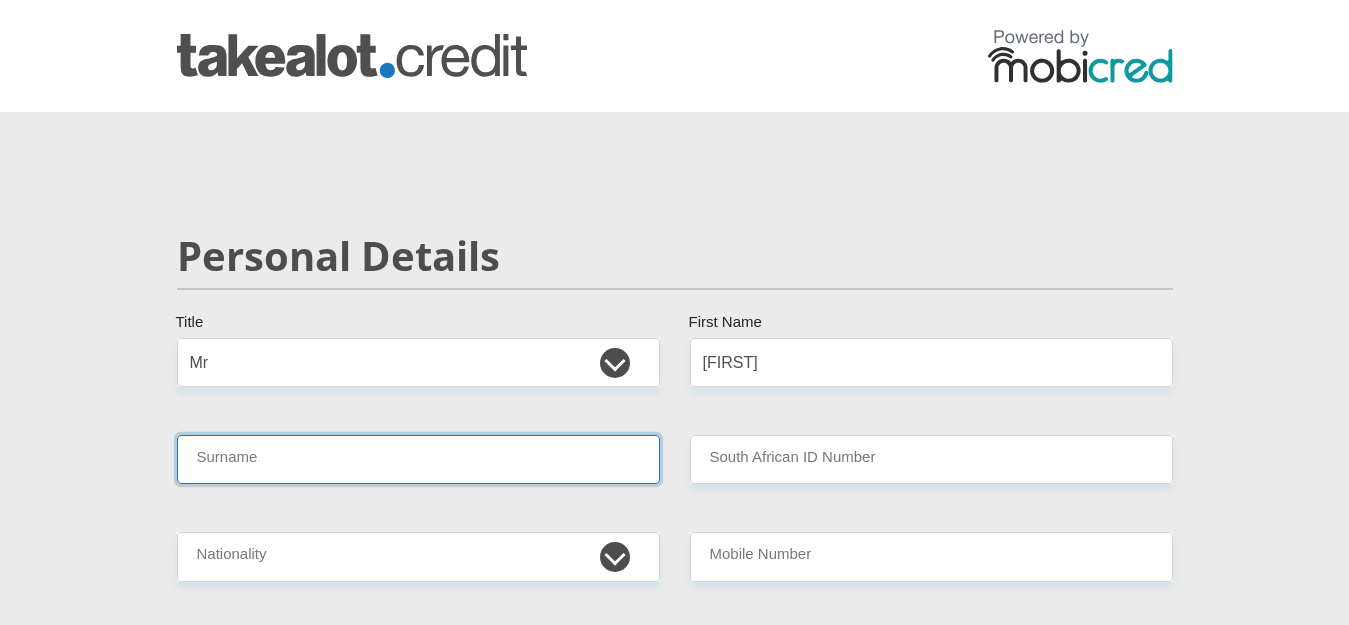 type on "[SURNAME]" 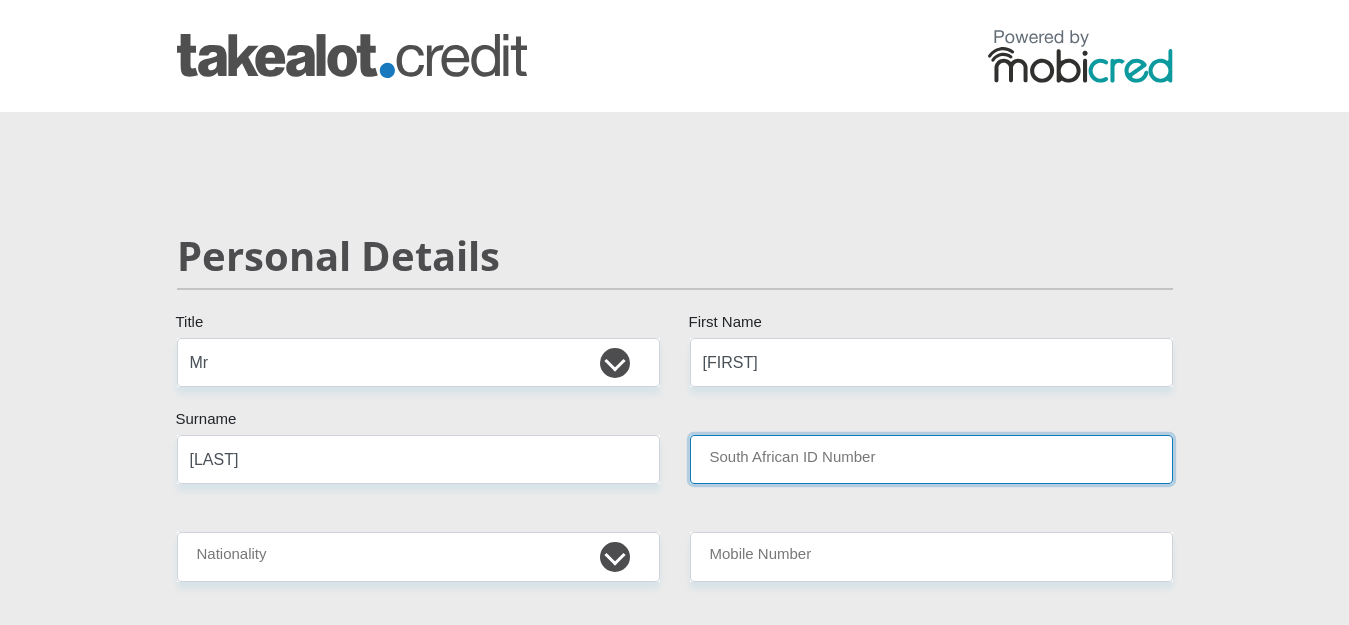 click on "South African ID Number" at bounding box center [931, 459] 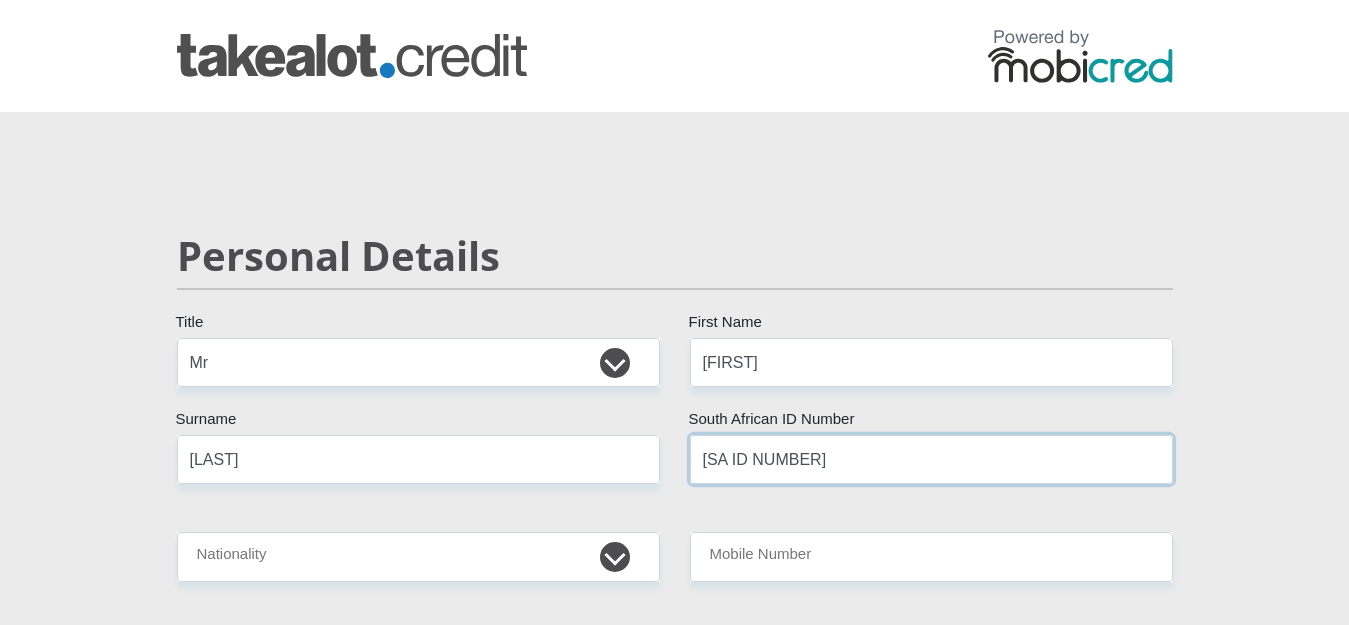 type on "[ID_NUMBER]" 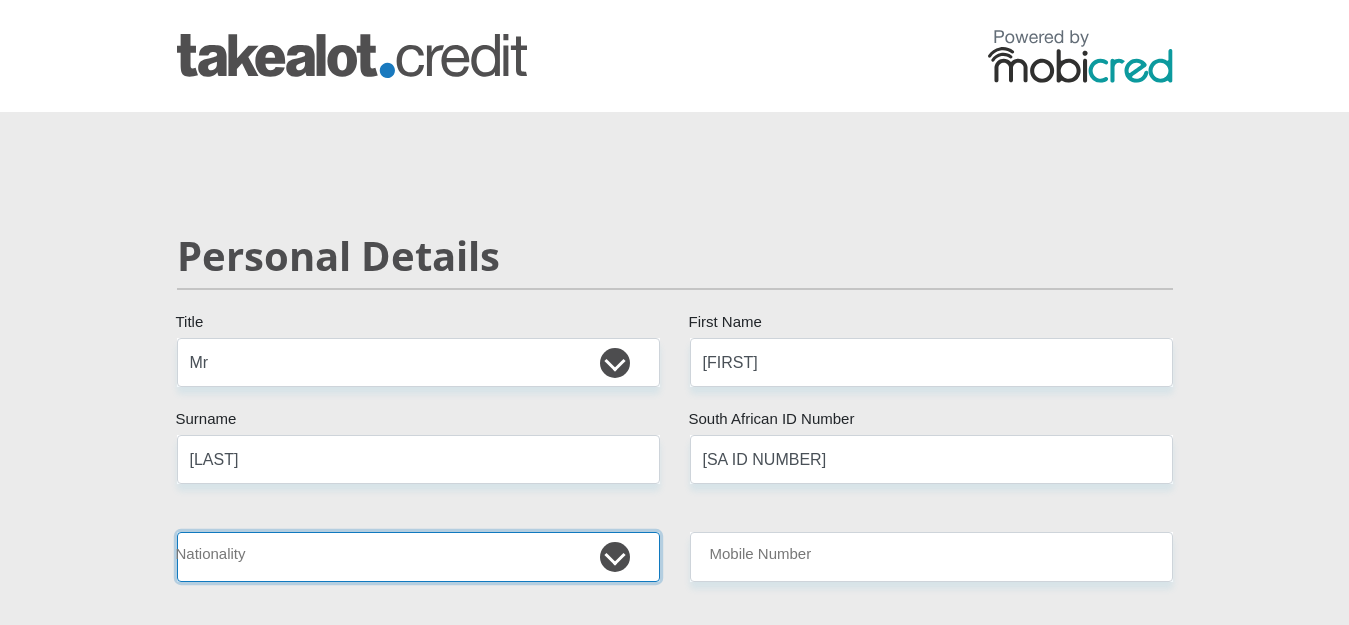 click on "South Africa
Afghanistan
Aland Islands
Albania
Algeria
America Samoa
American Virgin Islands
Andorra
Angola
Anguilla
Antarctica
Antigua and Barbuda
Argentina
Armenia
Aruba
Ascension Island
Australia
Austria
Azerbaijan
Bahamas
Bahrain
Bangladesh
Barbados
Chad" at bounding box center (418, 556) 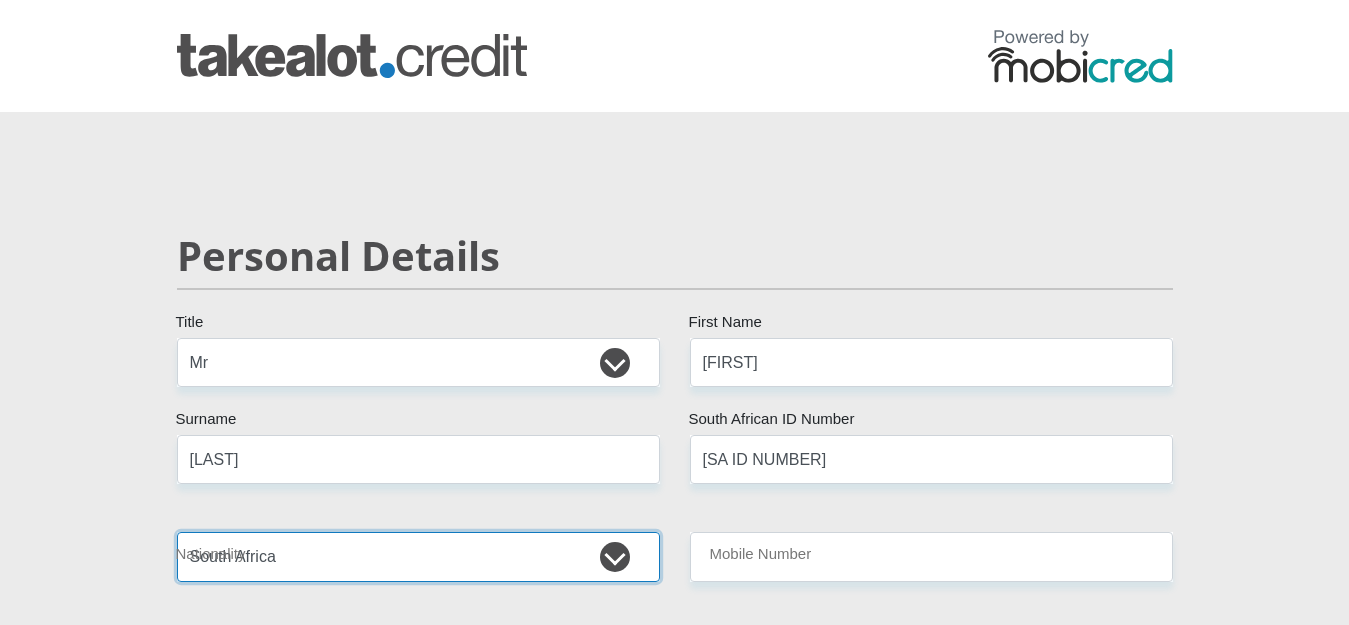 click on "South Africa
Afghanistan
Aland Islands
Albania
Algeria
America Samoa
American Virgin Islands
Andorra
Angola
Anguilla
Antarctica
Antigua and Barbuda
Argentina
Armenia
Aruba
Ascension Island
Australia
Austria
Azerbaijan
Bahamas
Bahrain
Bangladesh
Barbados
Chad" at bounding box center (418, 556) 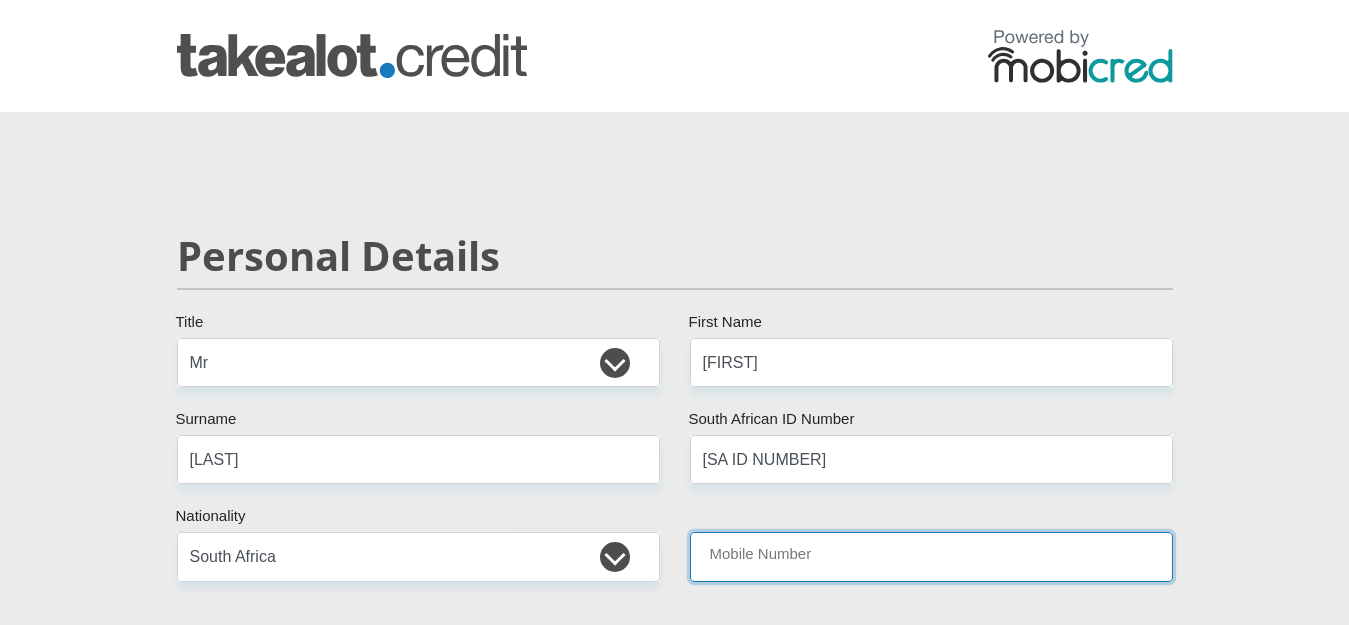 click on "Mobile Number" at bounding box center [931, 556] 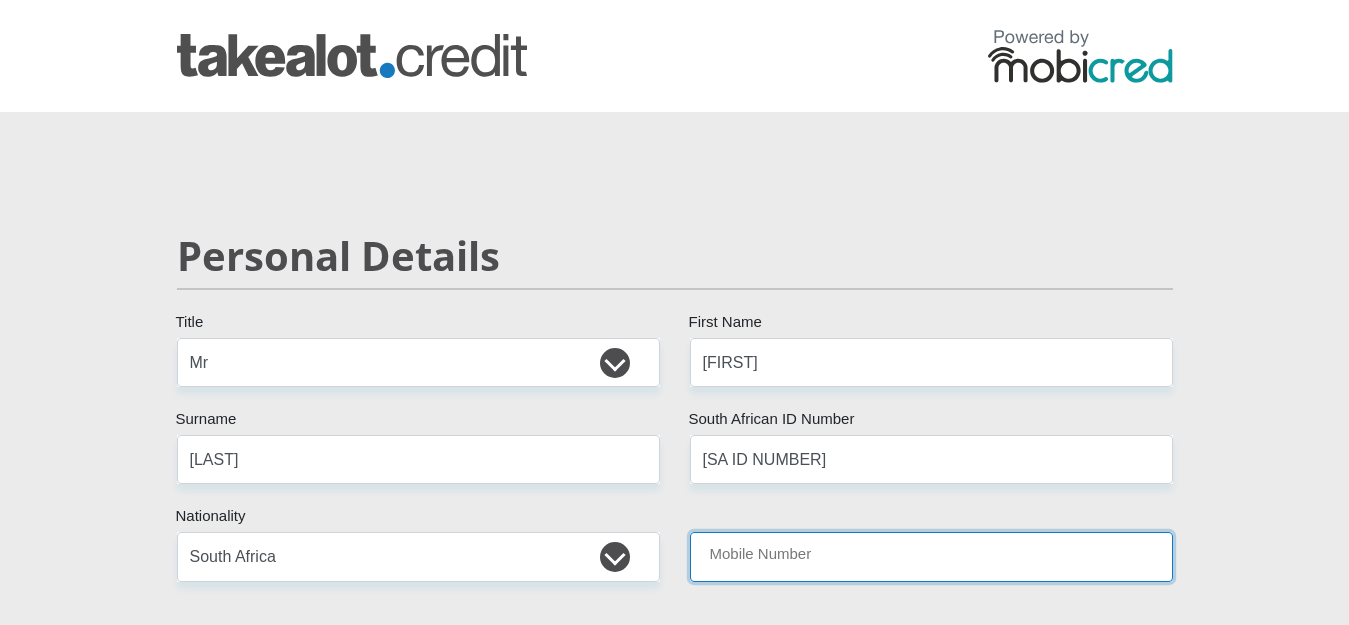 type on "[PHONE]" 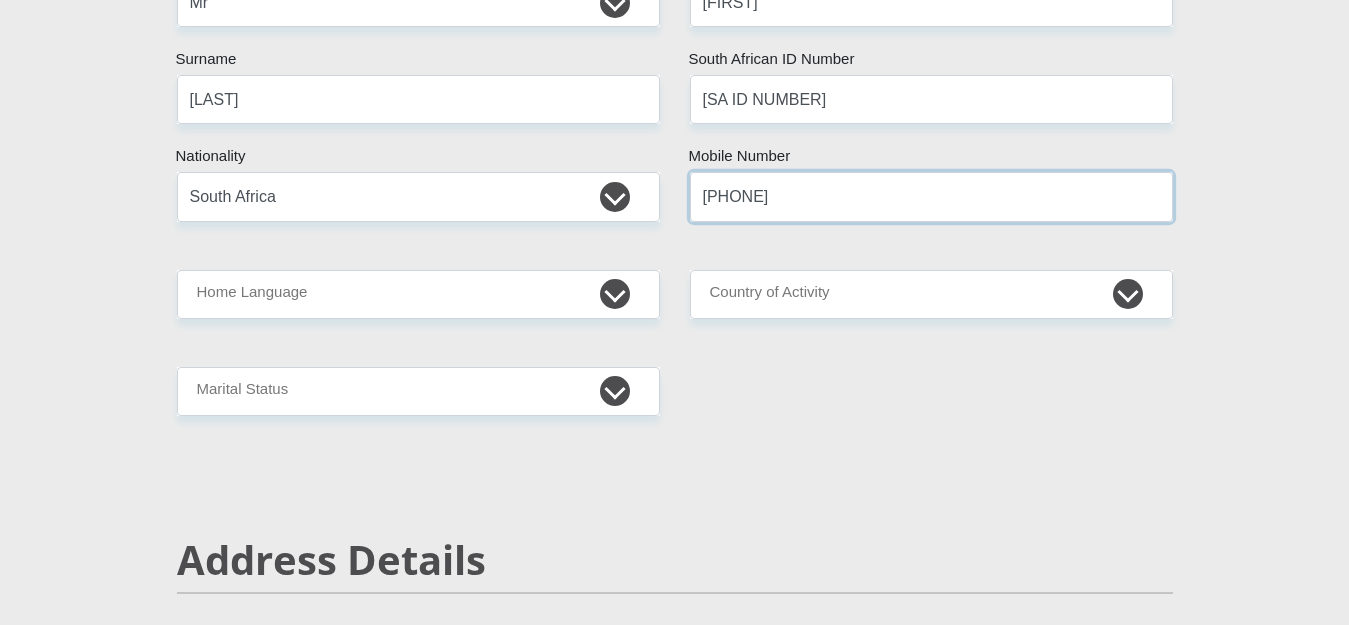 scroll, scrollTop: 400, scrollLeft: 0, axis: vertical 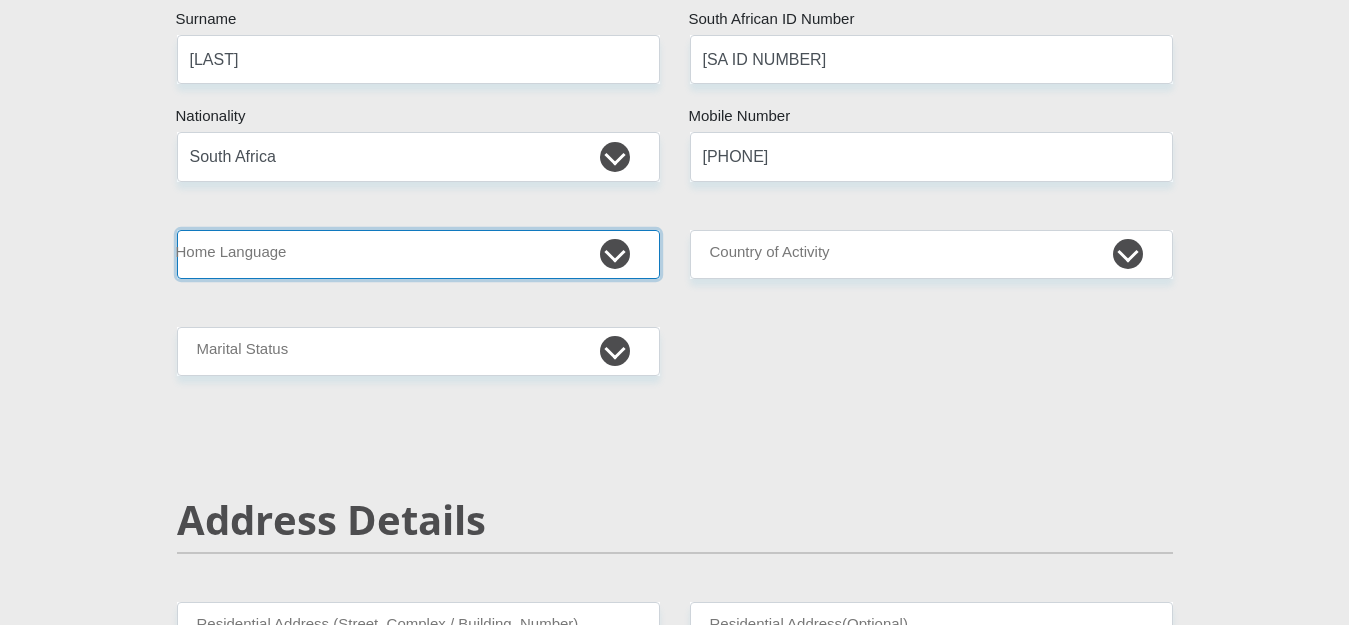 click on "Afrikaans
English
Sepedi
South Ndebele
Southern Sotho
Swati
Tsonga
Tswana
Venda
Xhosa
Zulu
Other" at bounding box center [418, 254] 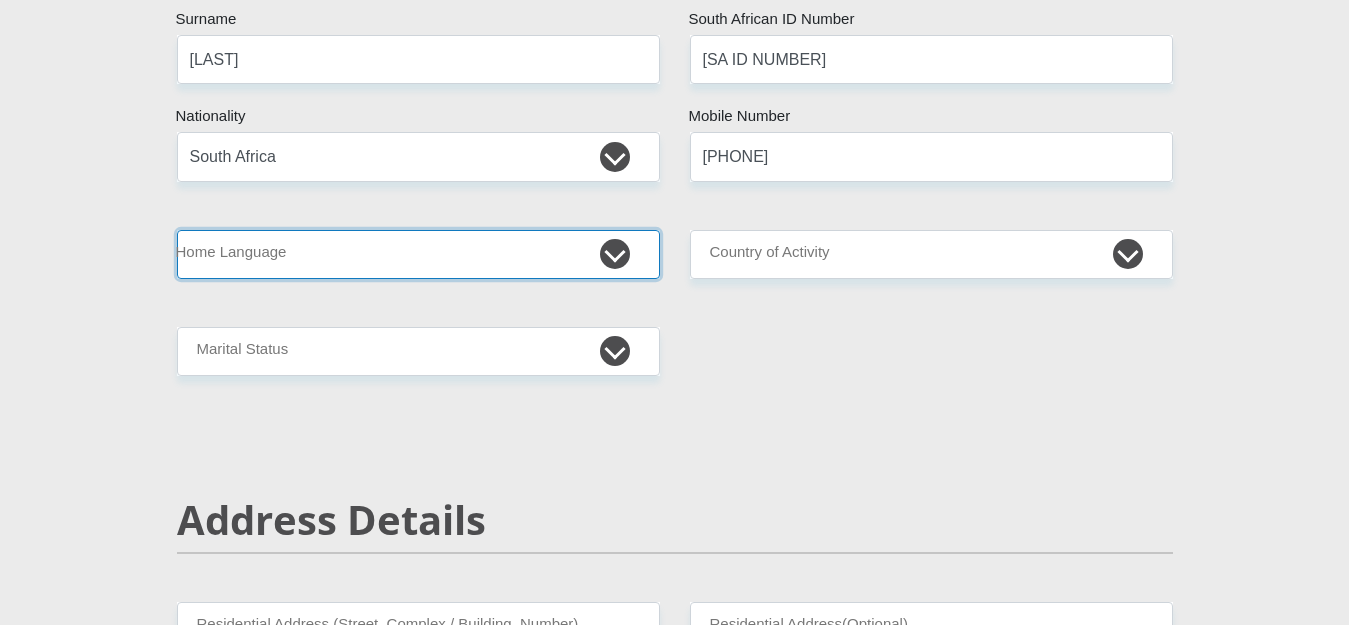 select on "xho" 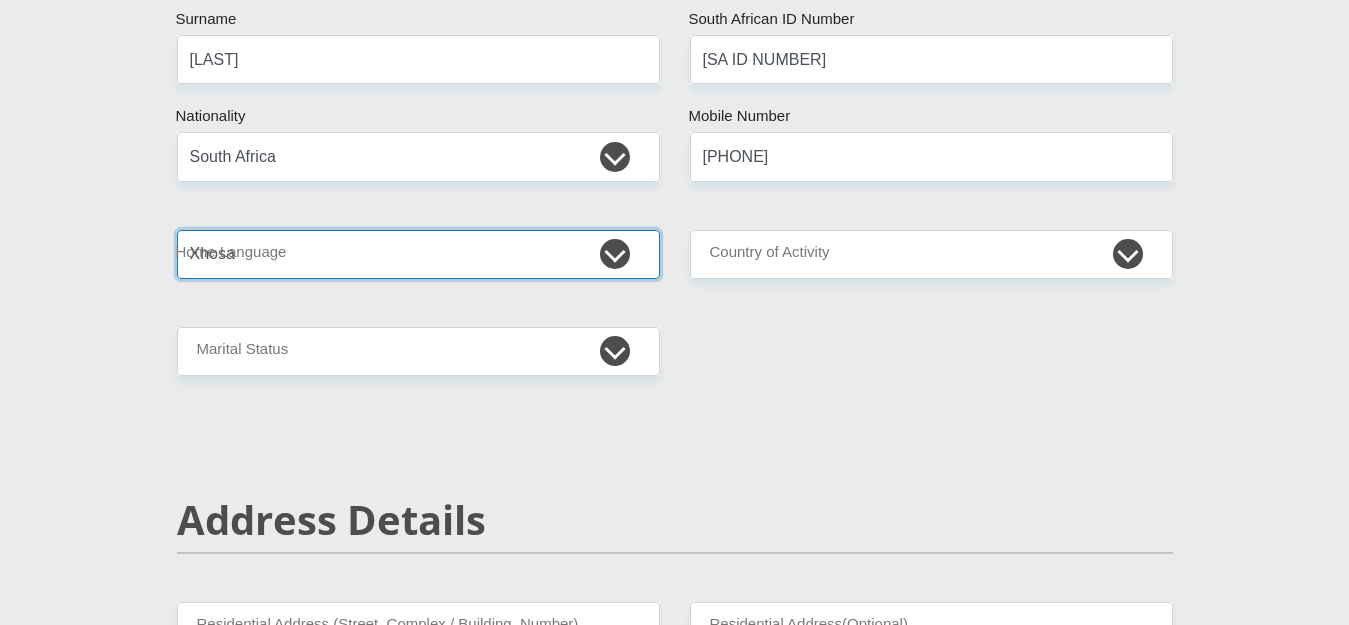 click on "Afrikaans
English
Sepedi
South Ndebele
Southern Sotho
Swati
Tsonga
Tswana
Venda
Xhosa
Zulu
Other" at bounding box center (418, 254) 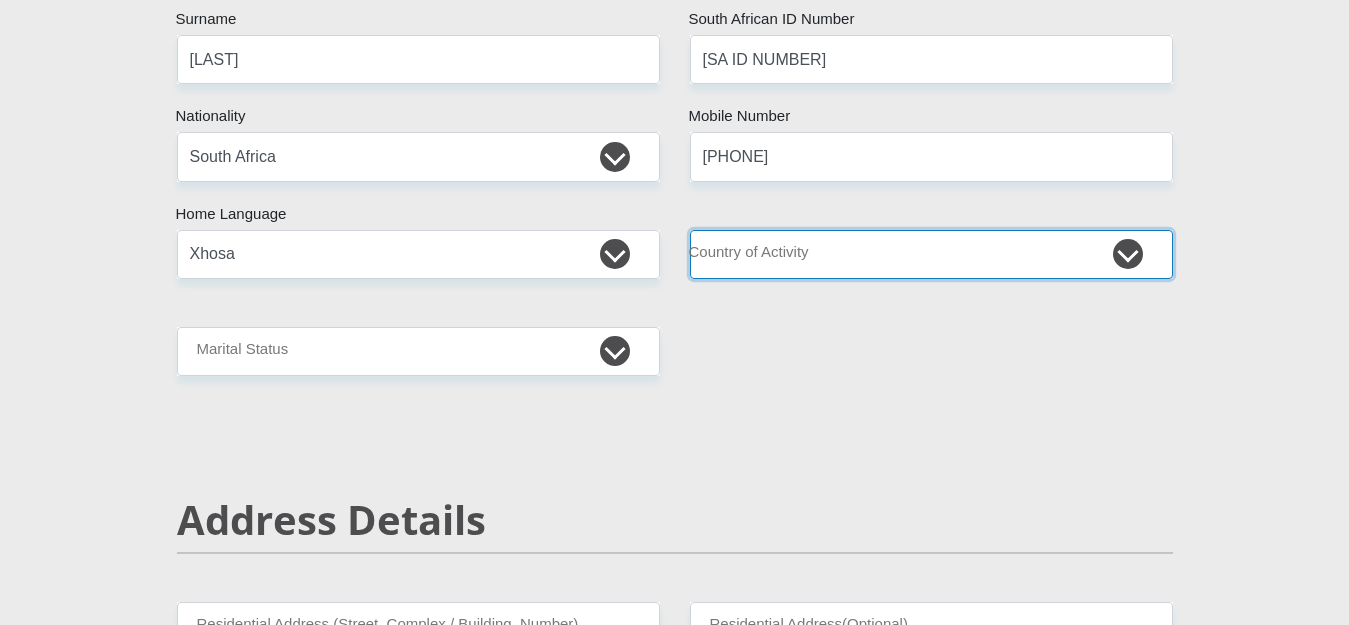 click on "South Africa
Afghanistan
Aland Islands
Albania
Algeria
America Samoa
American Virgin Islands
Andorra
Angola
Anguilla
Antarctica
Antigua and Barbuda
Argentina
Armenia
Aruba
Ascension Island
Australia
Austria
Azerbaijan
Chad" at bounding box center [931, 254] 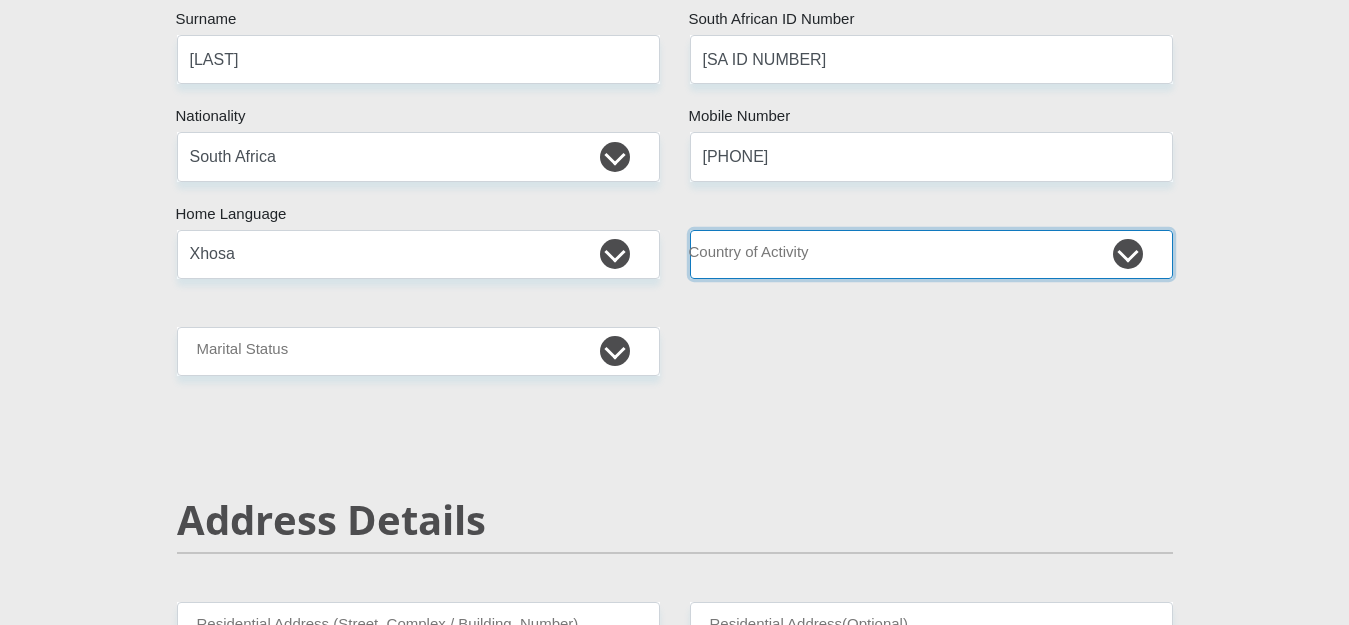 select on "ZAF" 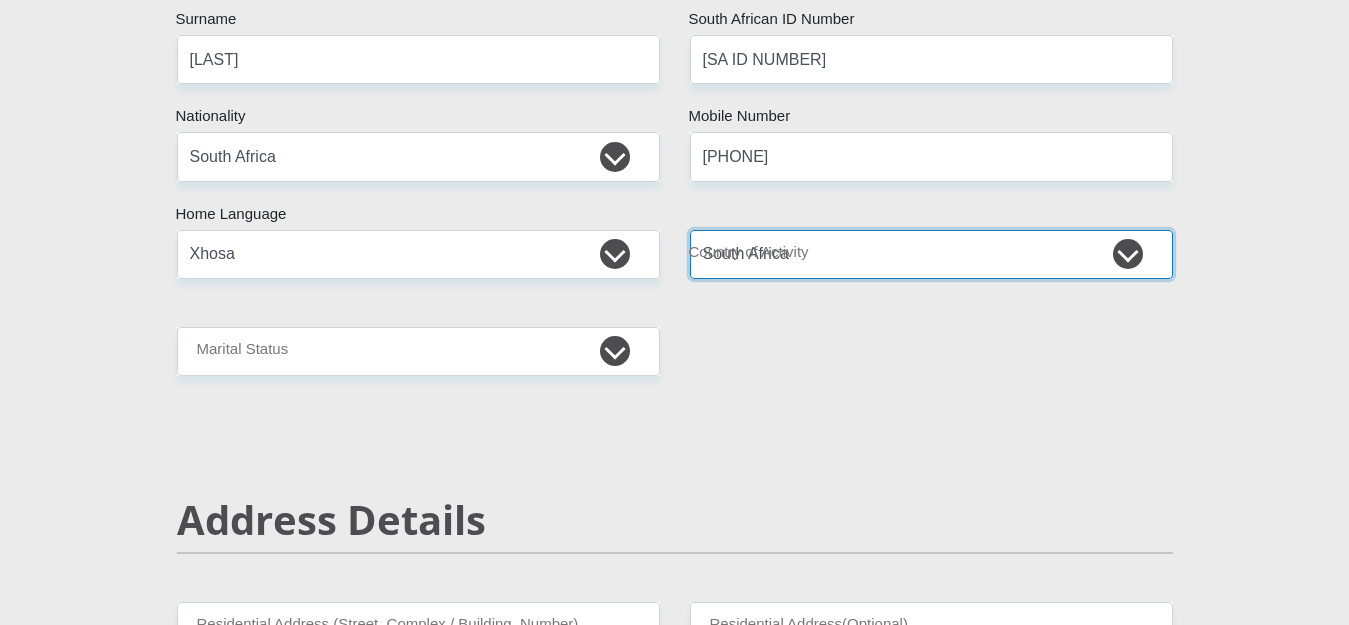 click on "South Africa
Afghanistan
Aland Islands
Albania
Algeria
America Samoa
American Virgin Islands
Andorra
Angola
Anguilla
Antarctica
Antigua and Barbuda
Argentina
Armenia
Aruba
Ascension Island
Australia
Austria
Azerbaijan
Chad" at bounding box center [931, 254] 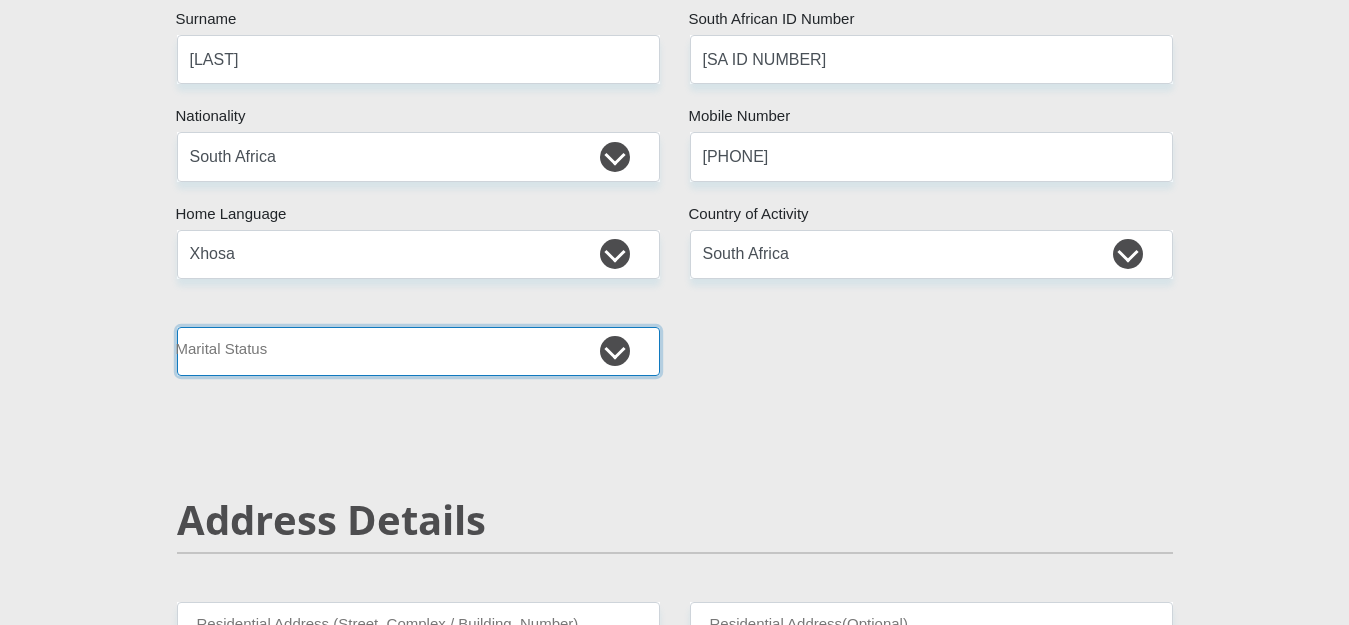 click on "Married ANC
Single
Divorced
Widowed
Married COP or Customary Law" at bounding box center (418, 351) 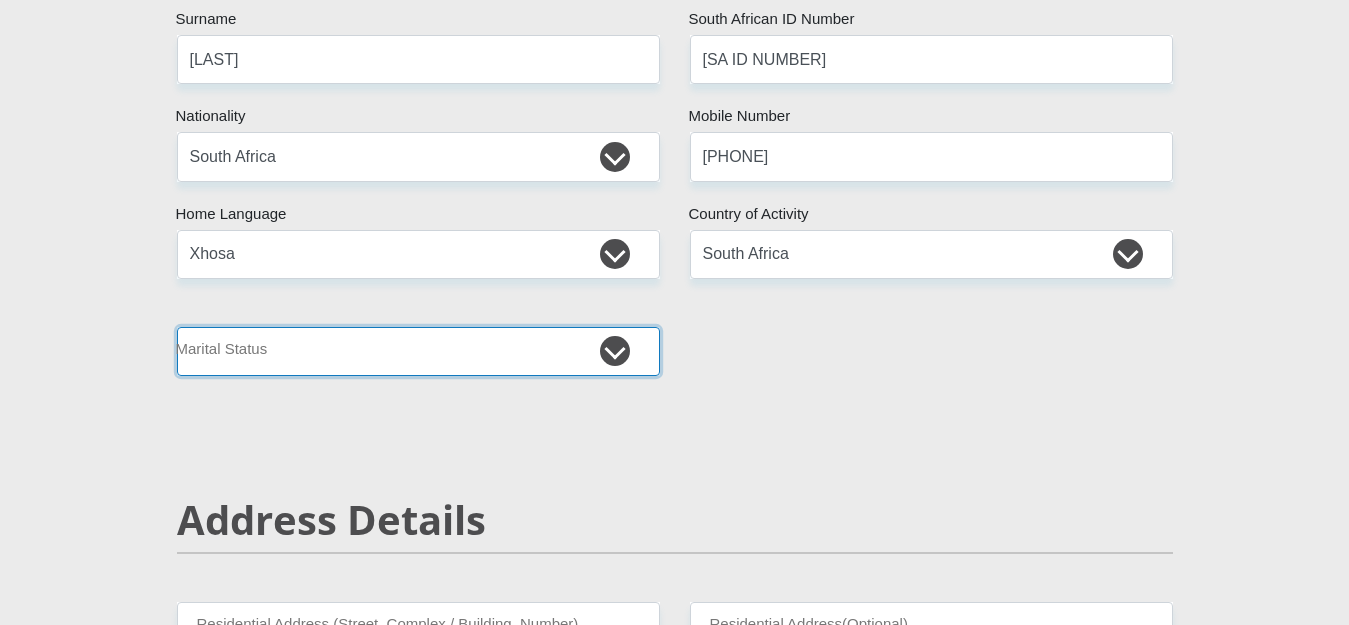 select on "2" 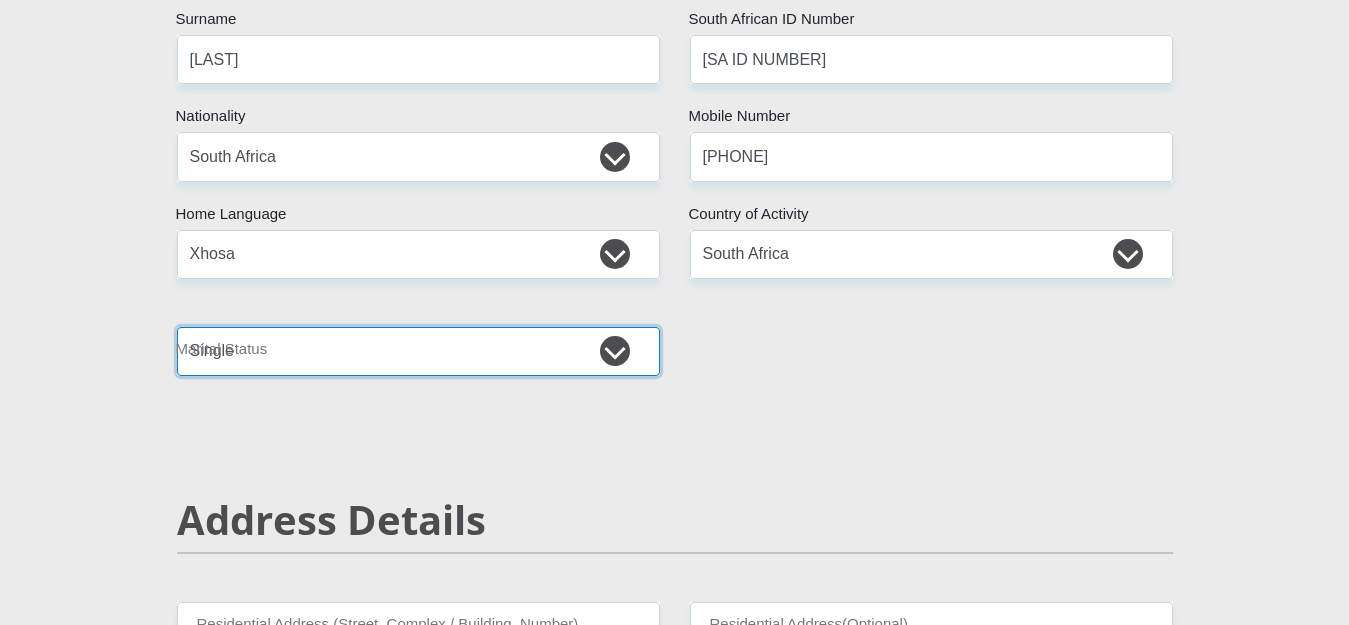 click on "Married ANC
Single
Divorced
Widowed
Married COP or Customary Law" at bounding box center (418, 351) 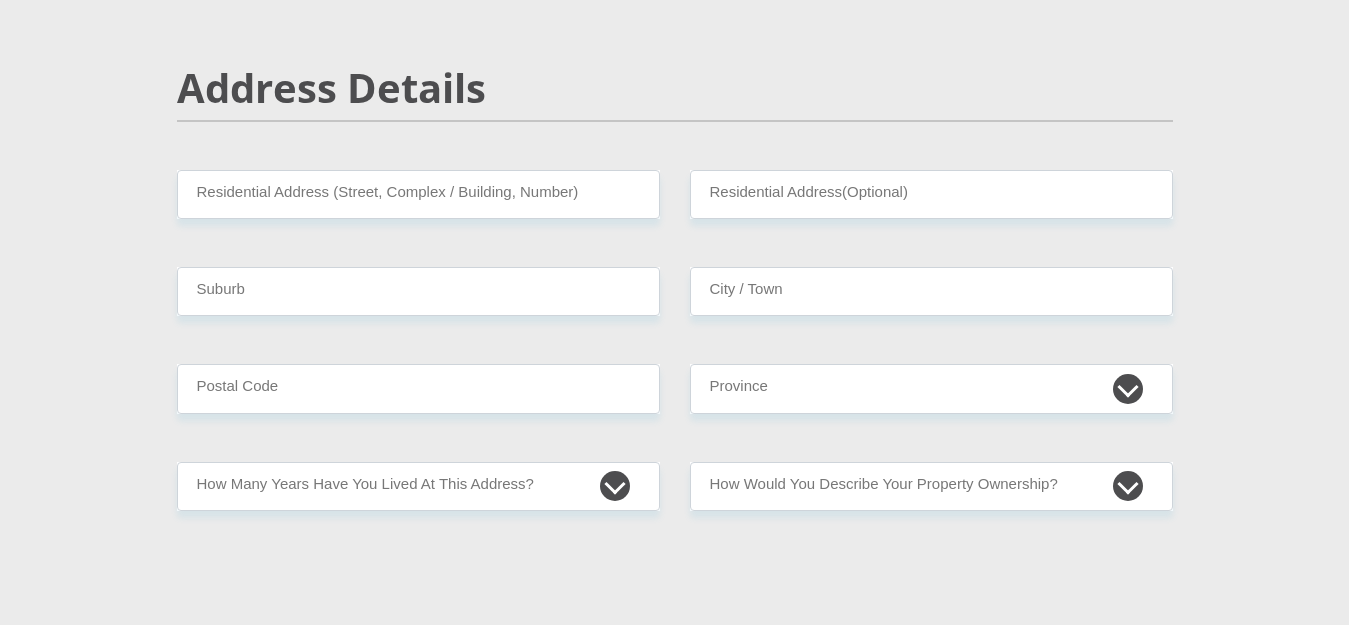scroll, scrollTop: 865, scrollLeft: 0, axis: vertical 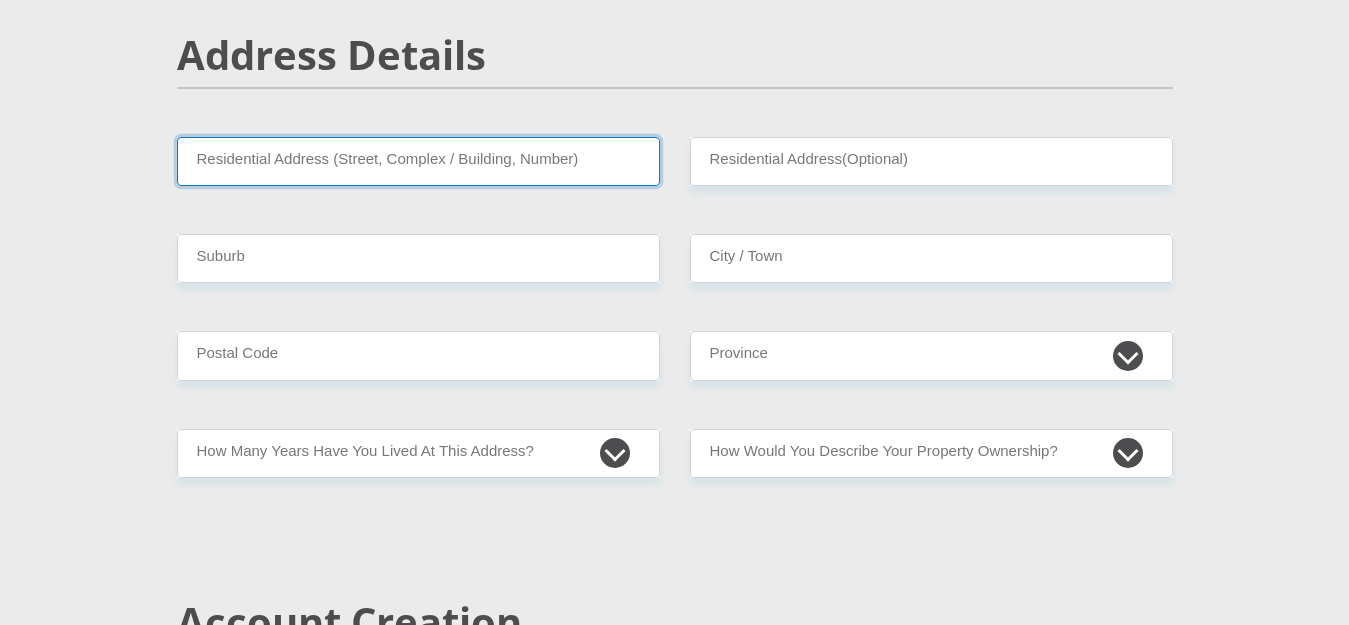 click on "Residential Address (Street, Complex / Building, Number)" at bounding box center [418, 161] 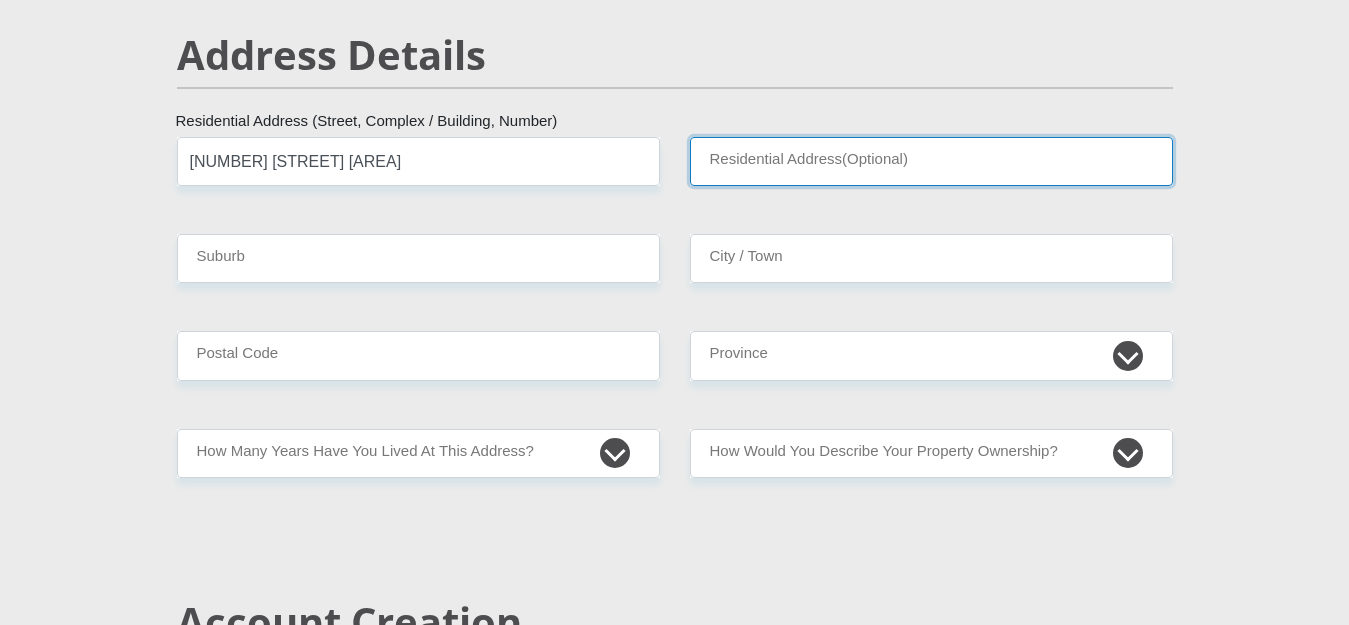 click on "Residential Address(Optional)" at bounding box center (931, 161) 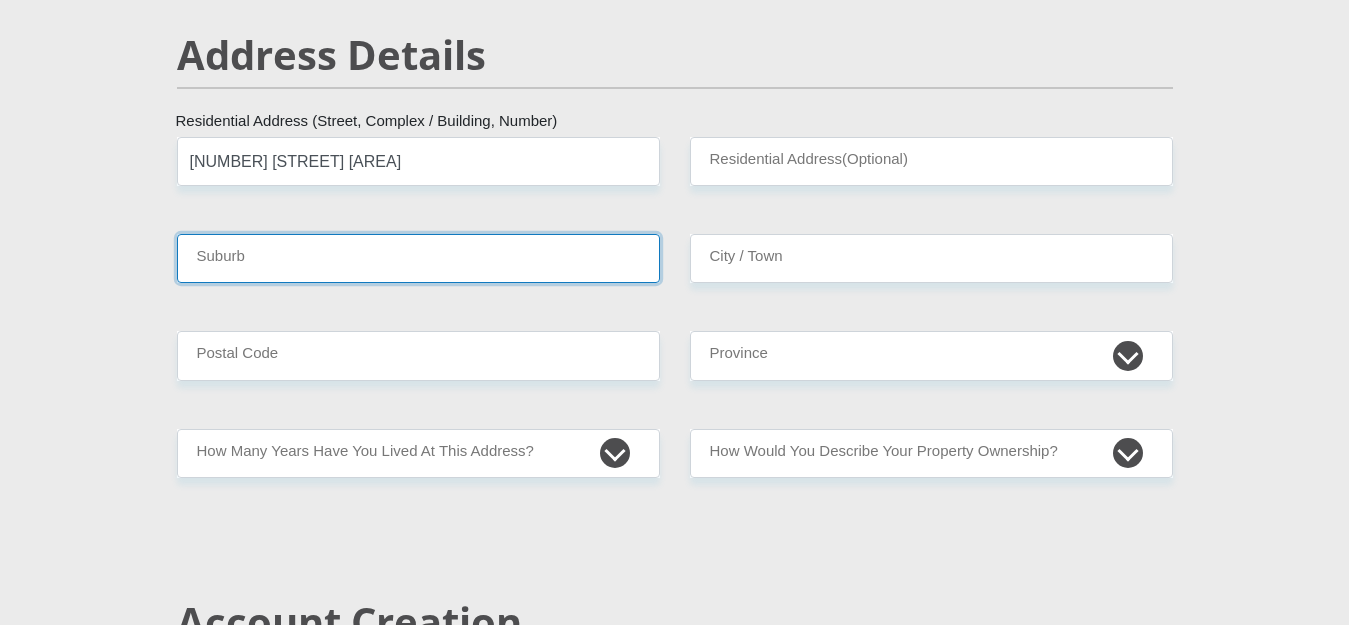 click on "Suburb" at bounding box center [418, 258] 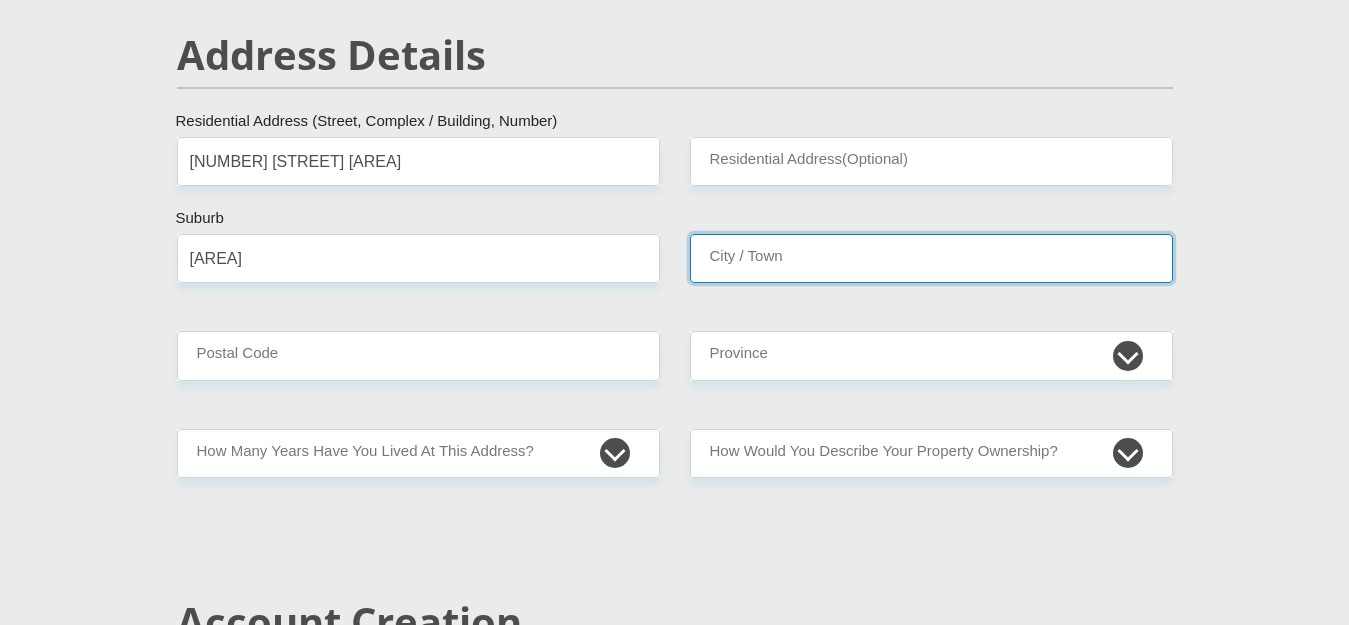 click on "City / Town" at bounding box center [931, 258] 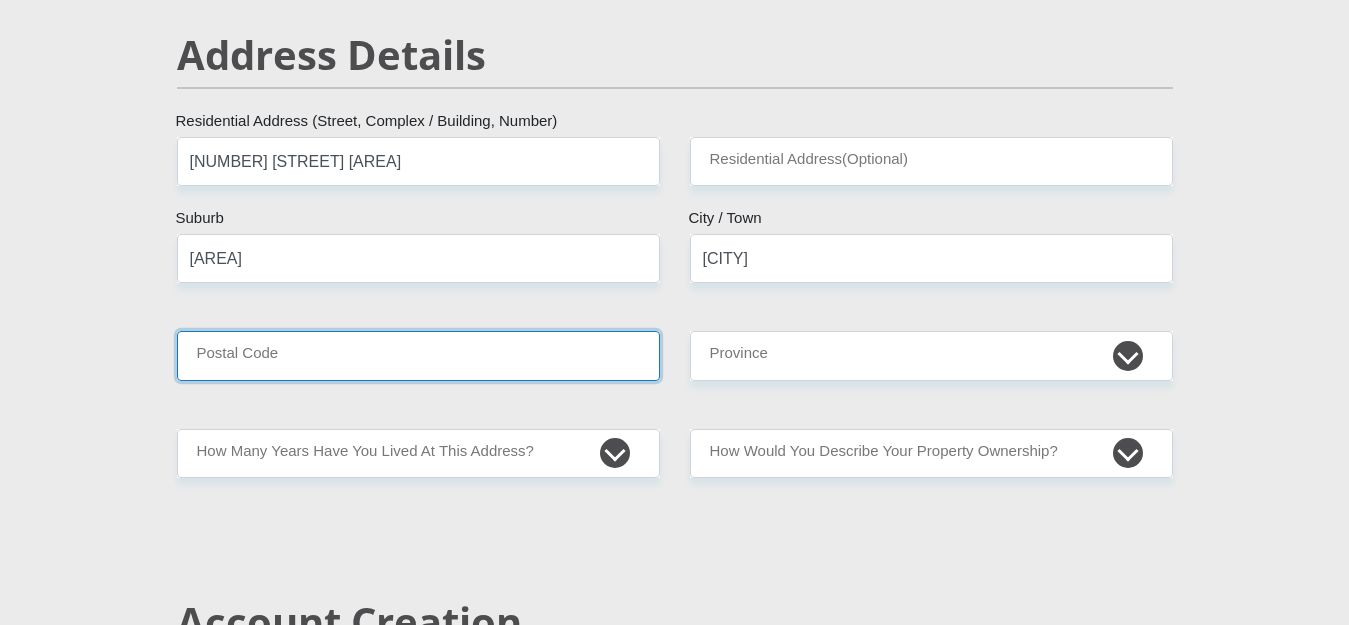 click on "Postal Code" at bounding box center (418, 355) 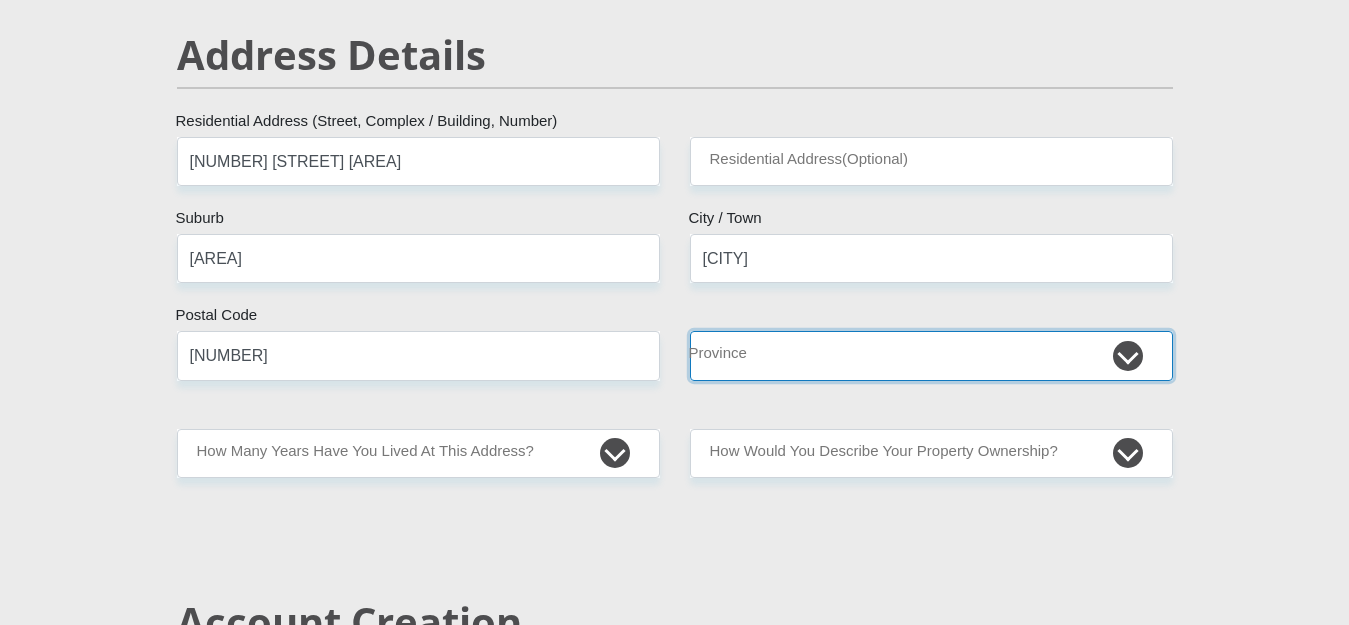 click on "Eastern Cape
Free State
Gauteng
KwaZulu-Natal
Limpopo
Mpumalanga
Northern Cape
North West
Western Cape" at bounding box center [931, 355] 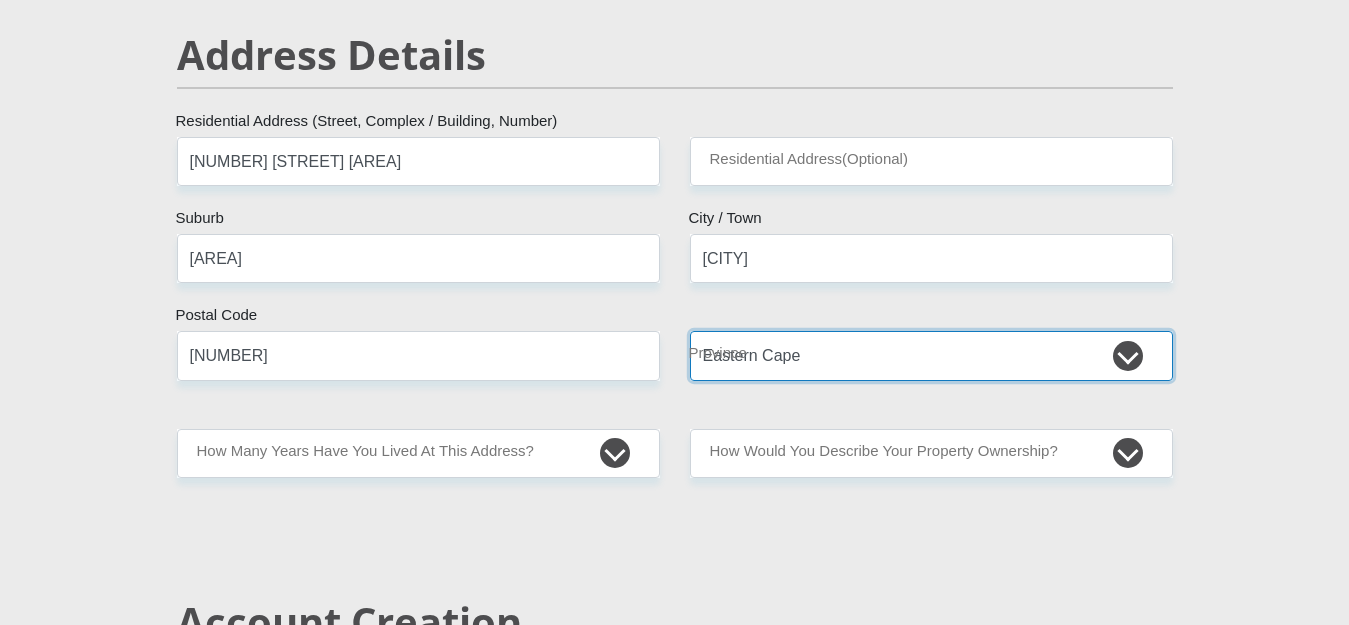 click on "Eastern Cape
Free State
Gauteng
KwaZulu-Natal
Limpopo
Mpumalanga
Northern Cape
North West
Western Cape" at bounding box center [931, 355] 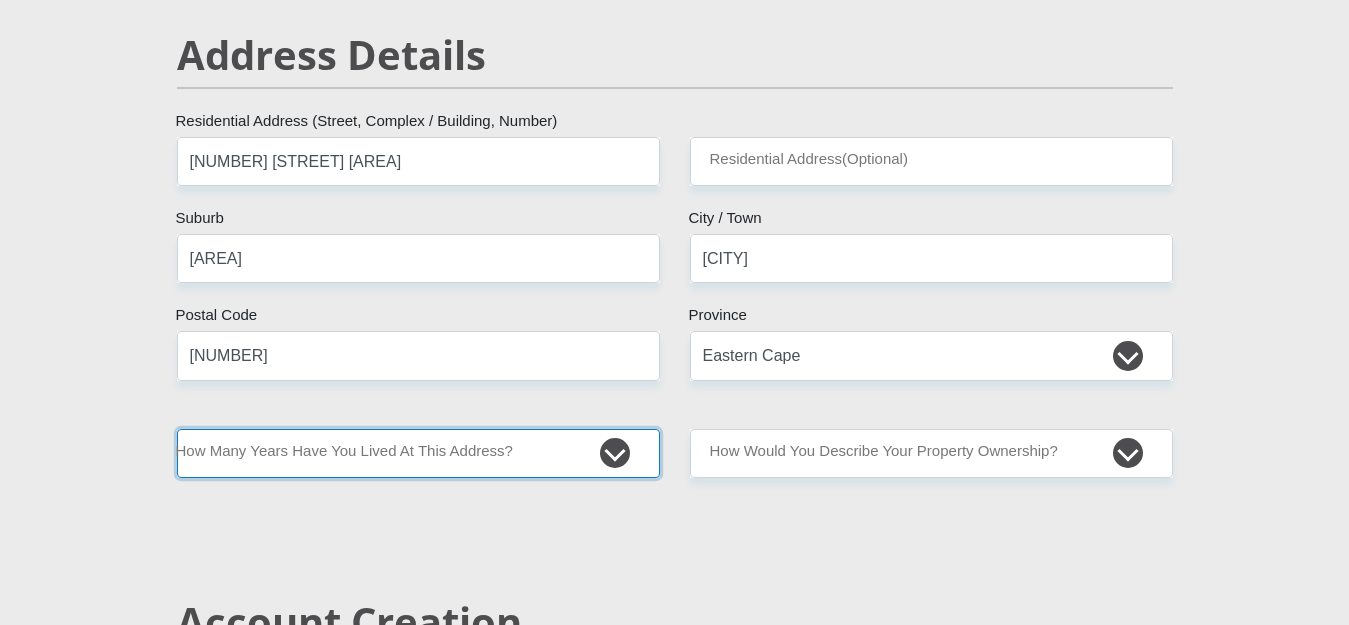 click on "less than 1 year
1-3 years
3-5 years
5+ years" at bounding box center (418, 453) 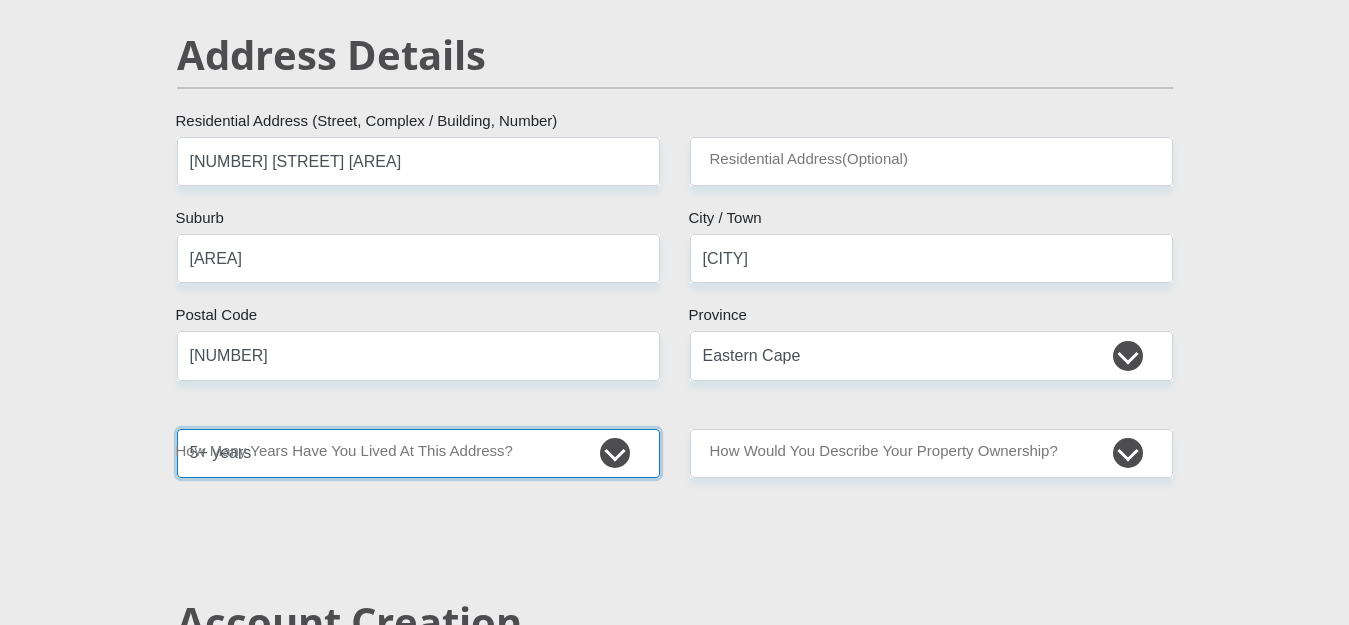 click on "less than 1 year
1-3 years
3-5 years
5+ years" at bounding box center (418, 453) 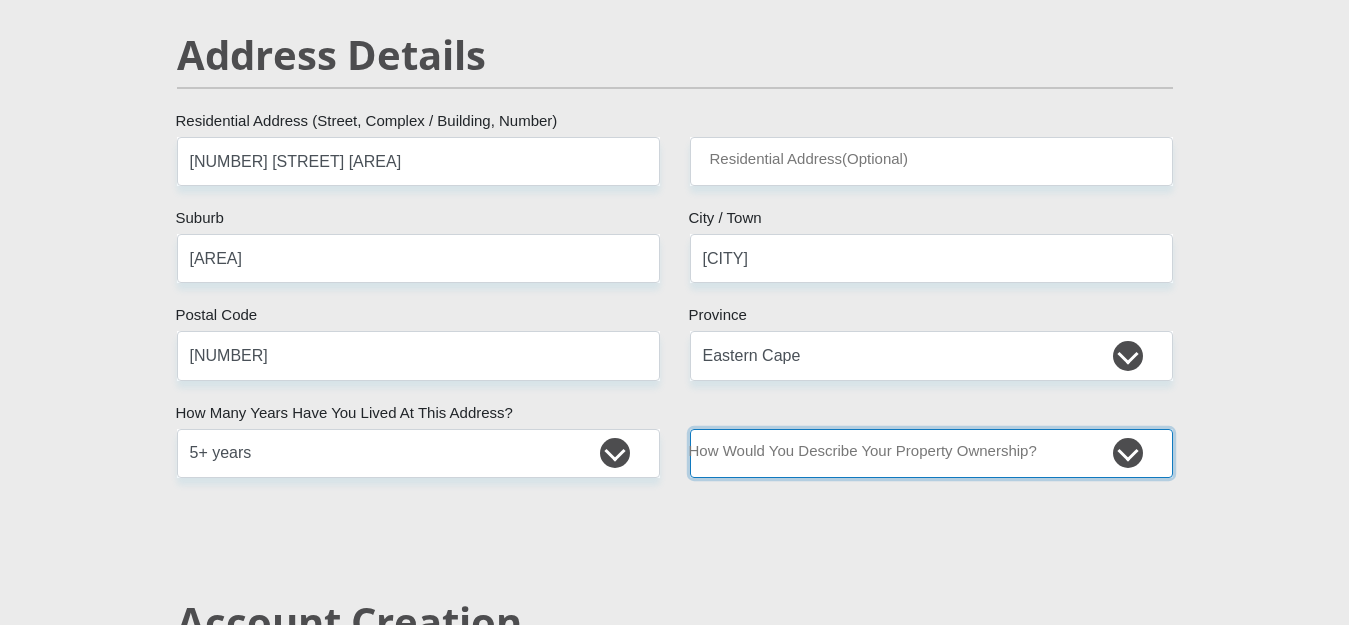 click on "Owned
Rented
Family Owned
Company Dwelling" at bounding box center (931, 453) 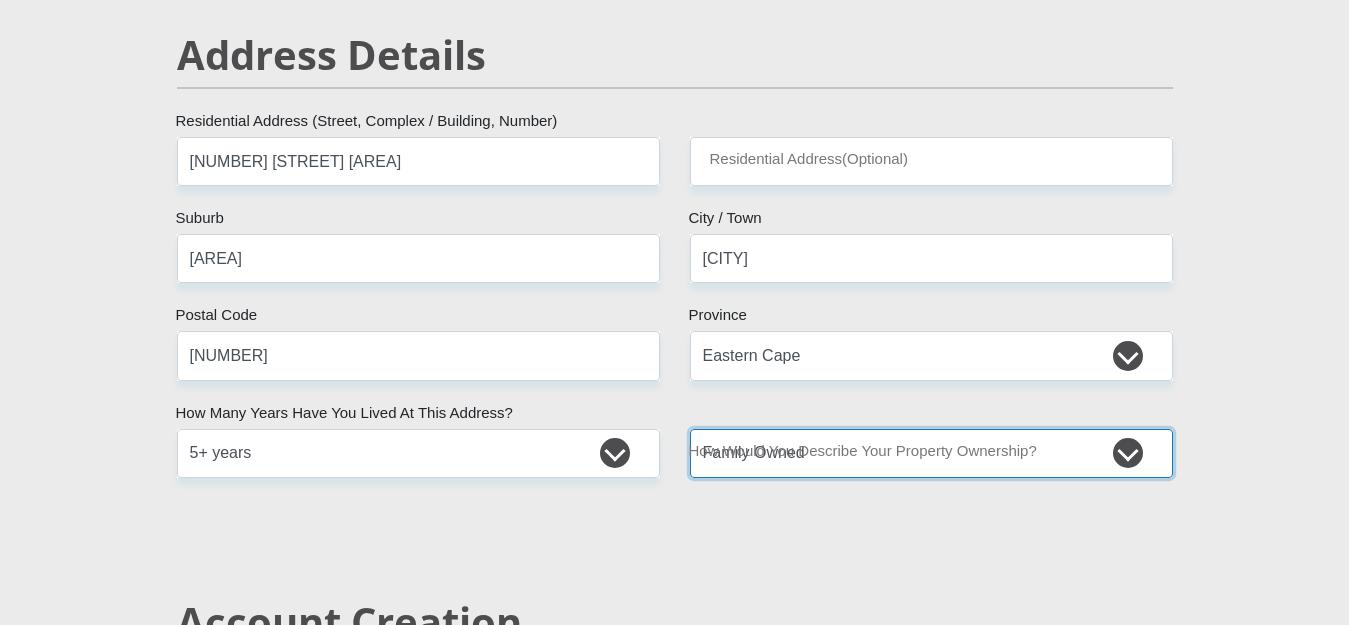 click on "Owned
Rented
Family Owned
Company Dwelling" at bounding box center [931, 453] 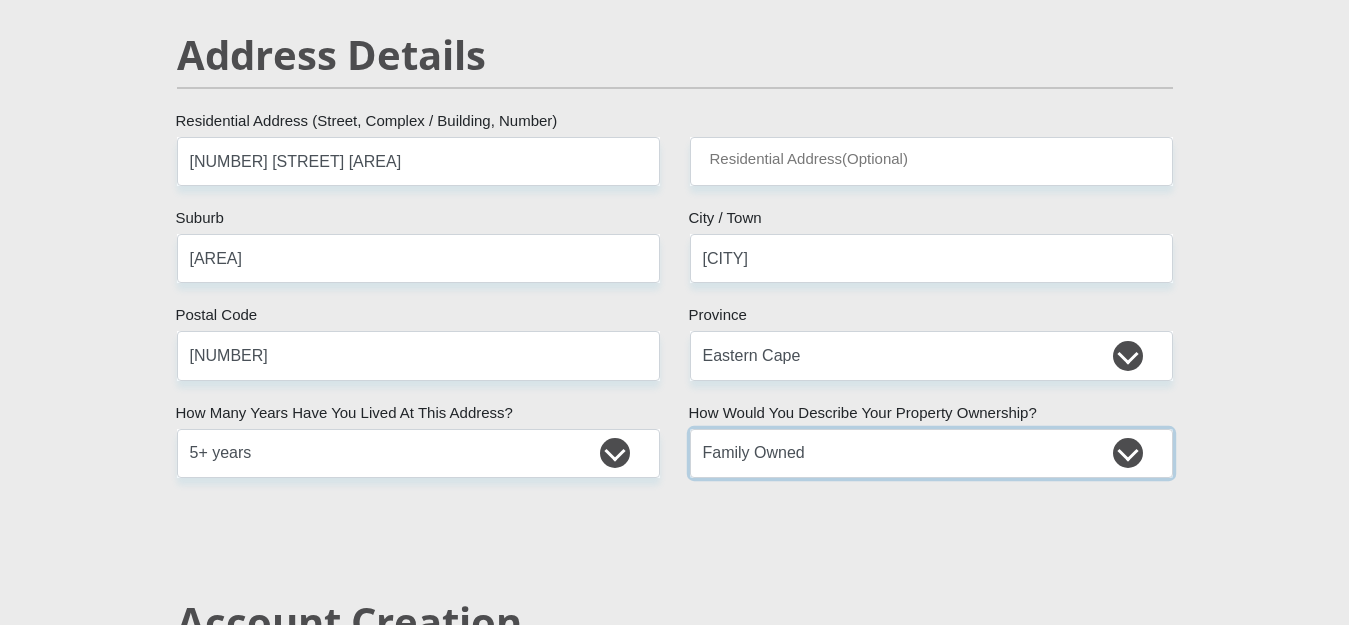 click on "Owned
Rented
Family Owned
Company Dwelling" at bounding box center [931, 453] 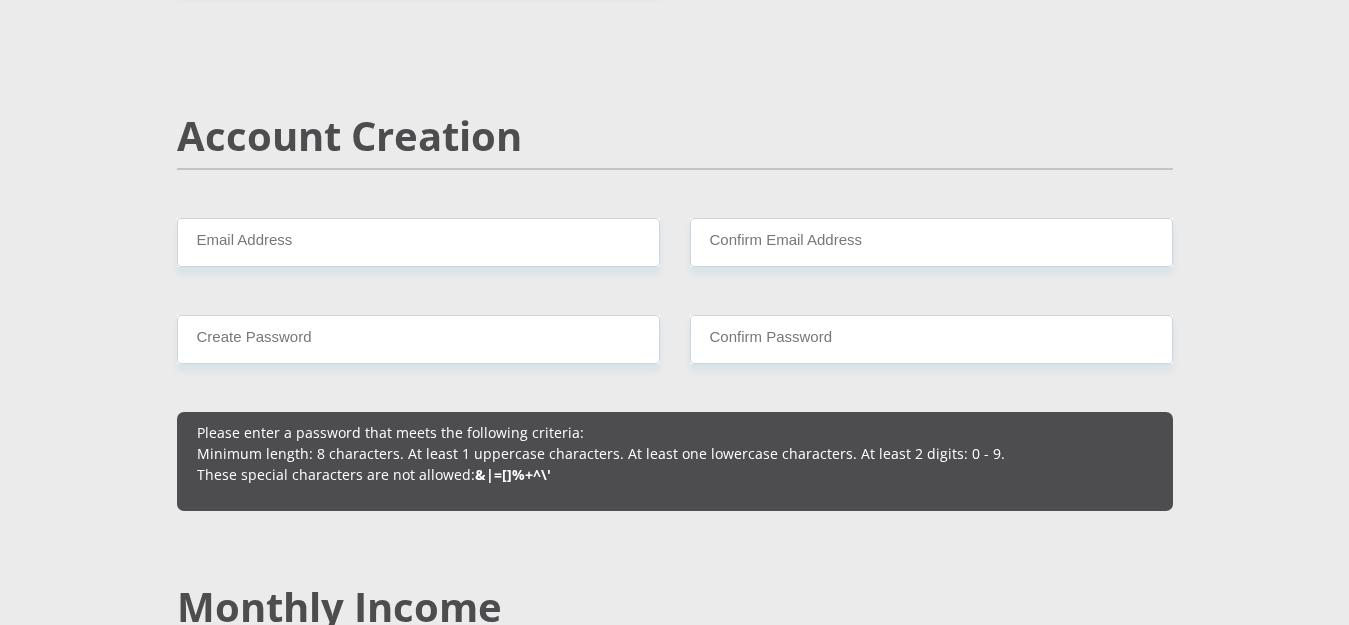 scroll, scrollTop: 1405, scrollLeft: 0, axis: vertical 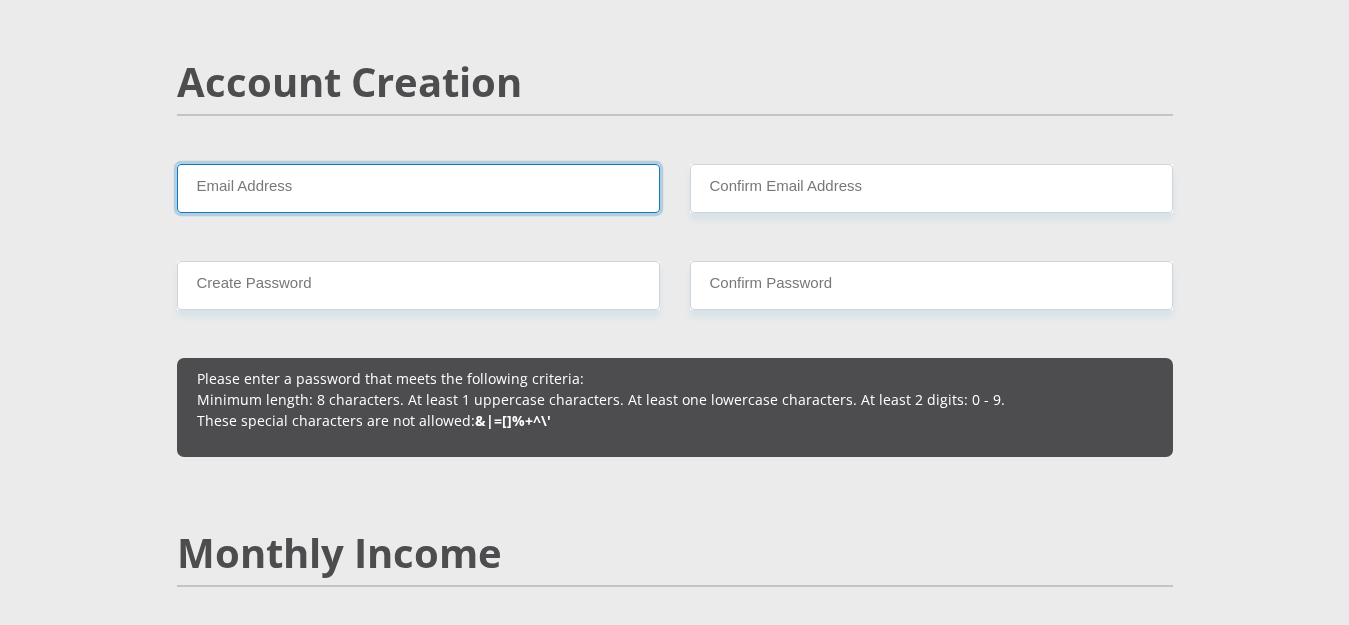 click on "Email Address" at bounding box center (418, 188) 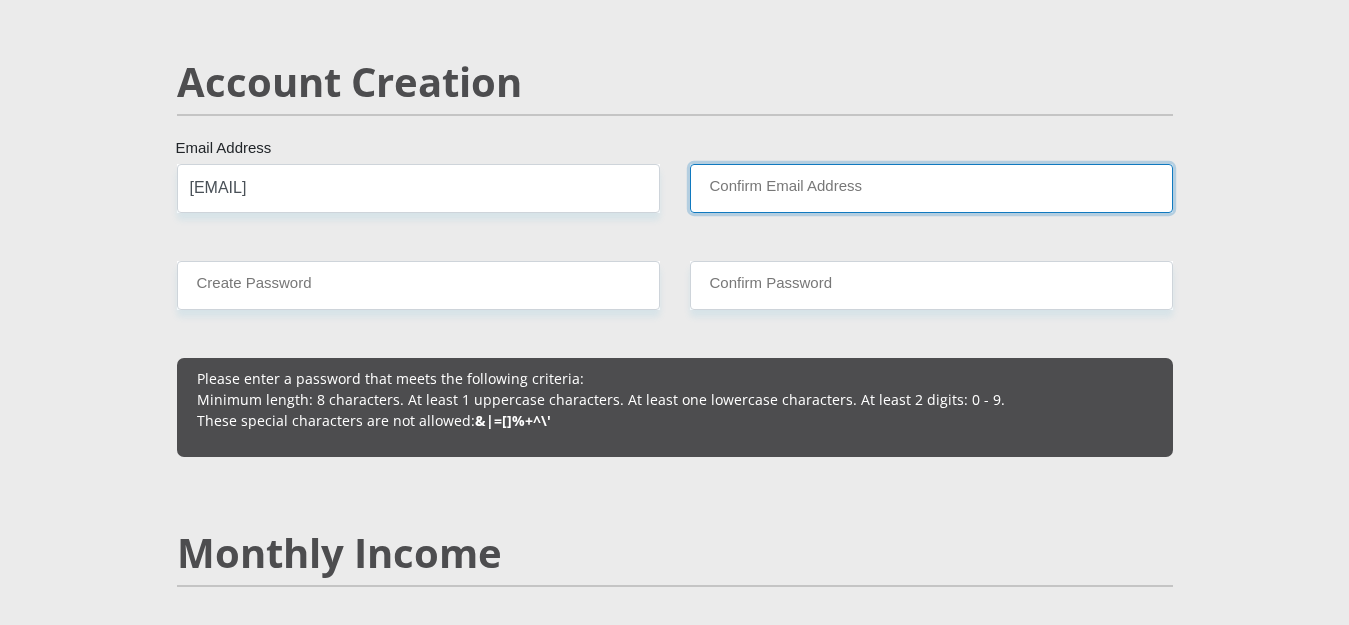 click on "Confirm Email Address" at bounding box center [931, 188] 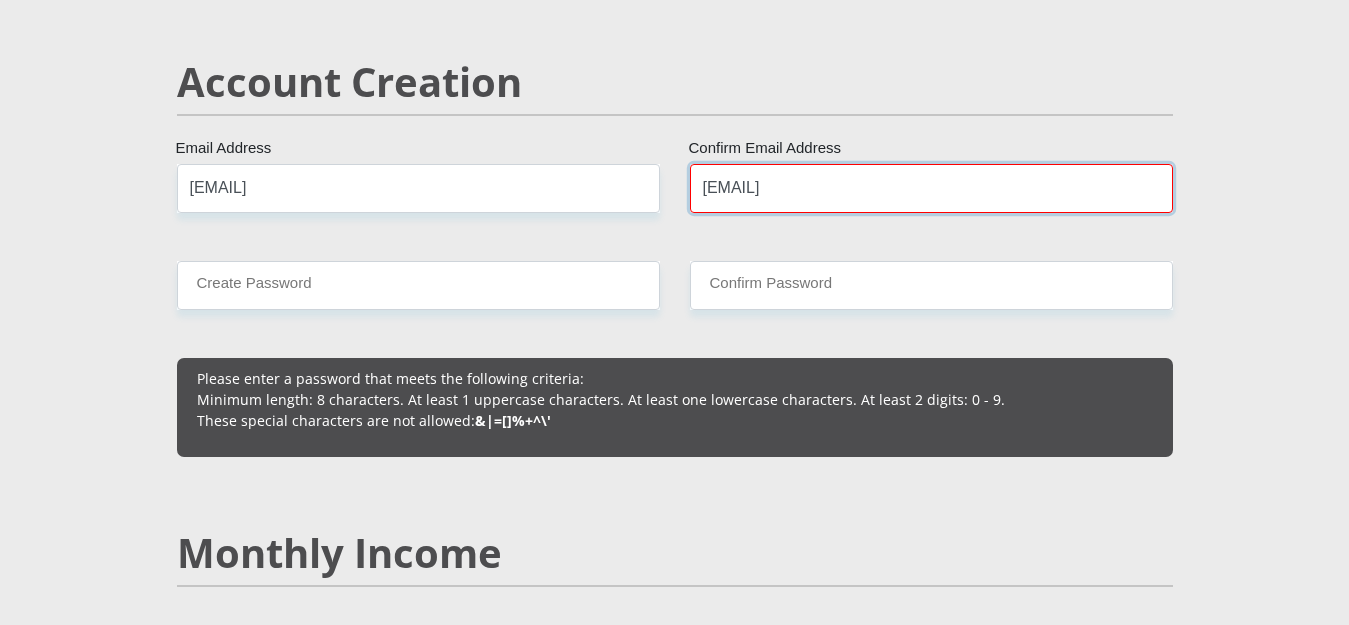 click on "K2kes_1950@hotmail.com" at bounding box center [931, 188] 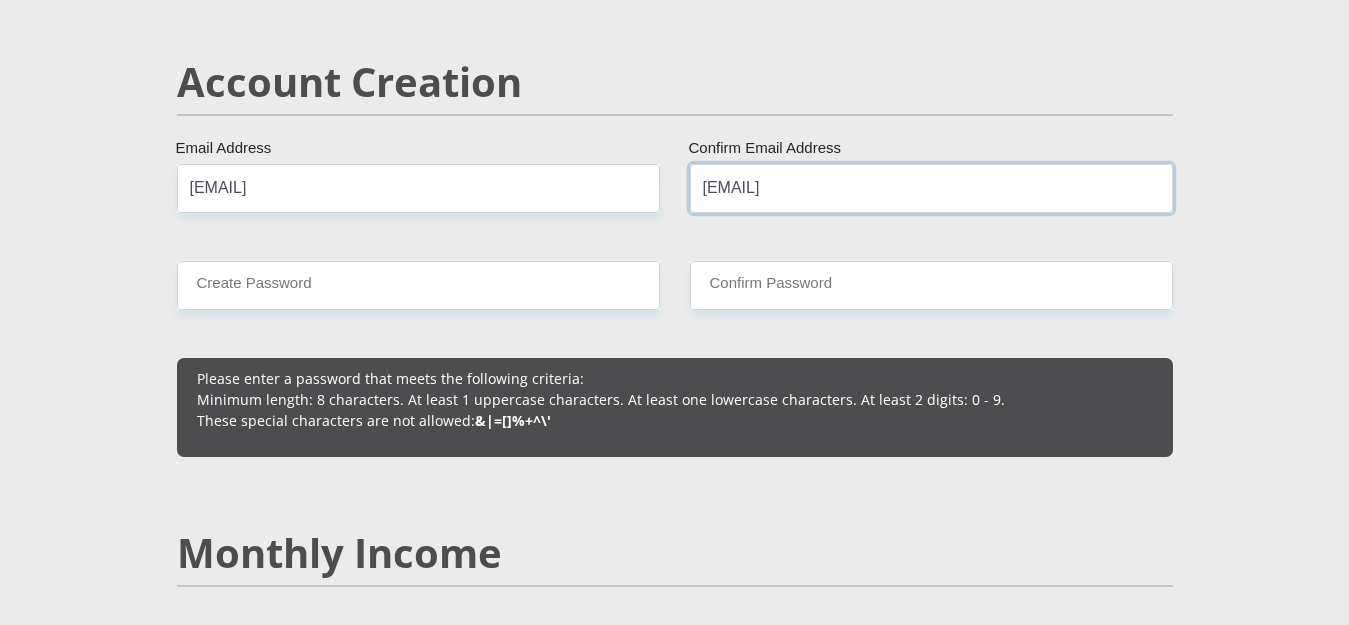 type on "k2kes_1950@hotmail.com" 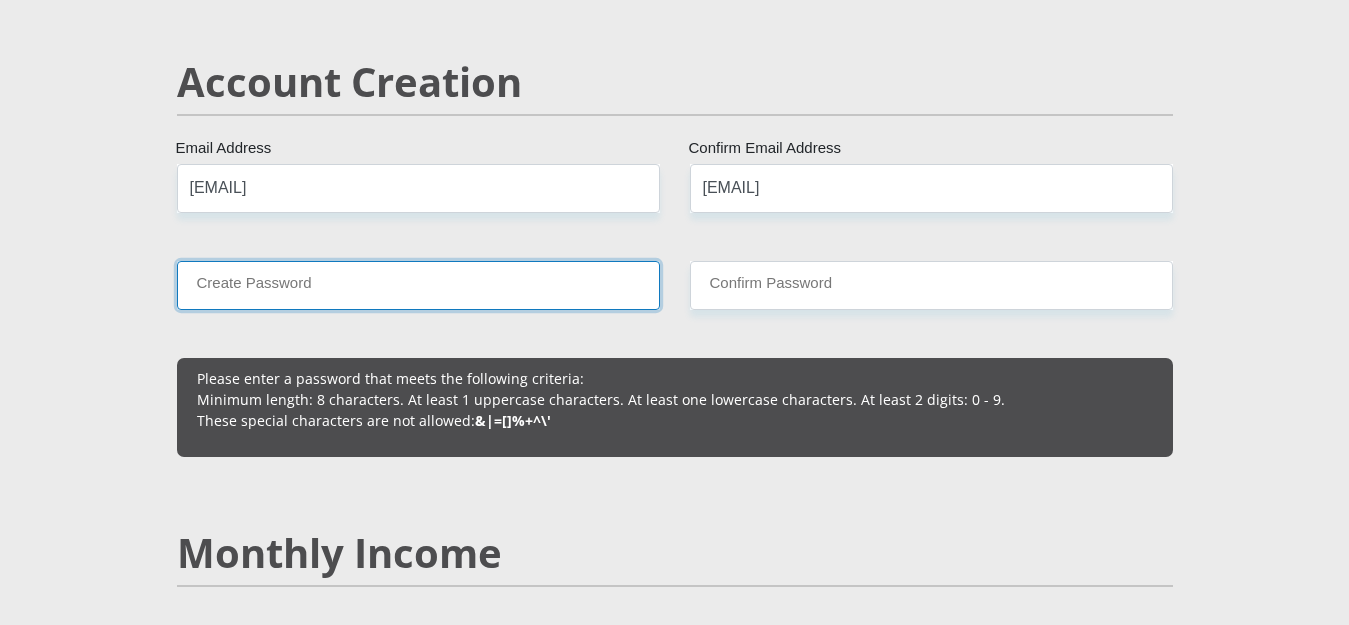 click on "Create Password" at bounding box center [418, 285] 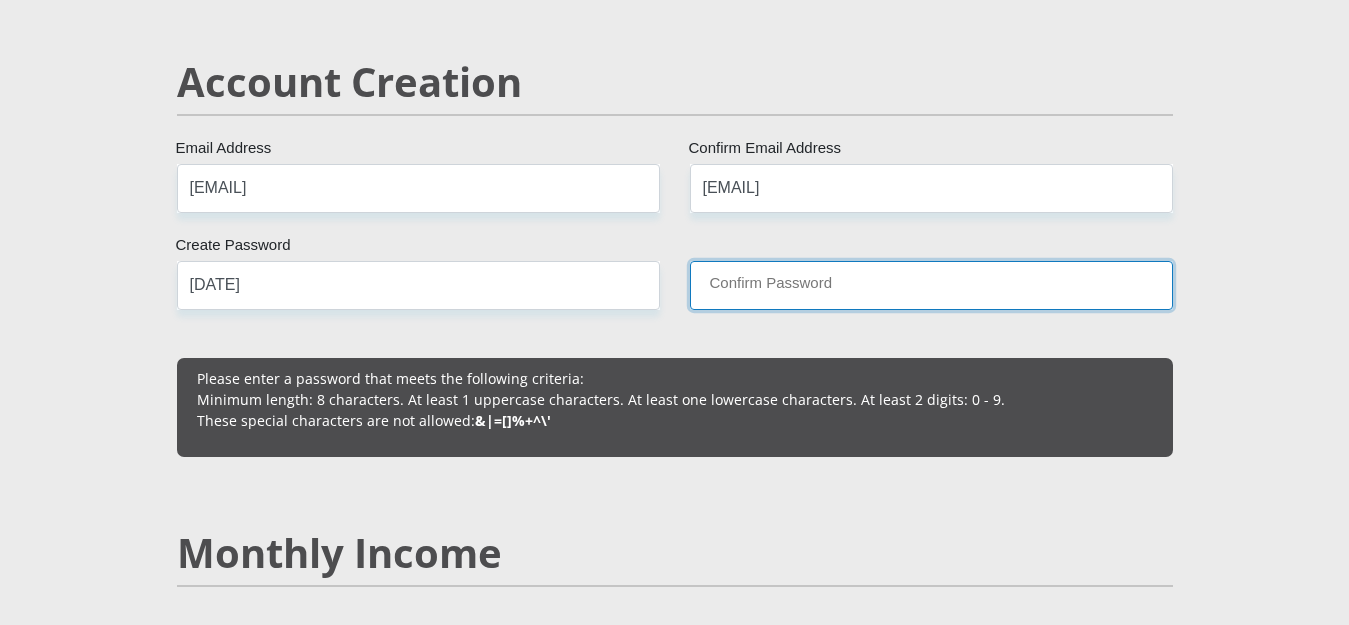 click on "Confirm Password" at bounding box center (931, 285) 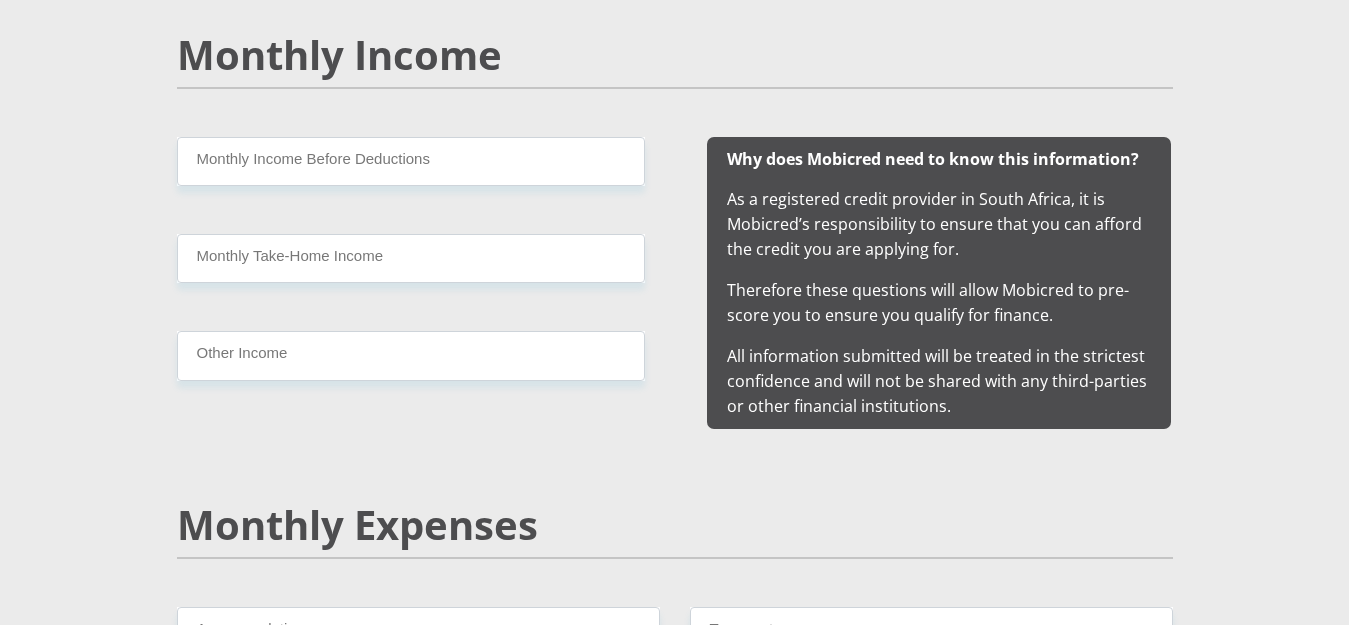 scroll, scrollTop: 1968, scrollLeft: 0, axis: vertical 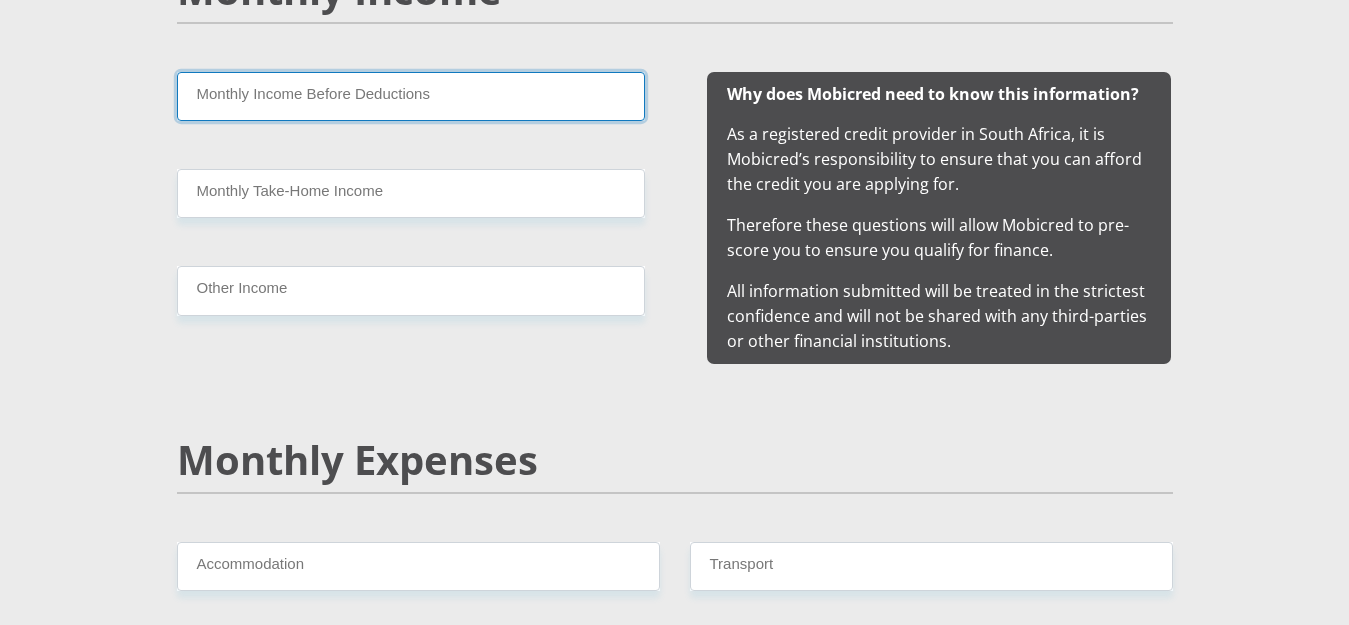click on "Monthly Income Before Deductions" at bounding box center (411, 96) 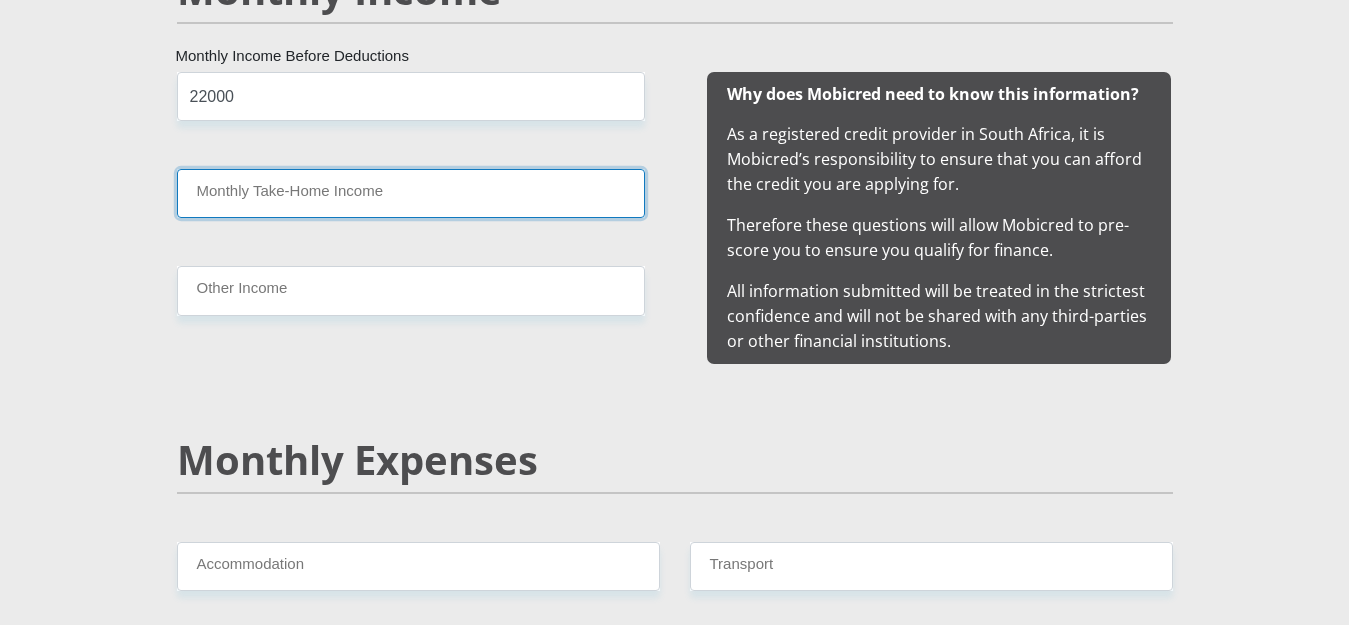click on "Monthly Take-Home Income" at bounding box center [411, 193] 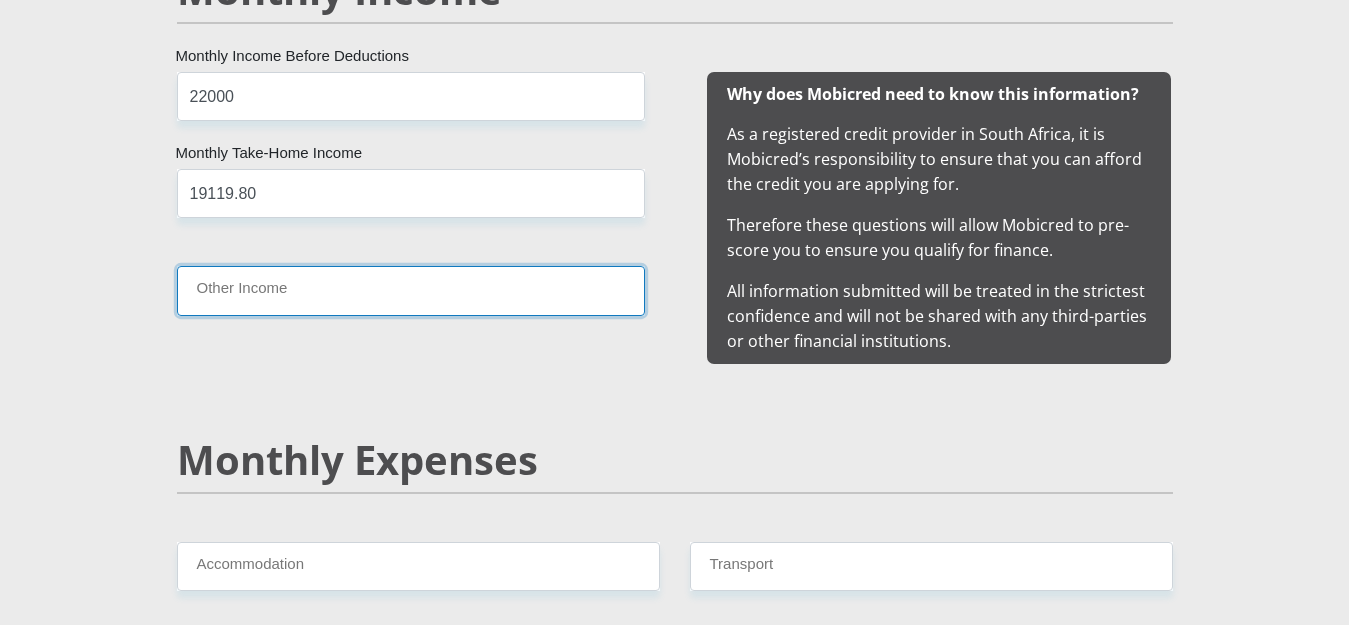 click on "Other Income" at bounding box center [411, 290] 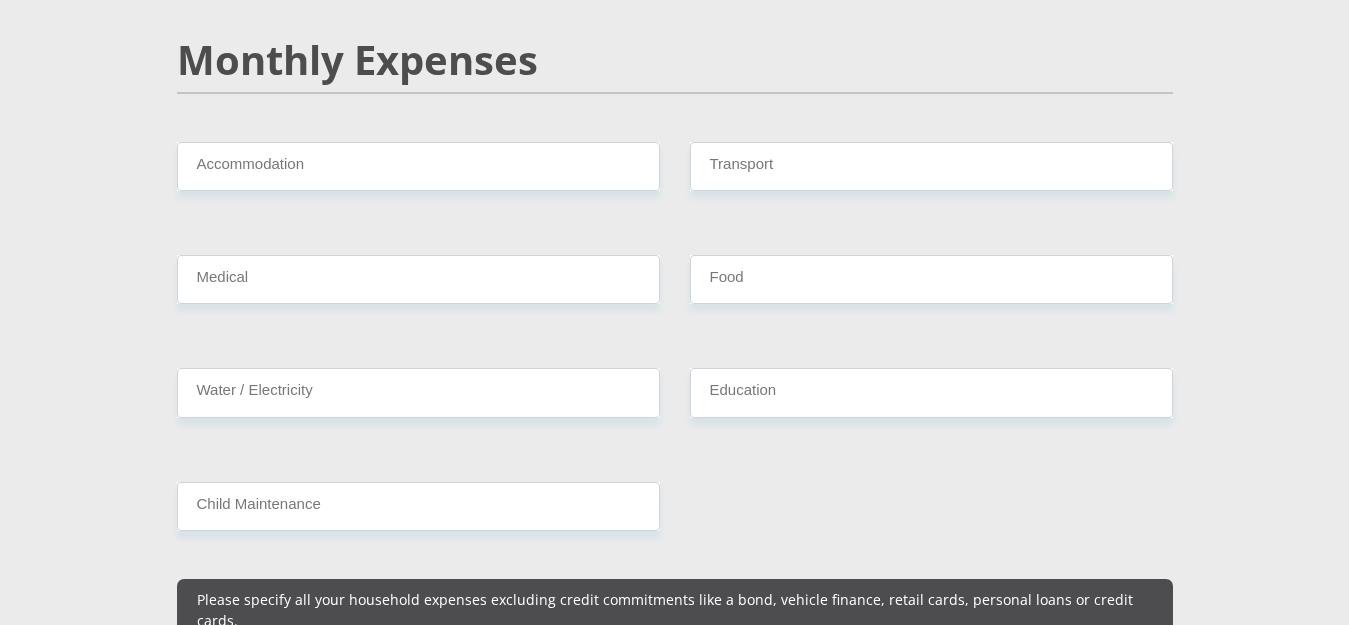 scroll, scrollTop: 2400, scrollLeft: 0, axis: vertical 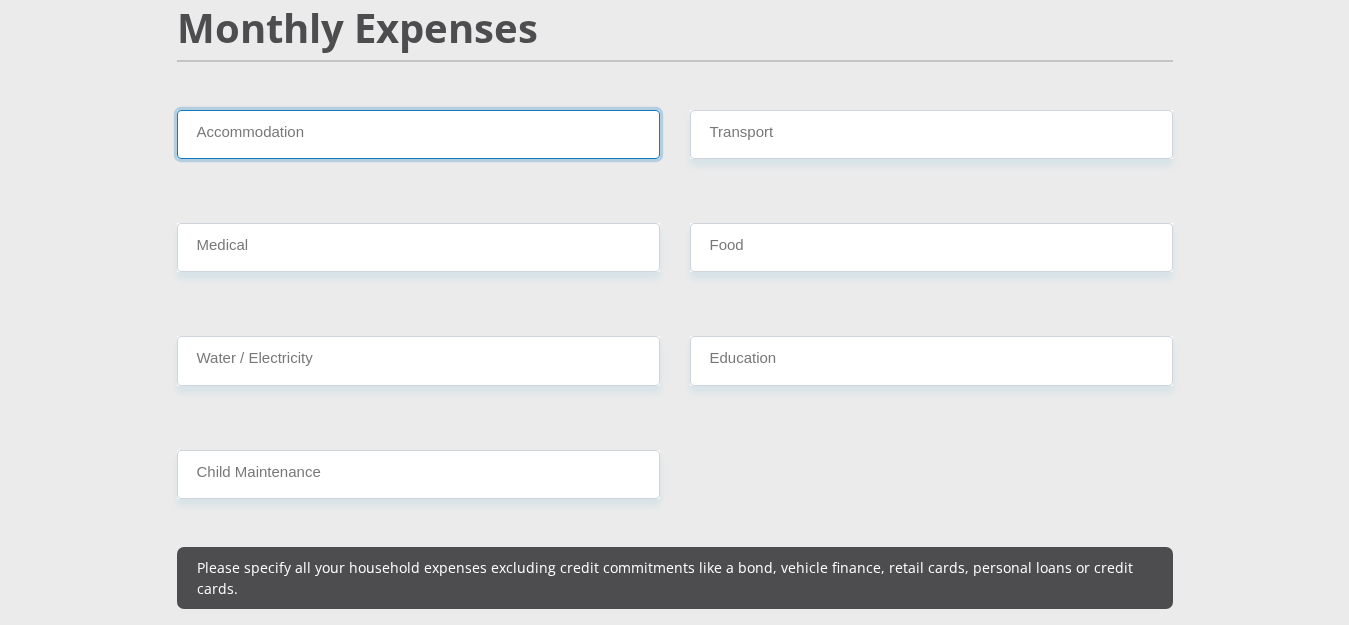 click on "Accommodation" at bounding box center [418, 134] 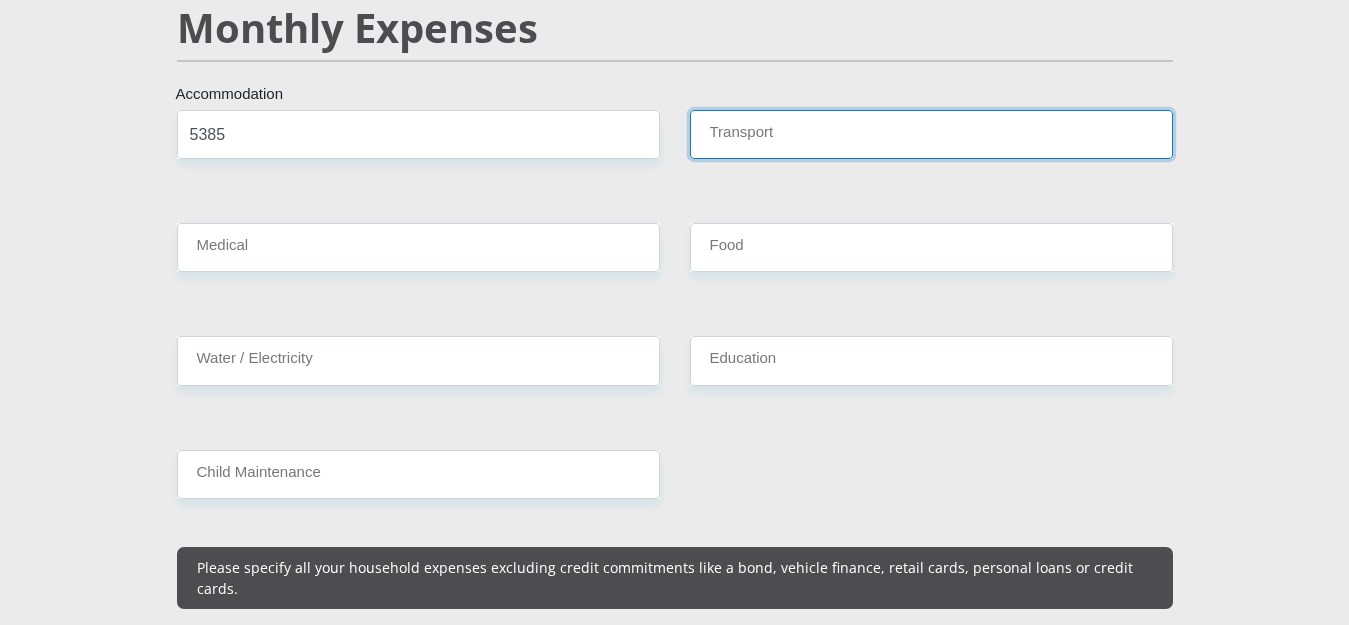 click on "Transport" at bounding box center (931, 134) 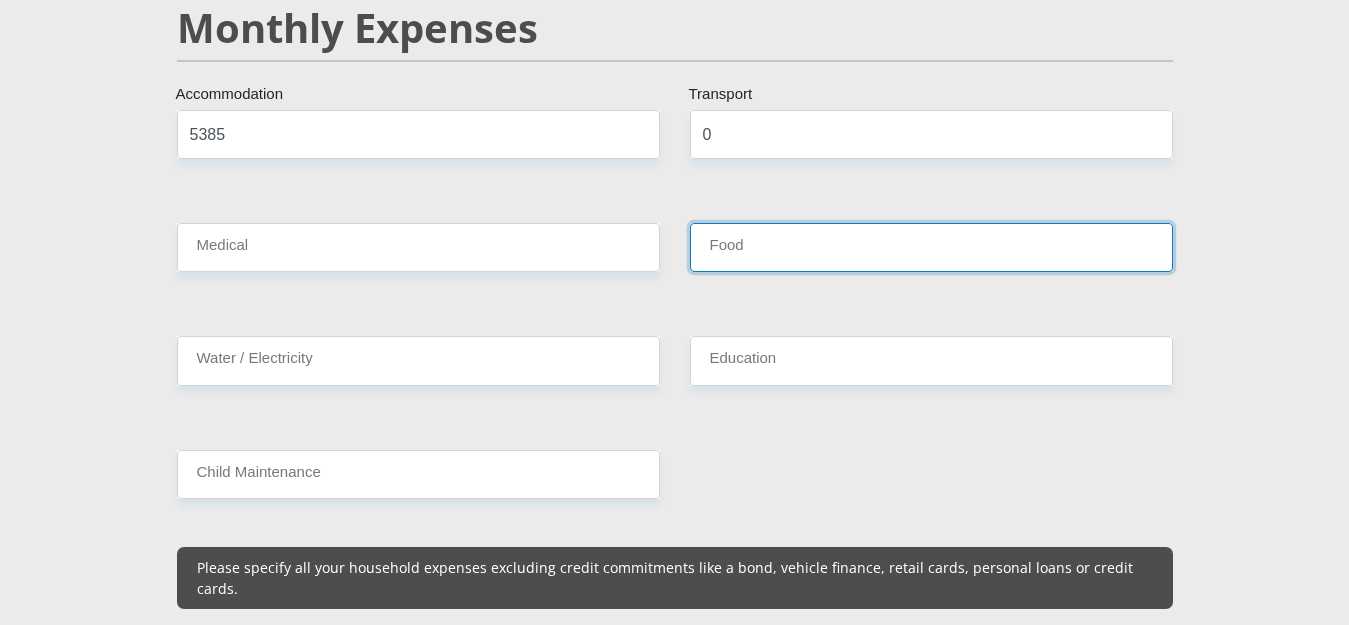 click on "Food" at bounding box center (931, 247) 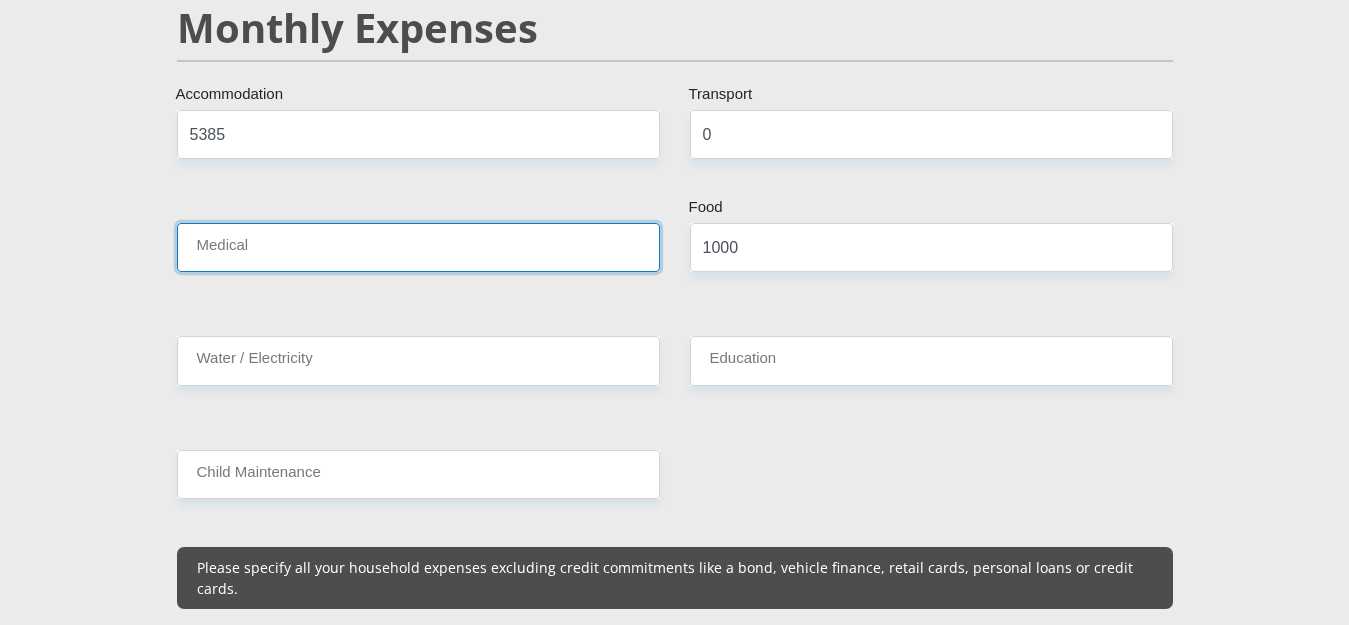 click on "Medical" at bounding box center (418, 247) 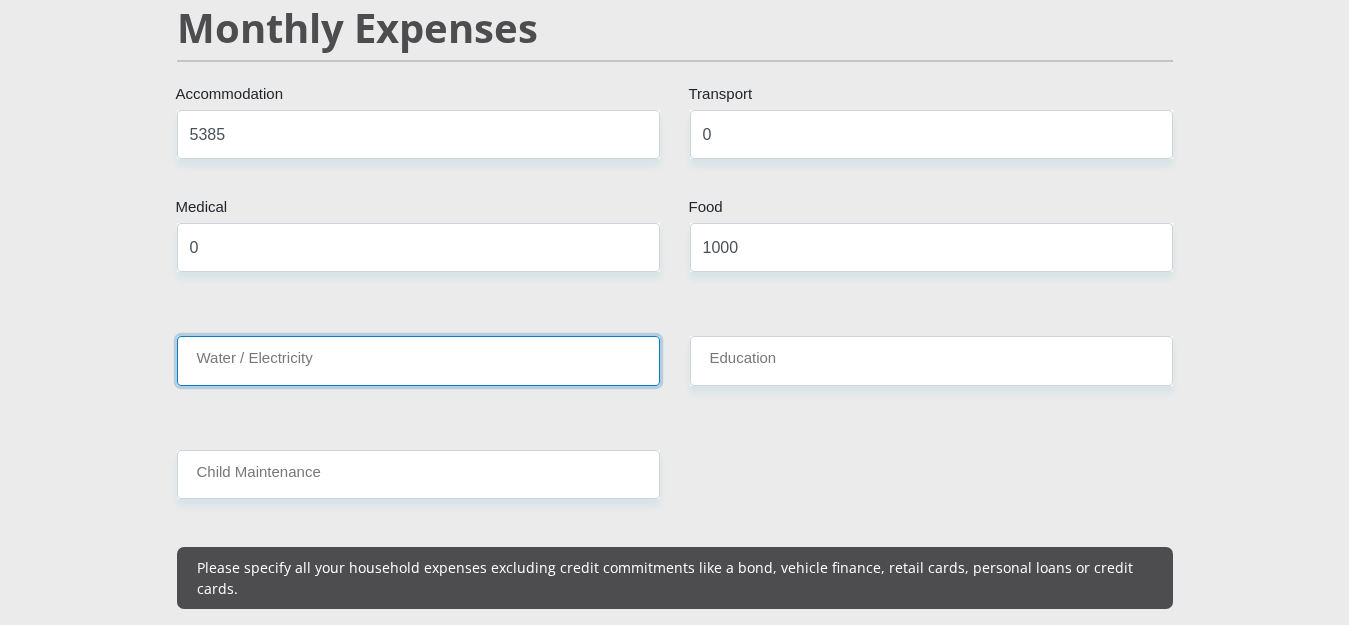 click on "Water / Electricity" at bounding box center [418, 360] 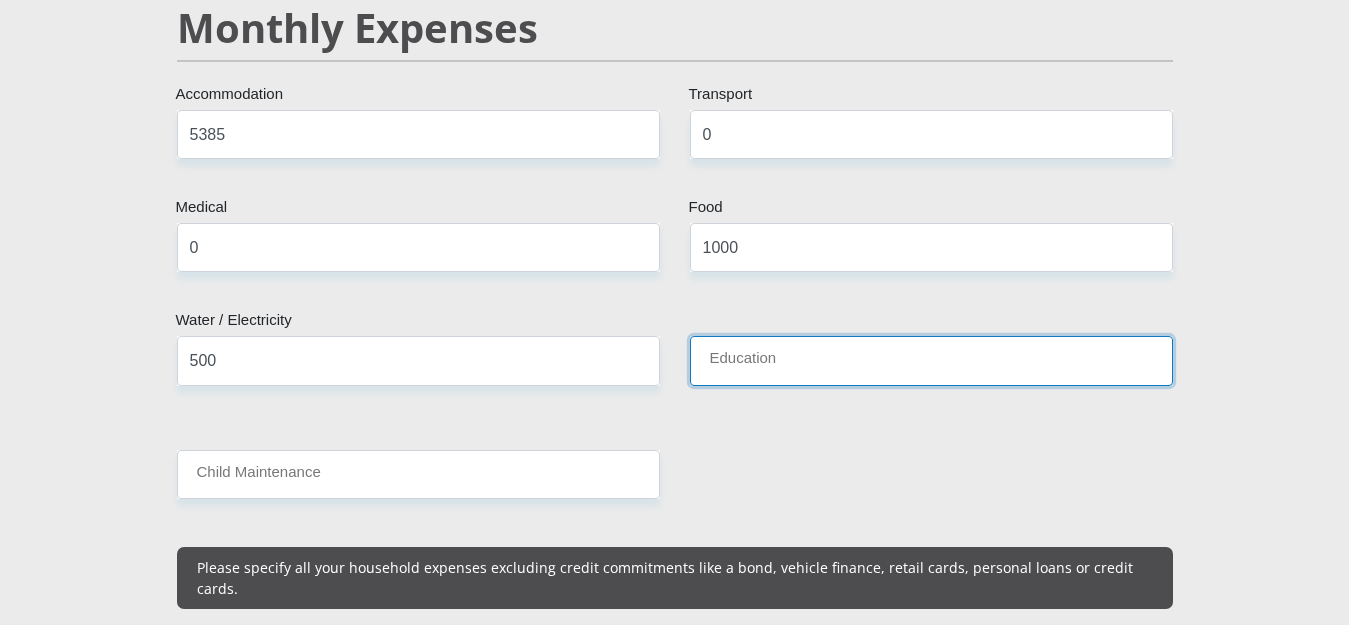 click on "Education" at bounding box center (931, 360) 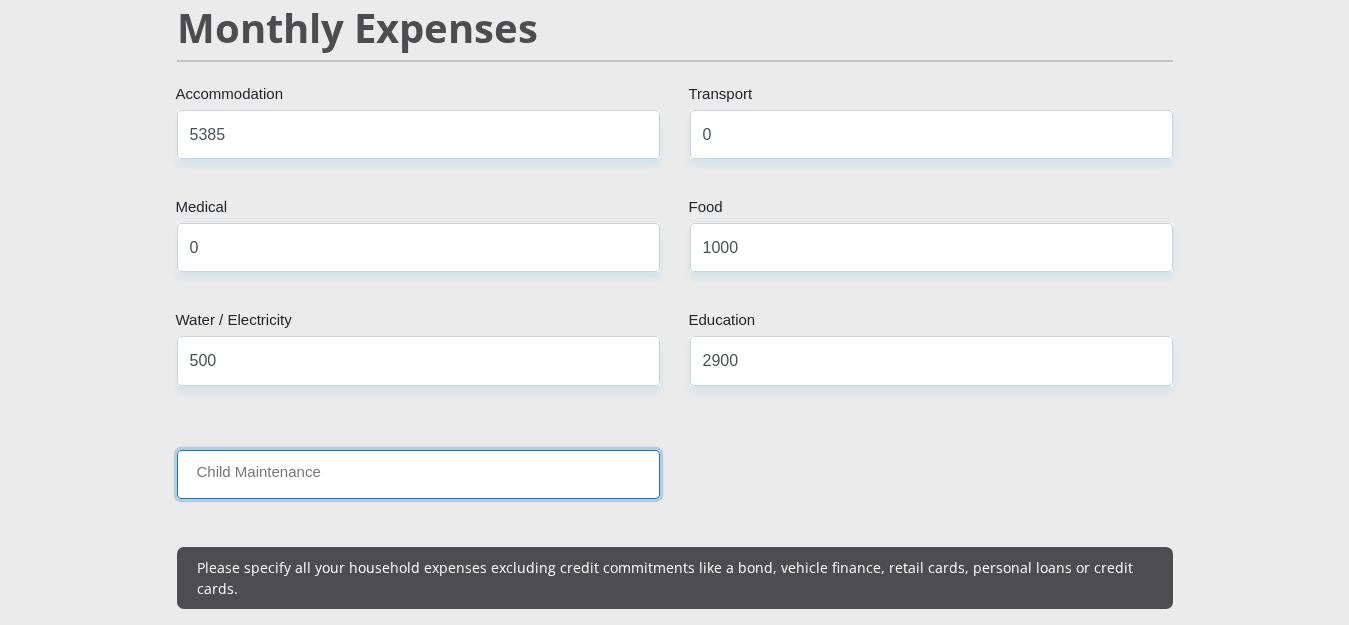 click on "Child Maintenance" at bounding box center (418, 474) 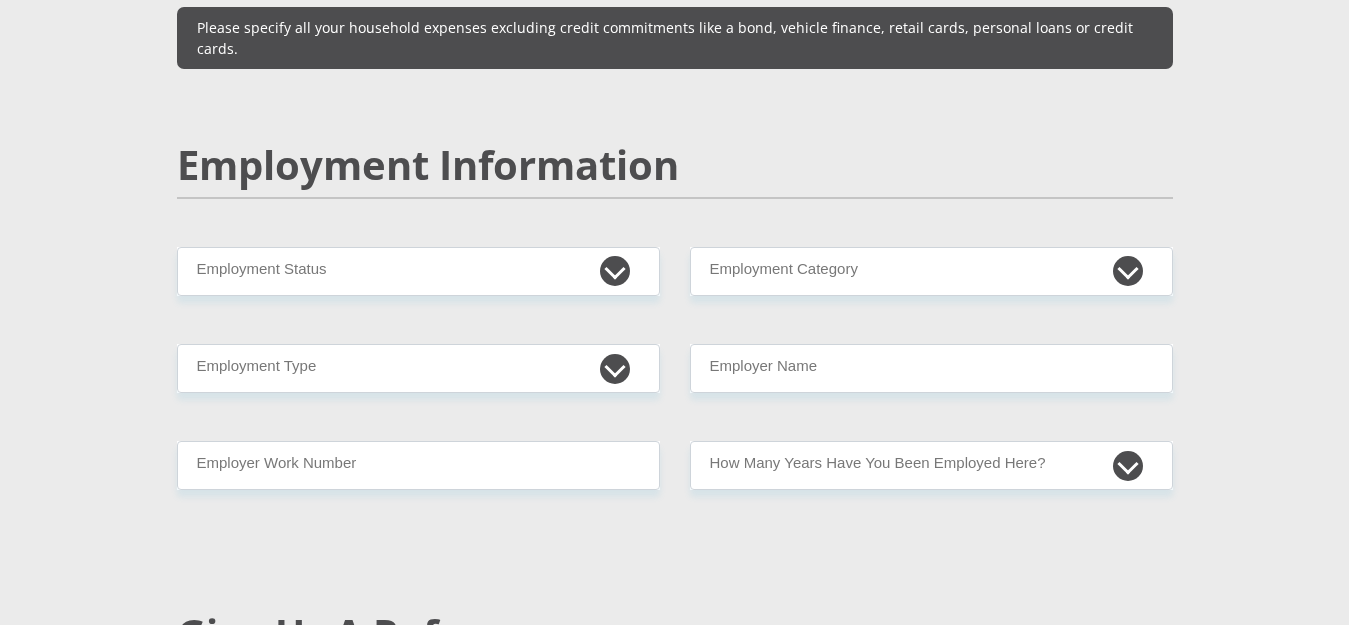 scroll, scrollTop: 2951, scrollLeft: 0, axis: vertical 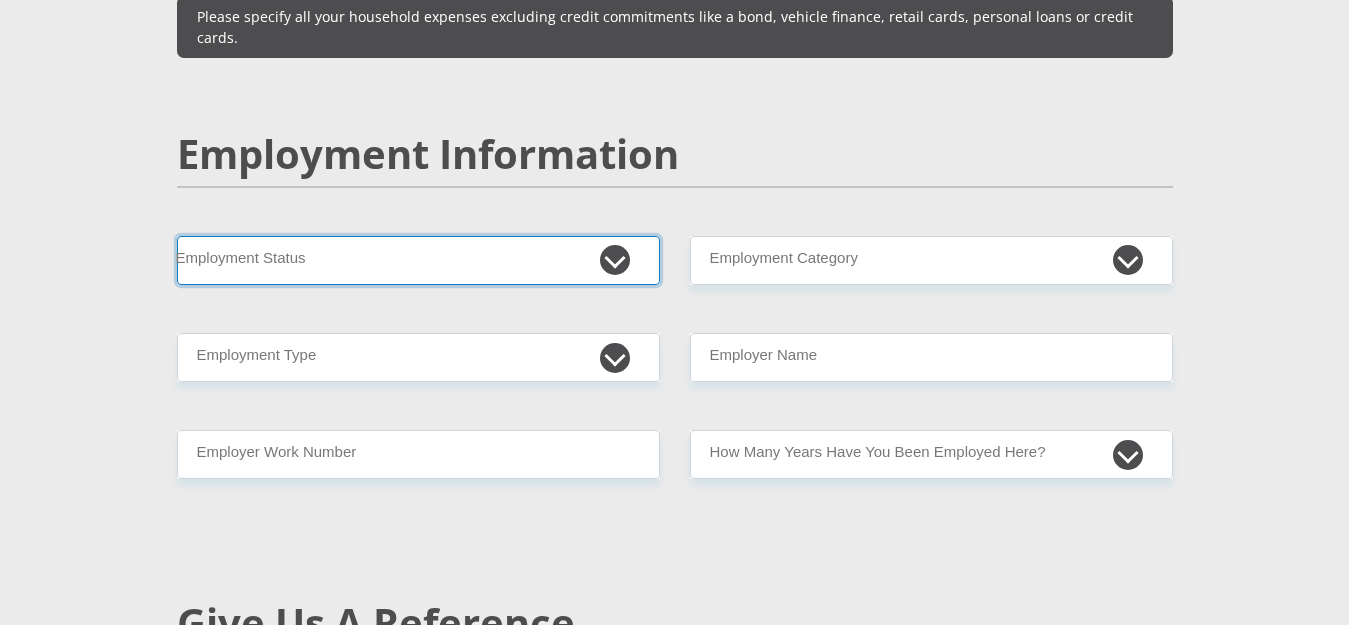 click on "Permanent/Full-time
Part-time/Casual
Contract Worker
Self-Employed
Housewife
Retired
Student
Medically Boarded
Disability
Unemployed" at bounding box center [418, 260] 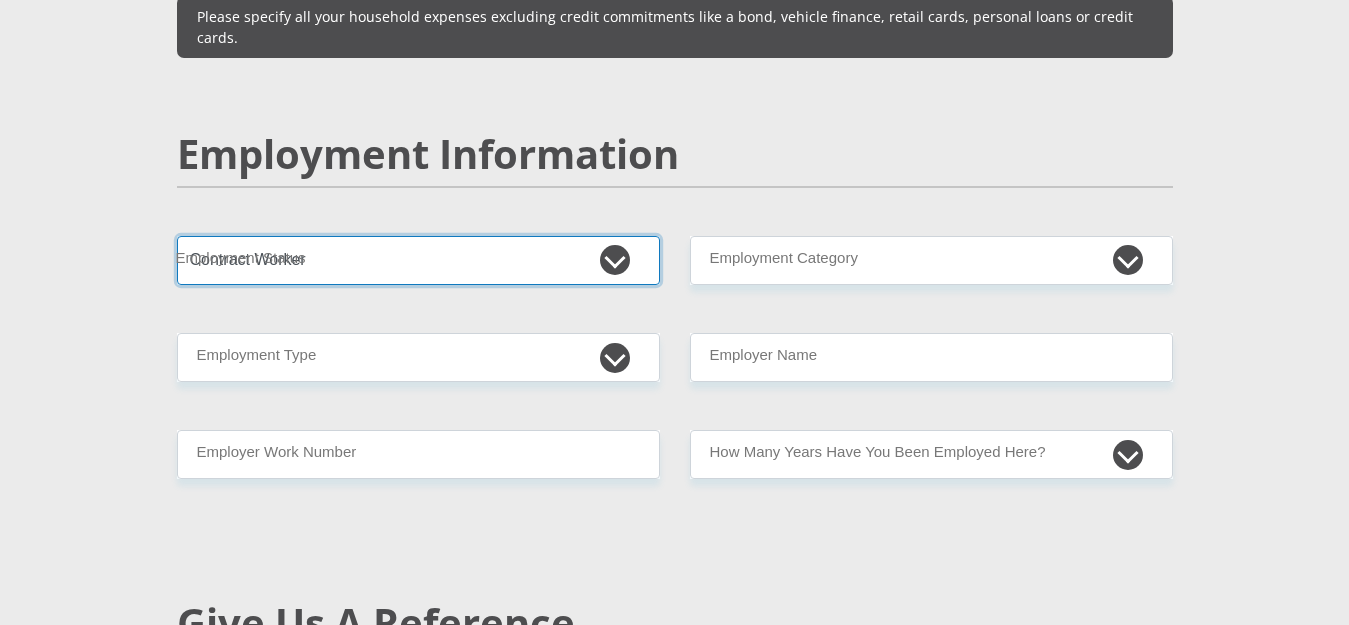 click on "Permanent/Full-time
Part-time/Casual
Contract Worker
Self-Employed
Housewife
Retired
Student
Medically Boarded
Disability
Unemployed" at bounding box center [418, 260] 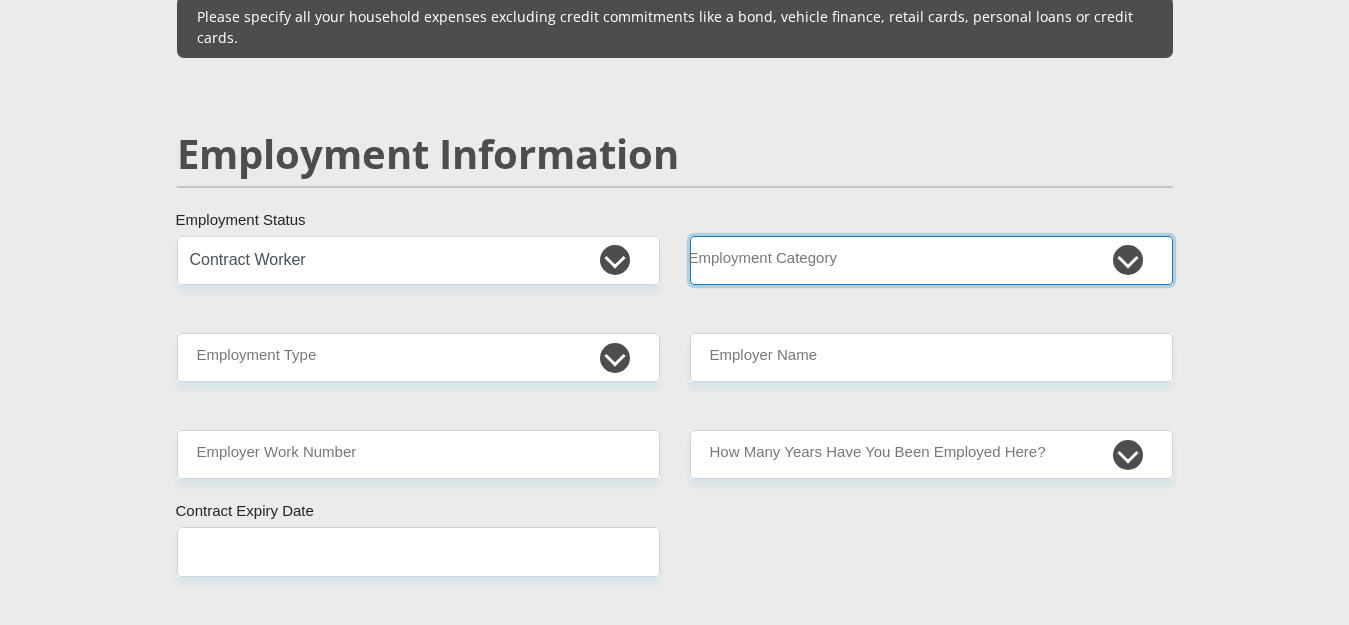 click on "AGRICULTURE
ALCOHOL & TOBACCO
CONSTRUCTION MATERIALS
METALLURGY
EQUIPMENT FOR RENEWABLE ENERGY
SPECIALIZED CONTRACTORS
CAR
GAMING (INCL. INTERNET
OTHER WHOLESALE
UNLICENSED PHARMACEUTICALS
CURRENCY EXCHANGE HOUSES
OTHER FINANCIAL INSTITUTIONS & INSURANCE
REAL ESTATE AGENTS
OIL & GAS
OTHER MATERIALS (E.G. IRON ORE)
PRECIOUS STONES & PRECIOUS METALS
POLITICAL ORGANIZATIONS
RELIGIOUS ORGANIZATIONS(NOT SECTS)
ACTI. HAVING BUSINESS DEAL WITH PUBLIC ADMINISTRATION
LAUNDROMATS" at bounding box center [931, 260] 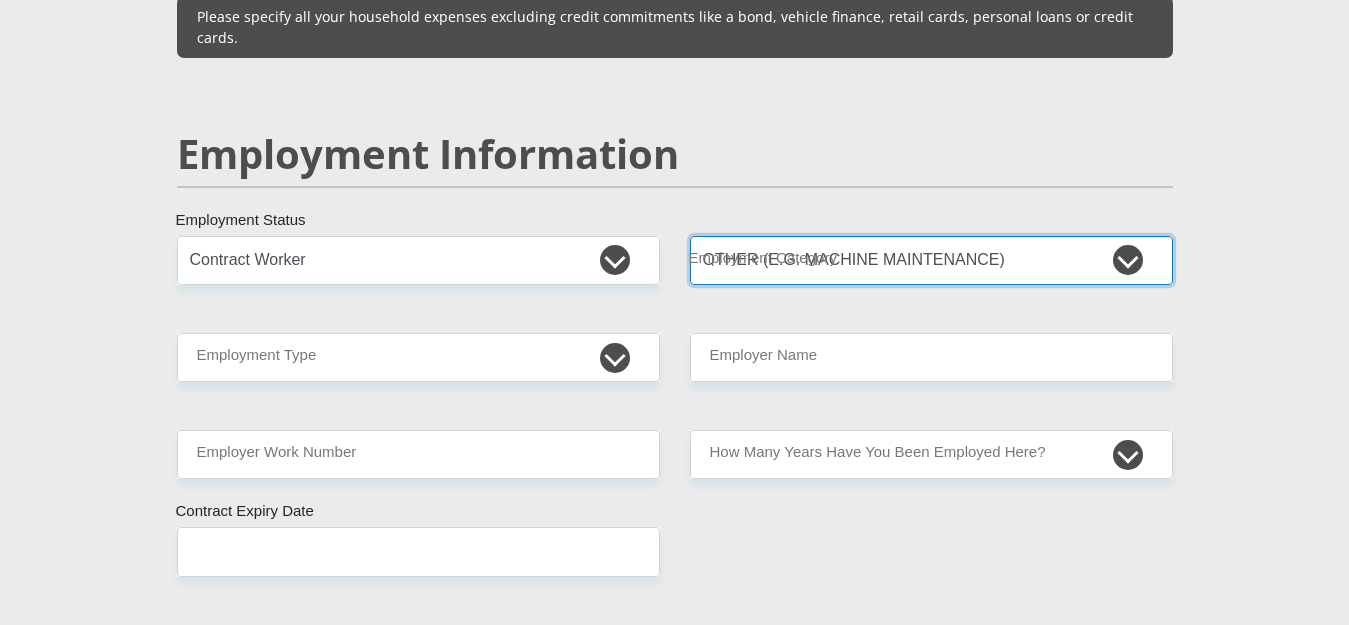 click on "AGRICULTURE
ALCOHOL & TOBACCO
CONSTRUCTION MATERIALS
METALLURGY
EQUIPMENT FOR RENEWABLE ENERGY
SPECIALIZED CONTRACTORS
CAR
GAMING (INCL. INTERNET
OTHER WHOLESALE
UNLICENSED PHARMACEUTICALS
CURRENCY EXCHANGE HOUSES
OTHER FINANCIAL INSTITUTIONS & INSURANCE
REAL ESTATE AGENTS
OIL & GAS
OTHER MATERIALS (E.G. IRON ORE)
PRECIOUS STONES & PRECIOUS METALS
POLITICAL ORGANIZATIONS
RELIGIOUS ORGANIZATIONS(NOT SECTS)
ACTI. HAVING BUSINESS DEAL WITH PUBLIC ADMINISTRATION
LAUNDROMATS" at bounding box center (931, 260) 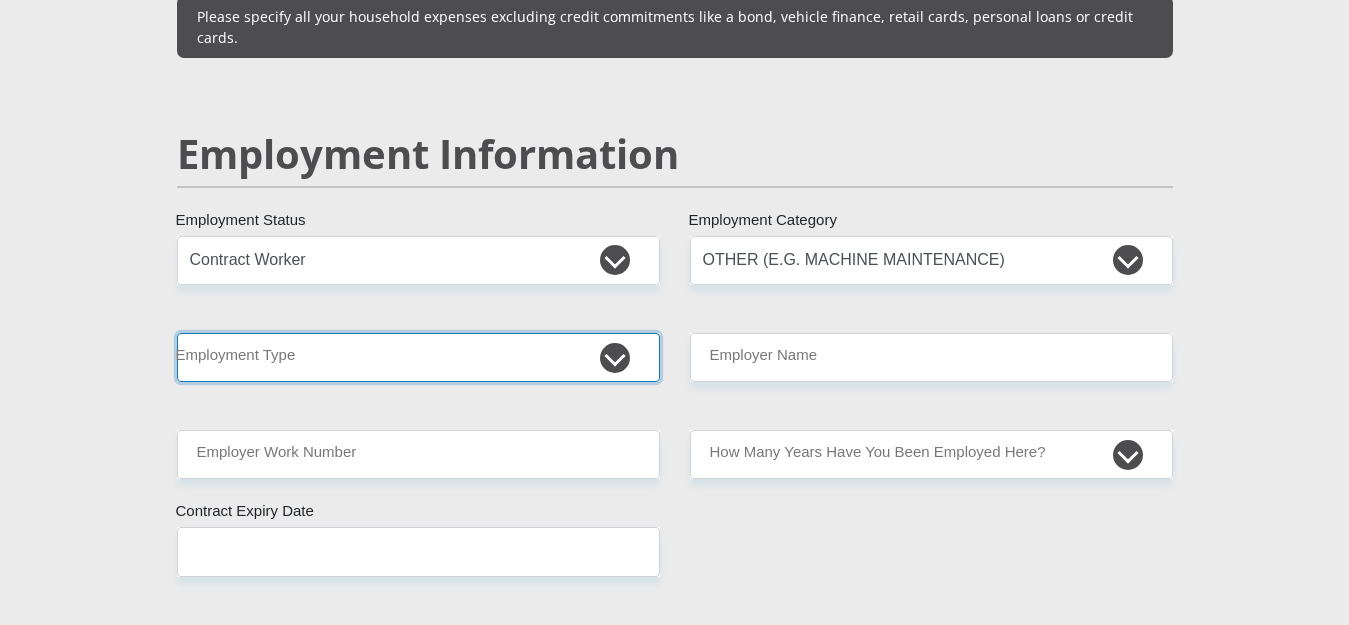 click on "College/Lecturer
Craft Seller
Creative
Driver
Executive
Farmer
Forces - Non Commissioned
Forces - Officer
Hawker
Housewife
Labourer
Licenced Professional
Manager
Miner
Non Licenced Professional
Office Staff/Clerk
Outside Worker
Pensioner
Permanent Teacher
Production/Manufacturing
Sales
Self-Employed
Semi-Professional Worker
Service Industry  Social Worker  Student" at bounding box center [418, 357] 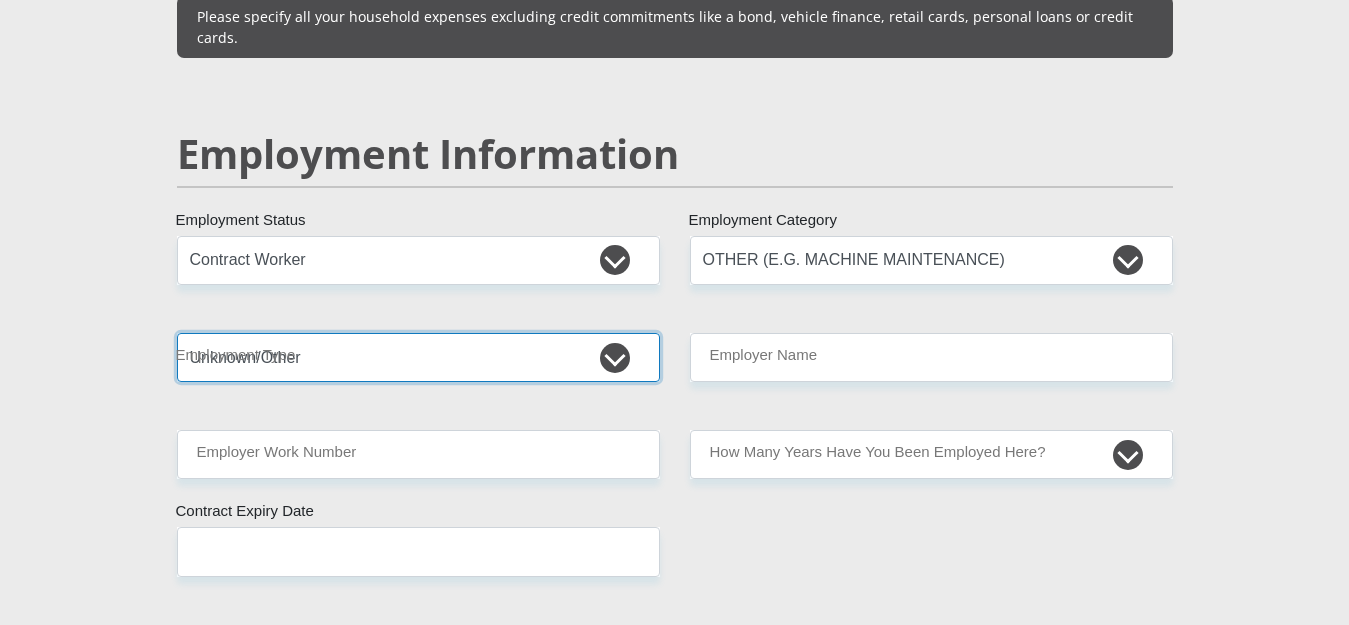 click on "College/Lecturer
Craft Seller
Creative
Driver
Executive
Farmer
Forces - Non Commissioned
Forces - Officer
Hawker
Housewife
Labourer
Licenced Professional
Manager
Miner
Non Licenced Professional
Office Staff/Clerk
Outside Worker
Pensioner
Permanent Teacher
Production/Manufacturing
Sales
Self-Employed
Semi-Professional Worker
Service Industry  Social Worker  Student" at bounding box center (418, 357) 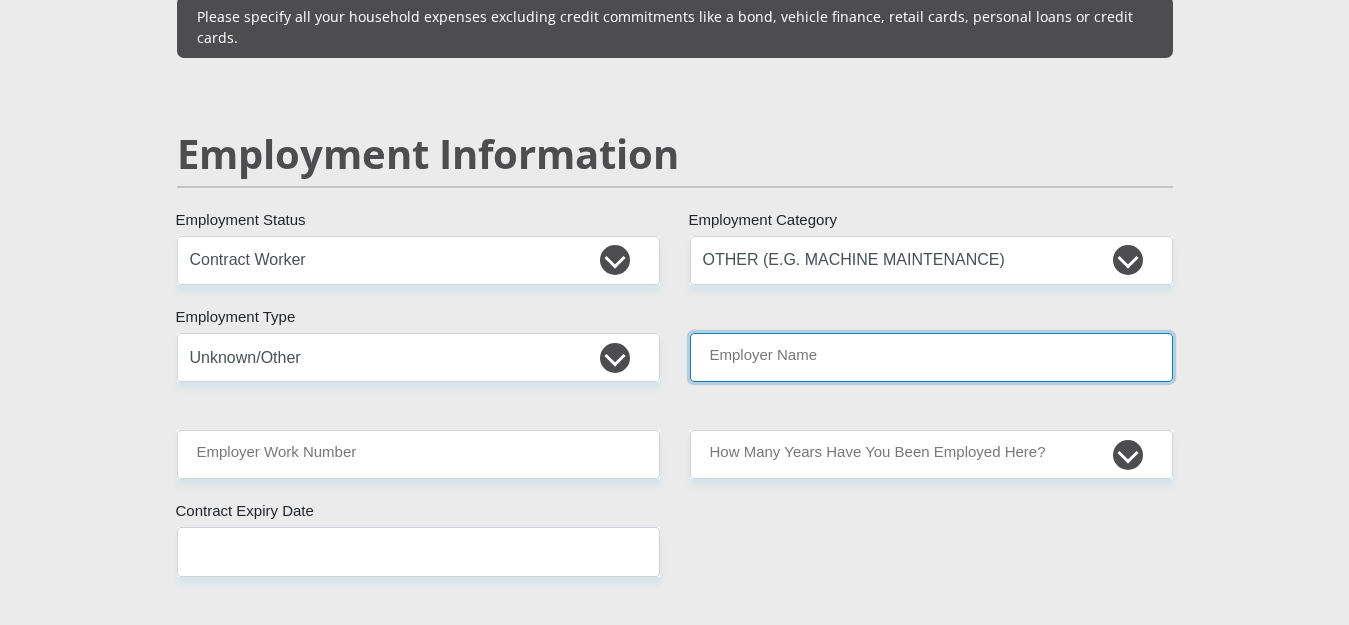click on "Employer Name" at bounding box center (931, 357) 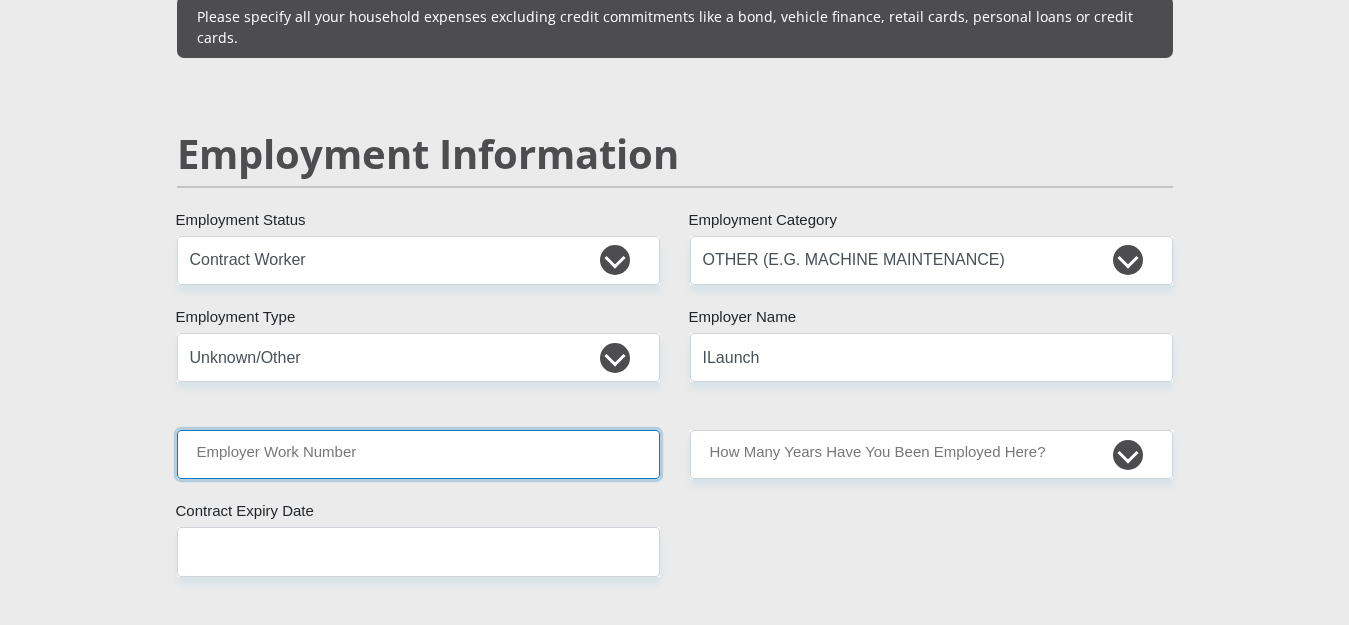 click on "Employer Work Number" at bounding box center (418, 454) 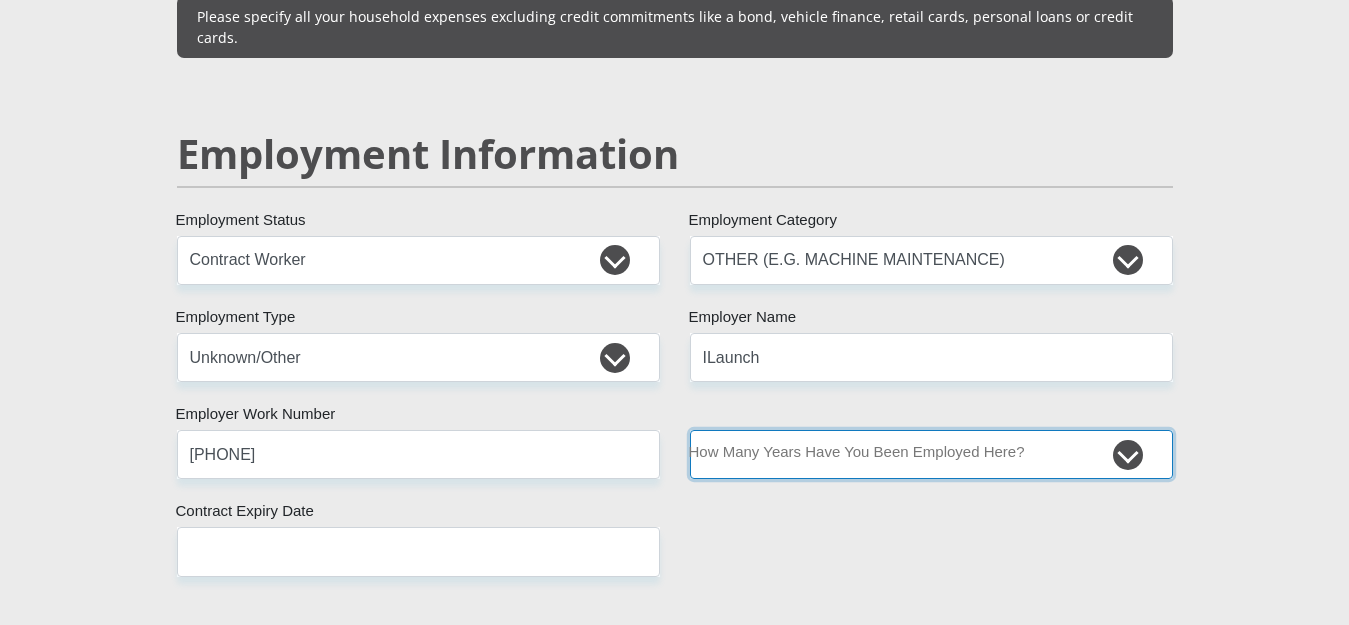 click on "less than 1 year
1-3 years
3-5 years
5+ years" at bounding box center [931, 454] 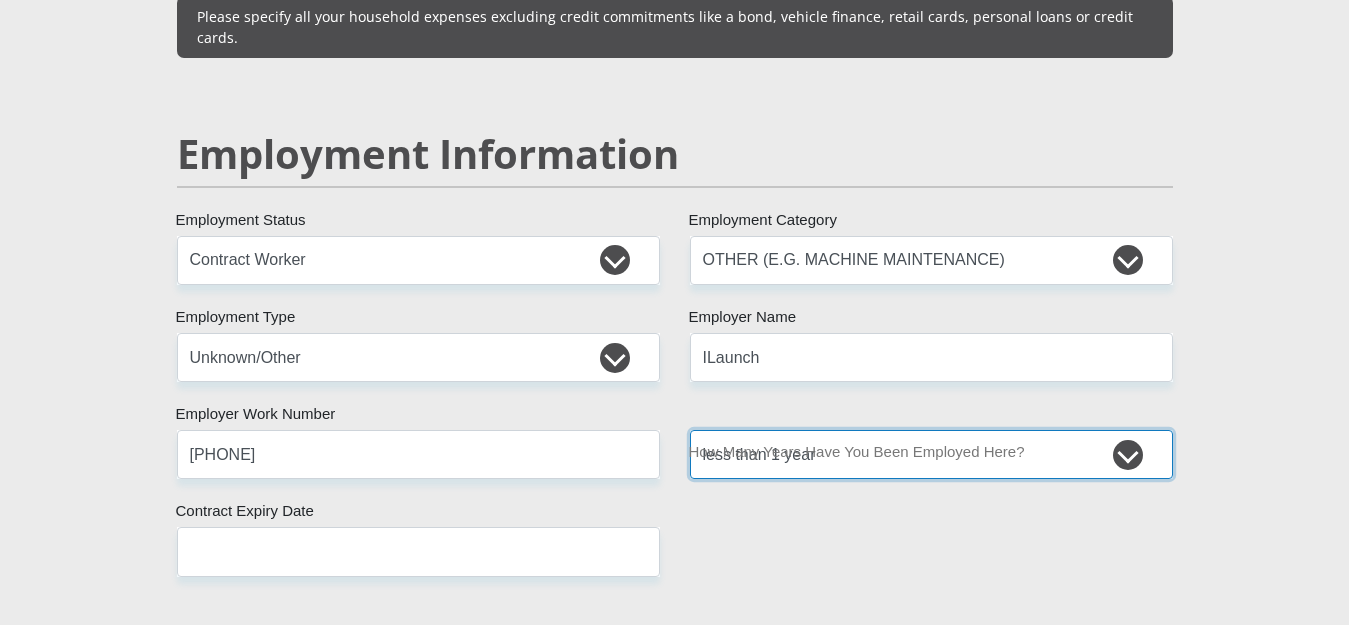 click on "less than 1 year
1-3 years
3-5 years
5+ years" at bounding box center (931, 454) 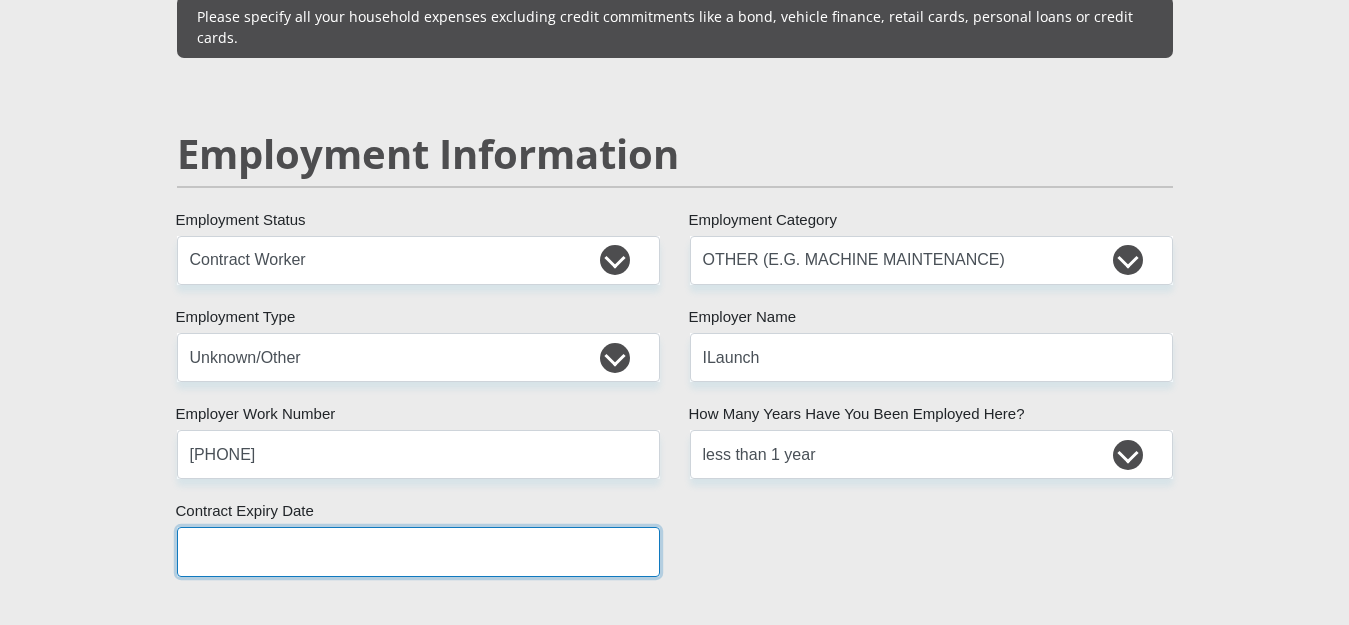 click at bounding box center [418, 551] 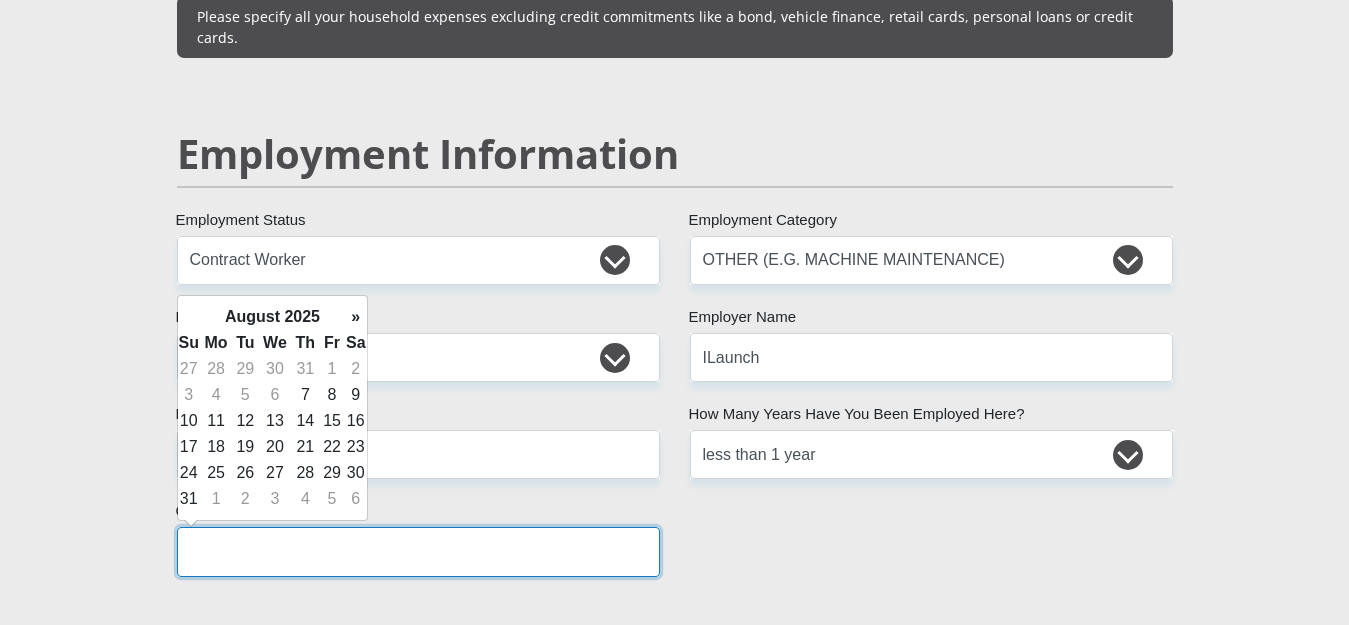 type on "2026/10/30" 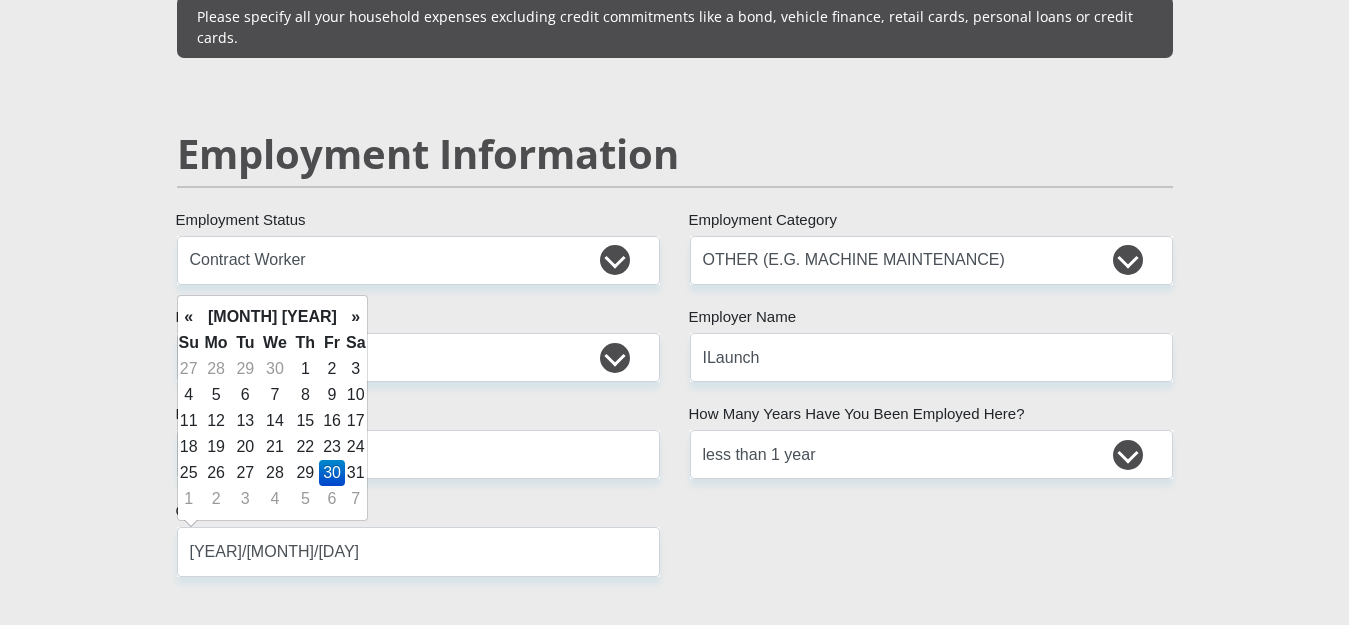 click on "Mr
Ms
Mrs
Dr
Other
Title
Akhona
First Name
Ntlale
Surname
8410045302083
South African ID Number
Please input valid ID number
South Africa
Afghanistan
Aland Islands
Albania
Algeria
America Samoa
American Virgin Islands
Andorra
Angola
Anguilla
Antarctica
Antigua and Barbuda
Argentina" at bounding box center (675, 276) 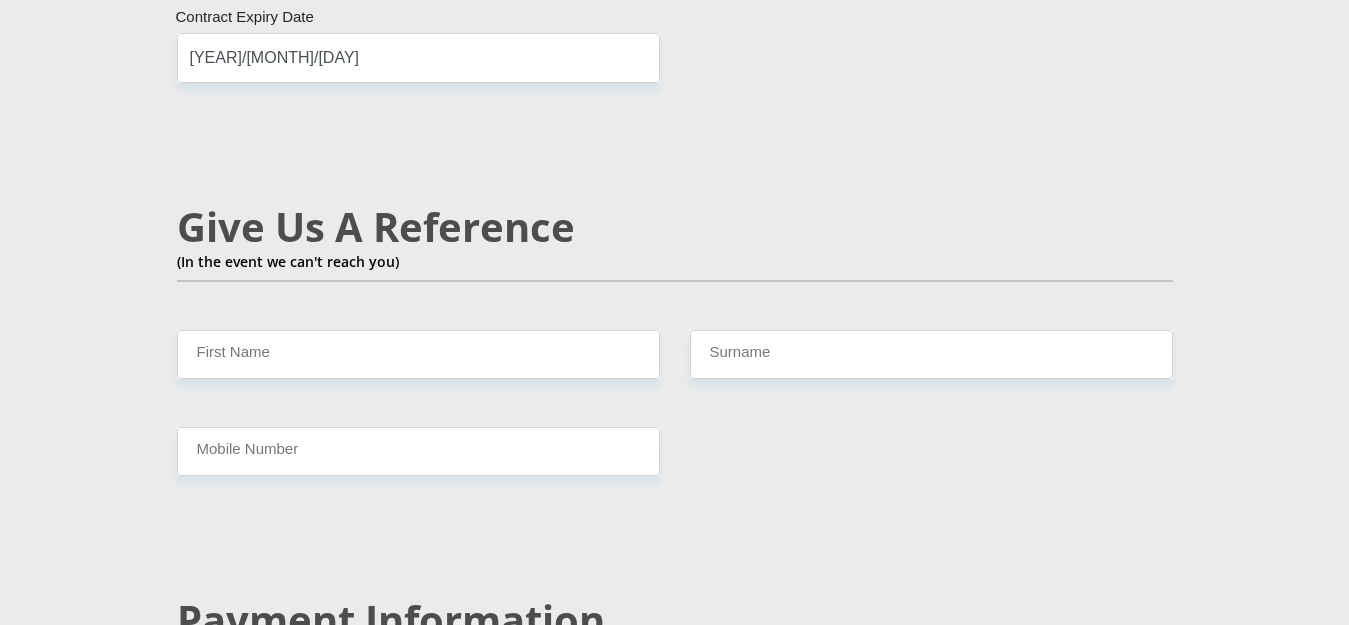 scroll, scrollTop: 3577, scrollLeft: 0, axis: vertical 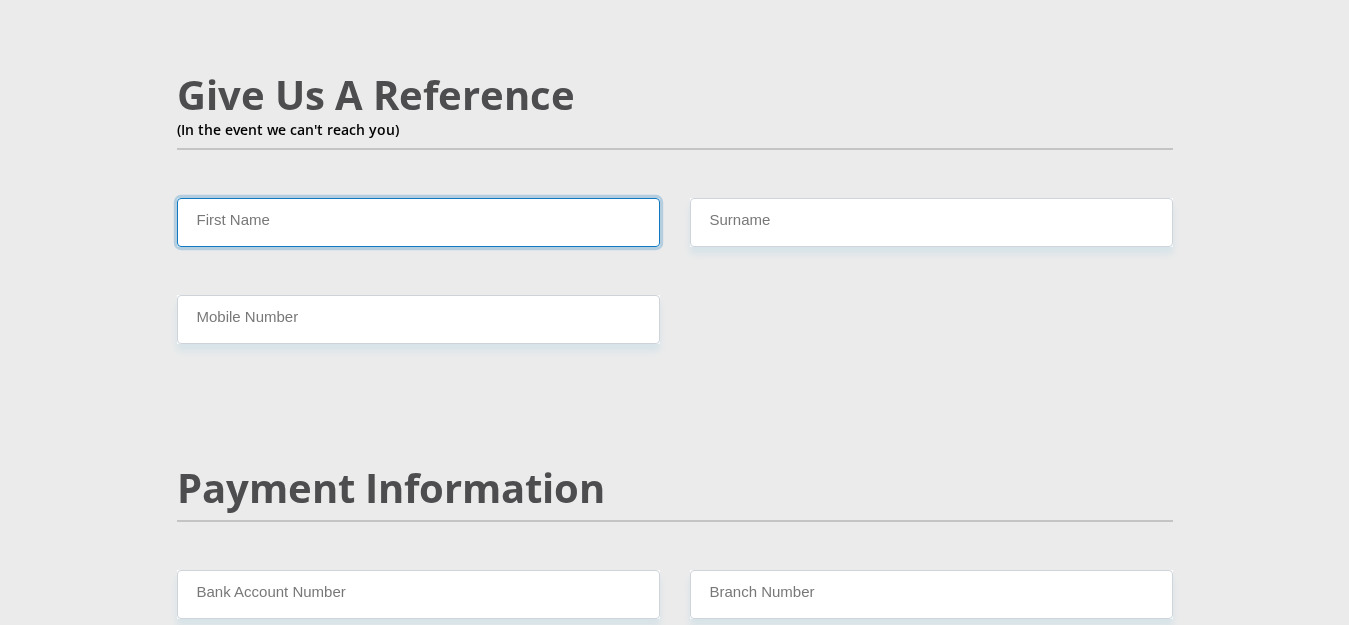 click on "First Name" at bounding box center [418, 222] 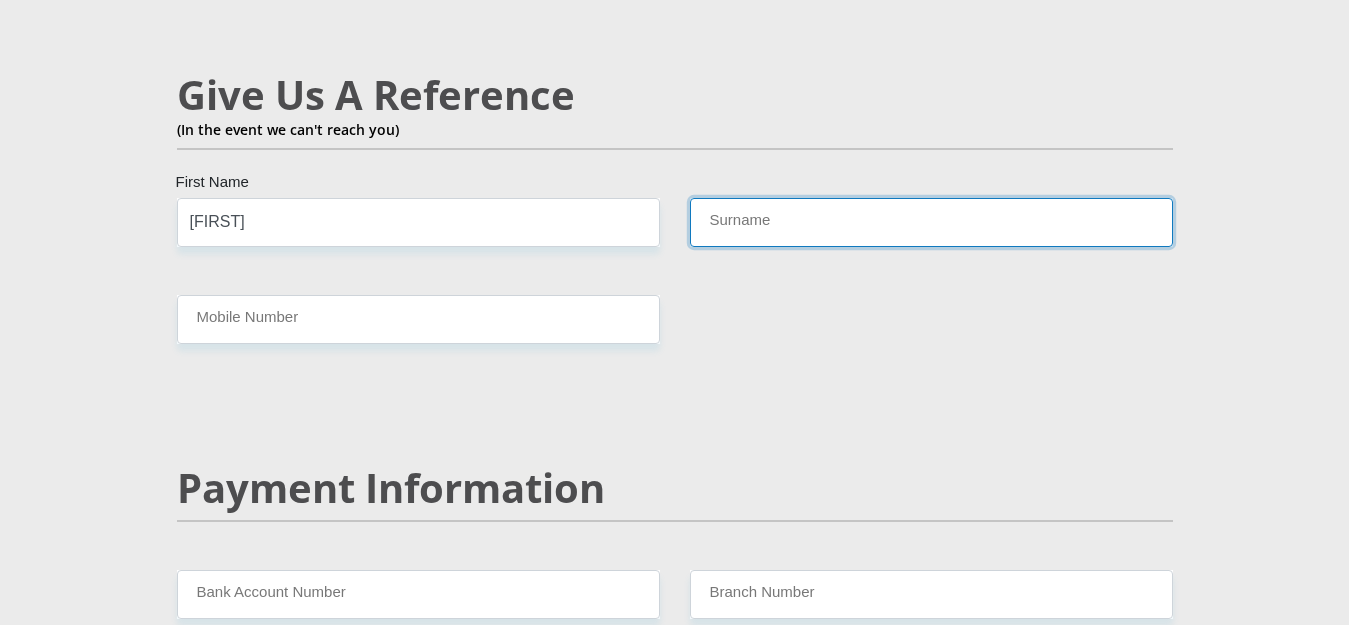 click on "Surname" at bounding box center [931, 222] 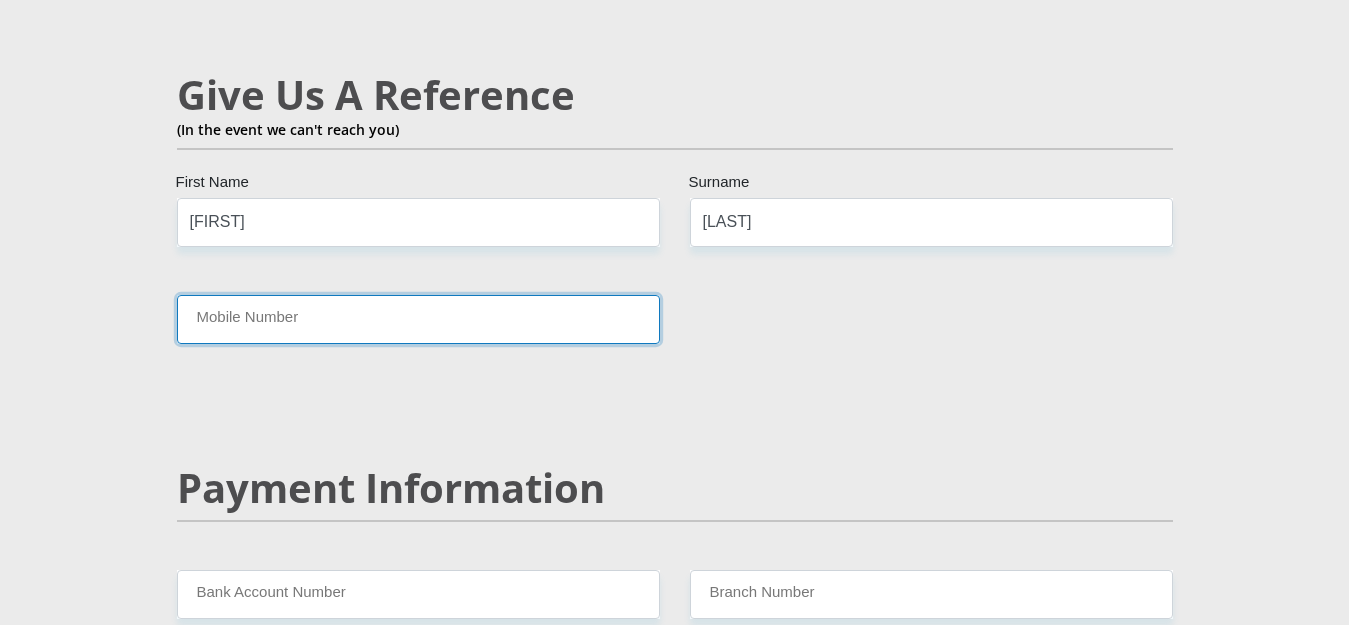 click on "Mobile Number" at bounding box center [418, 319] 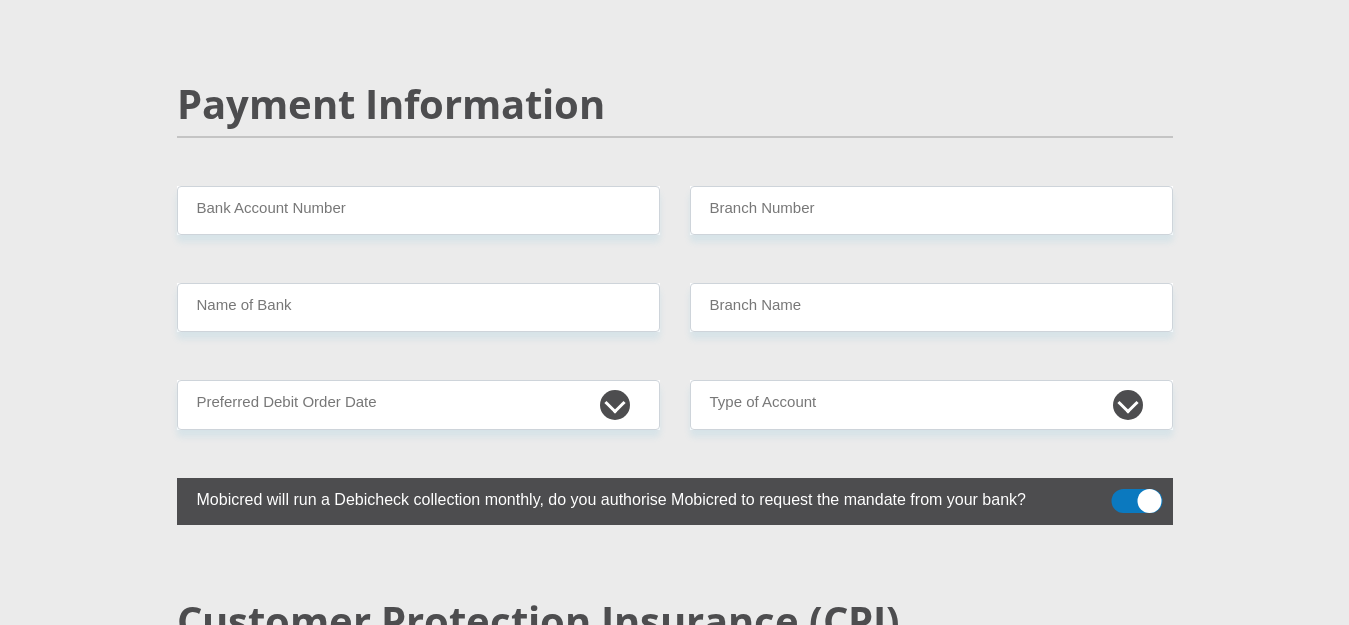 scroll, scrollTop: 4048, scrollLeft: 0, axis: vertical 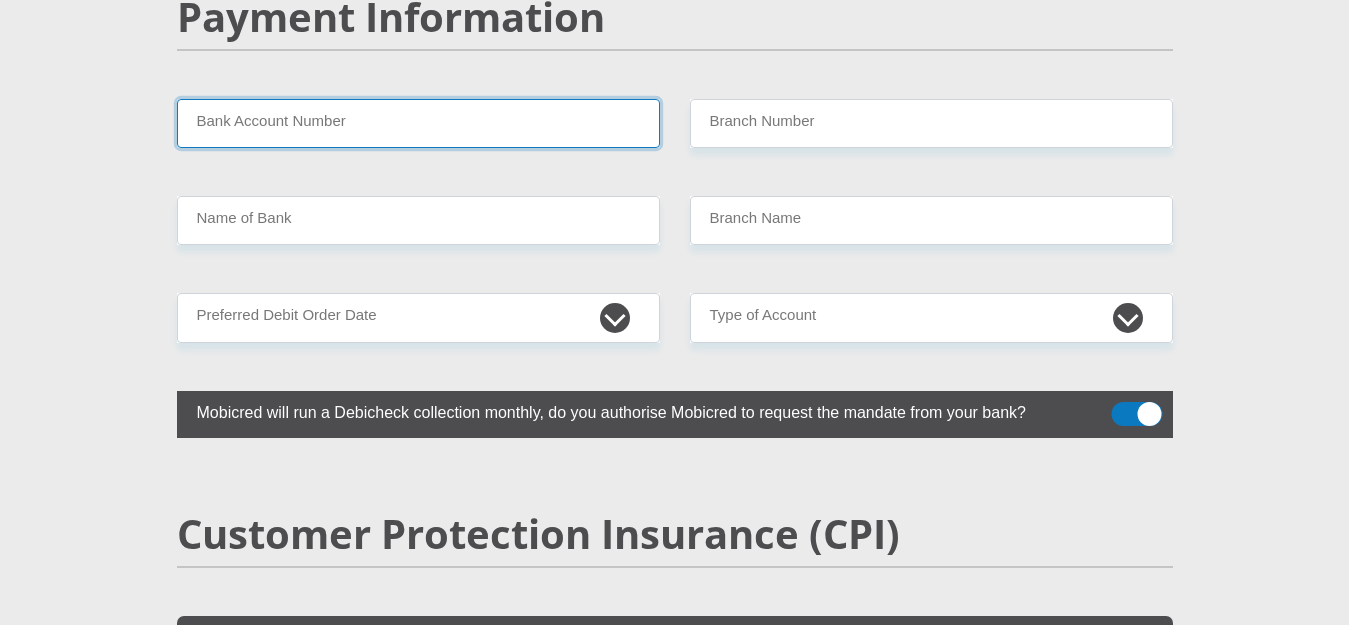 click on "Bank Account Number" at bounding box center [418, 123] 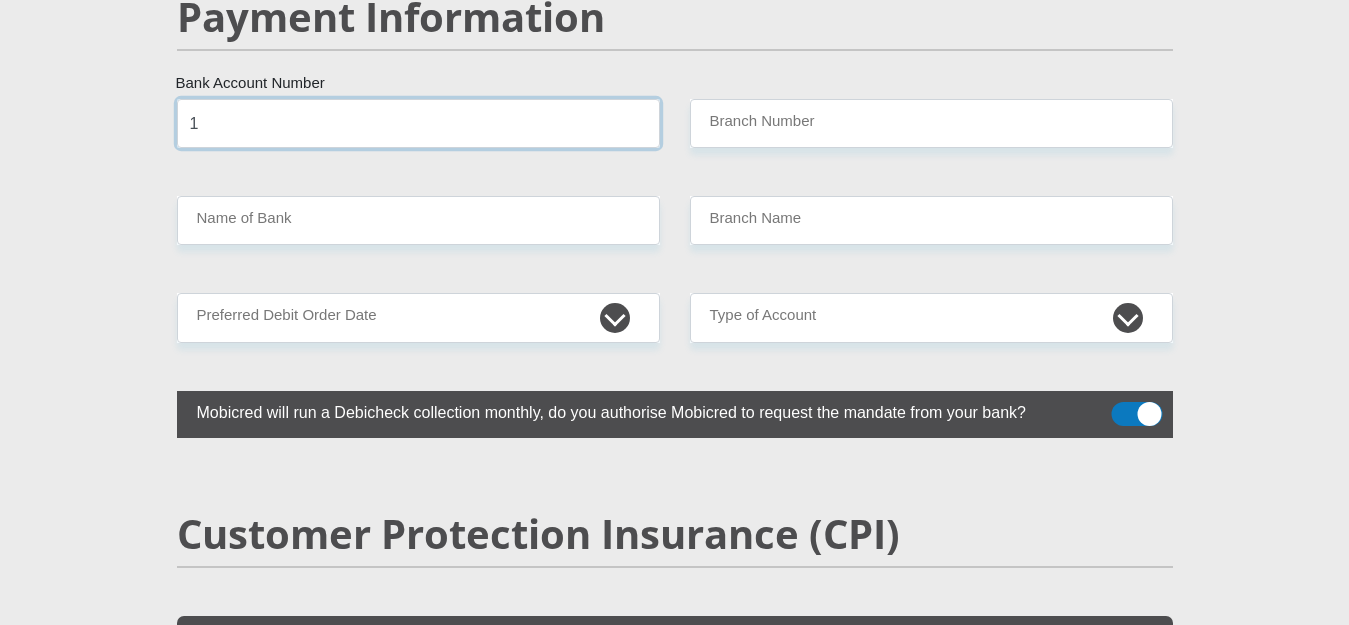 type on "1" 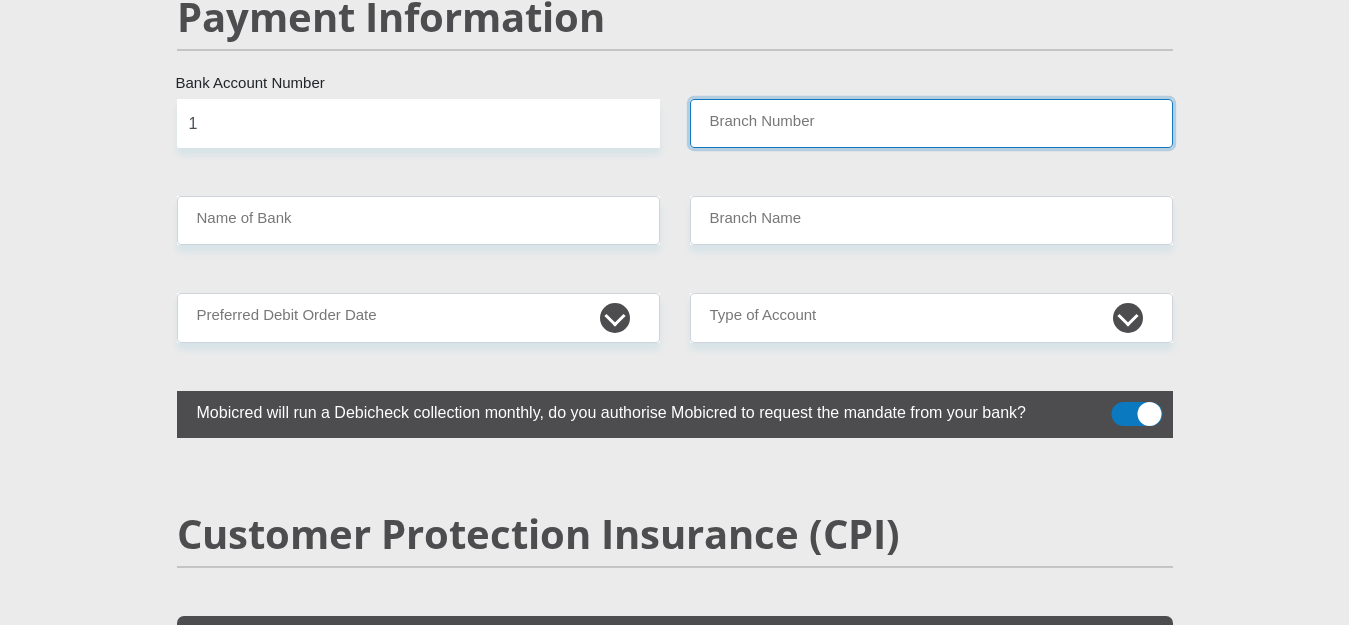 click on "Branch Number" at bounding box center [931, 123] 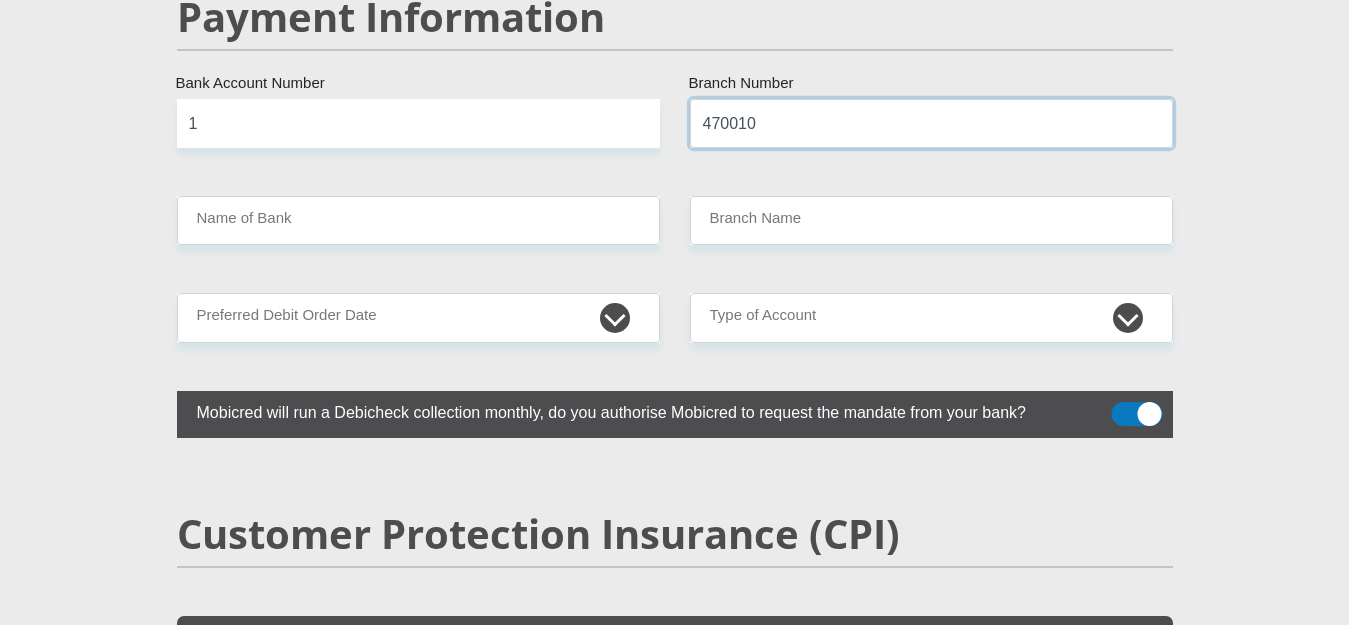 type on "470010" 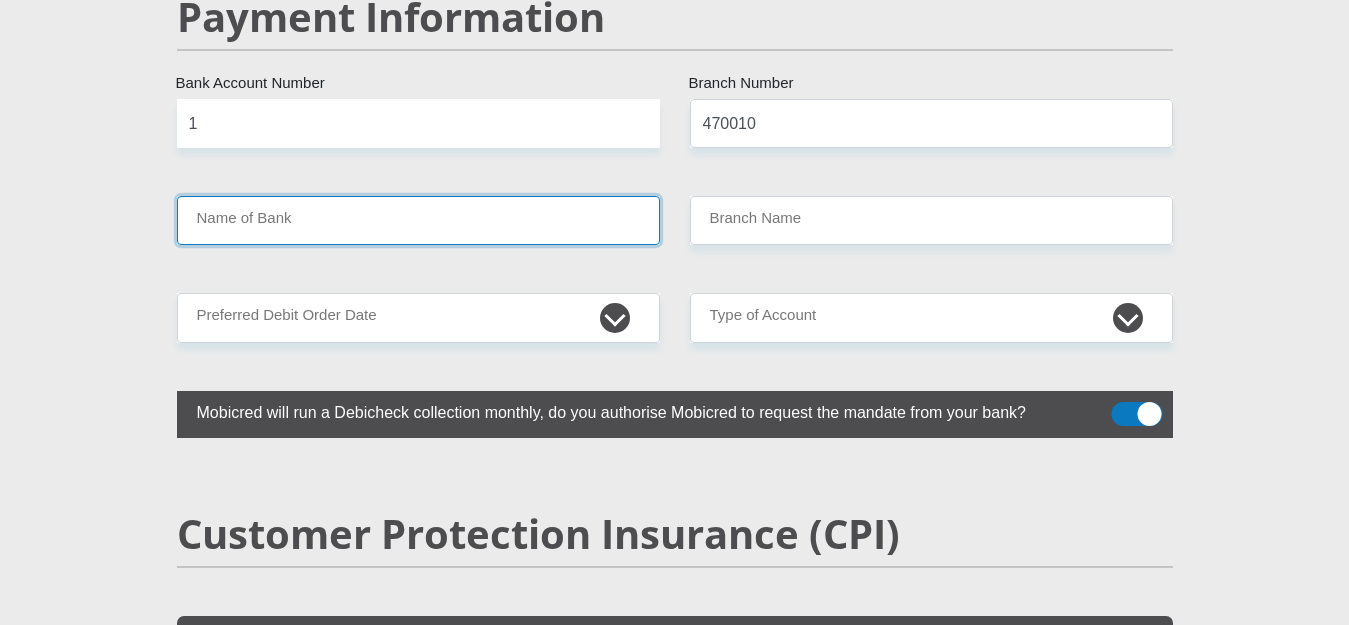 click on "Name of Bank" at bounding box center [418, 220] 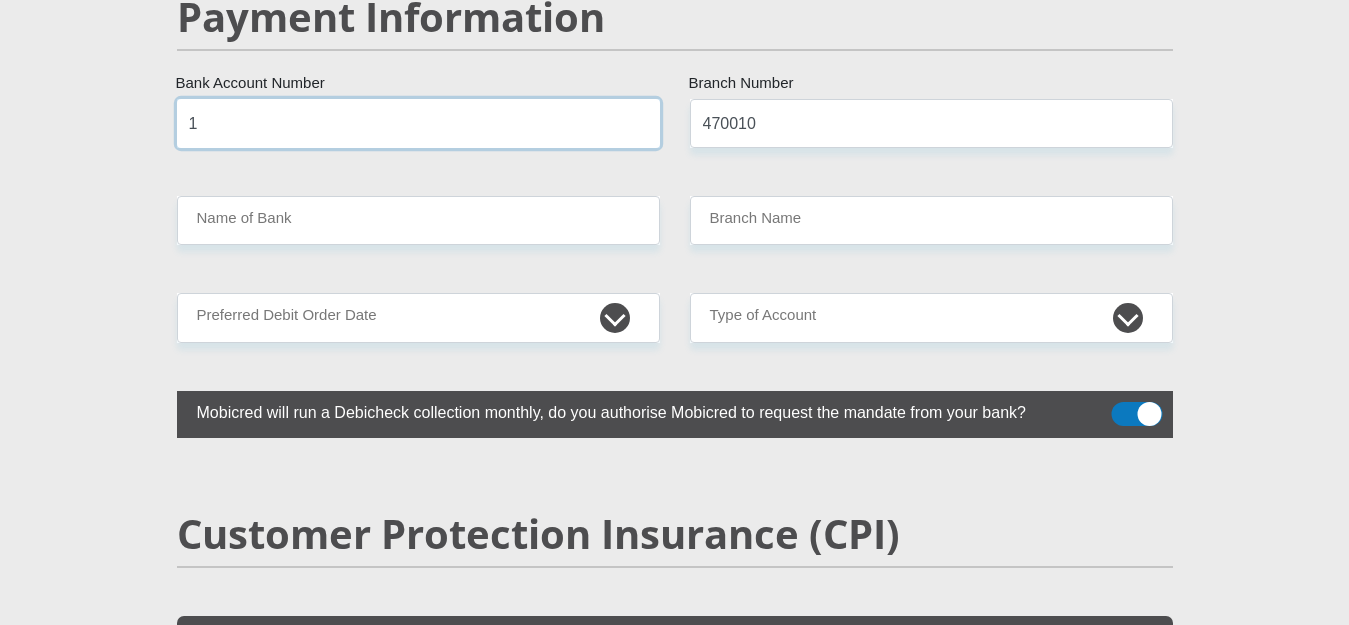 click on "1" at bounding box center (418, 123) 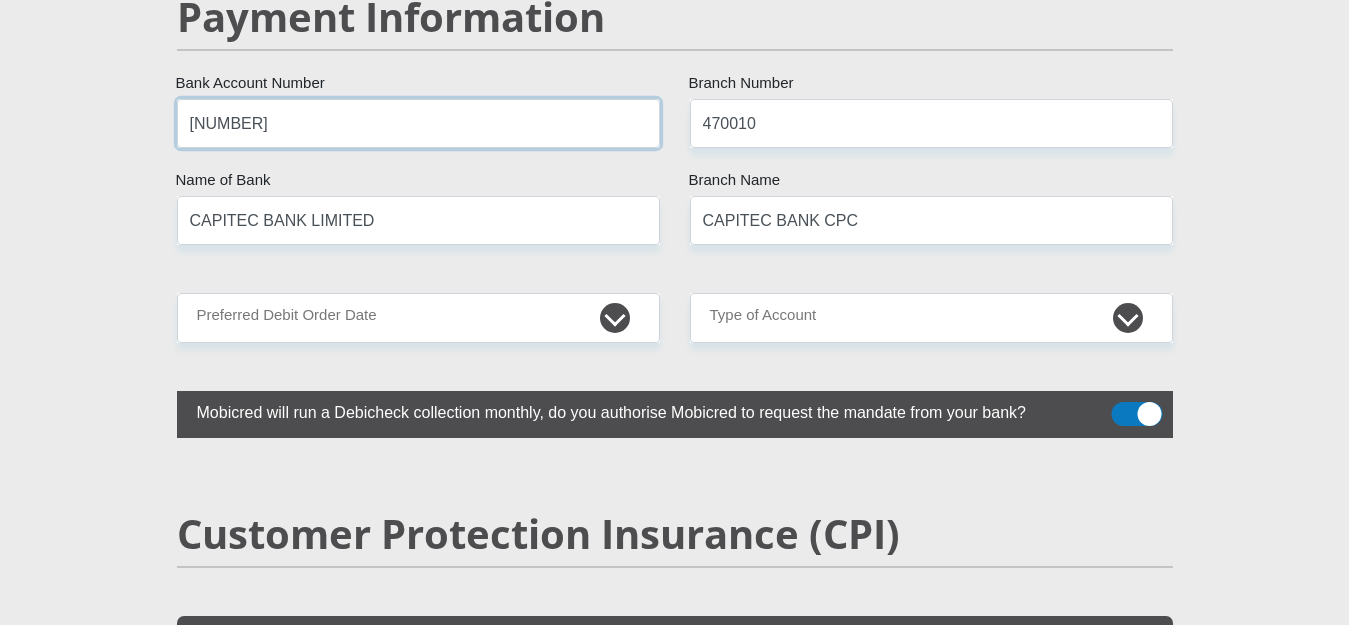 type on "1602347636" 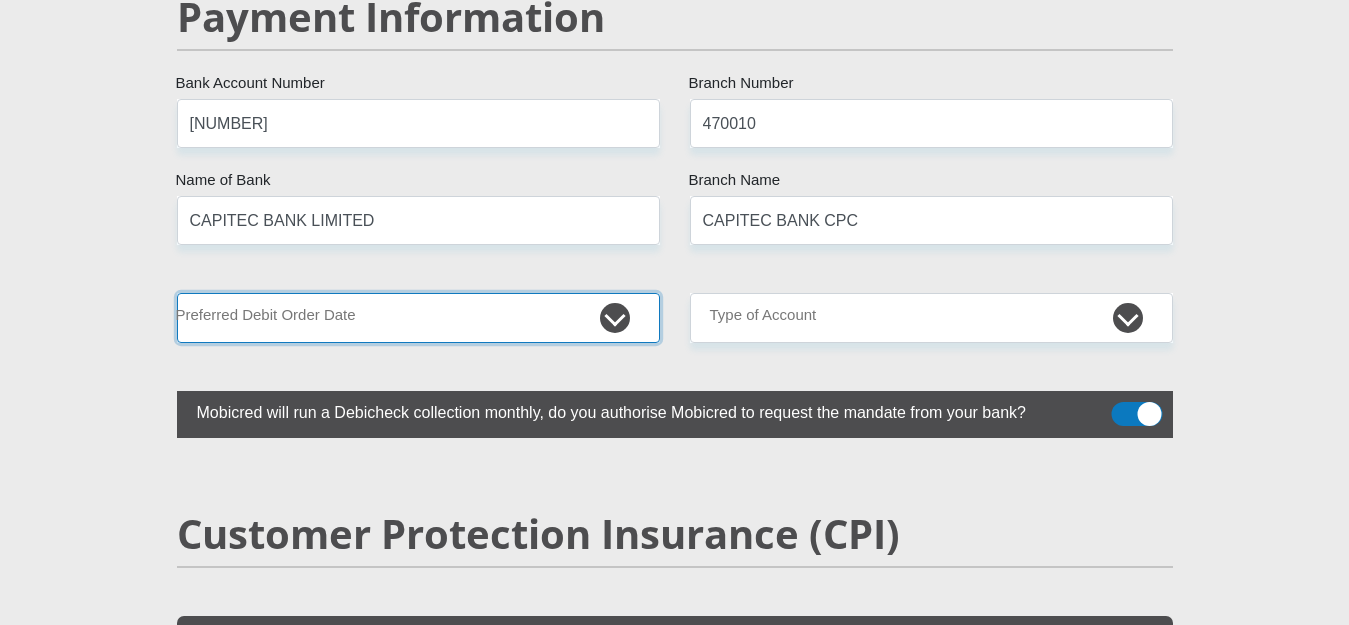 click on "1st
2nd
3rd
4th
5th
7th
18th
19th
20th
21st
22nd
23rd
24th
25th
26th
27th
28th
29th
30th" at bounding box center [418, 317] 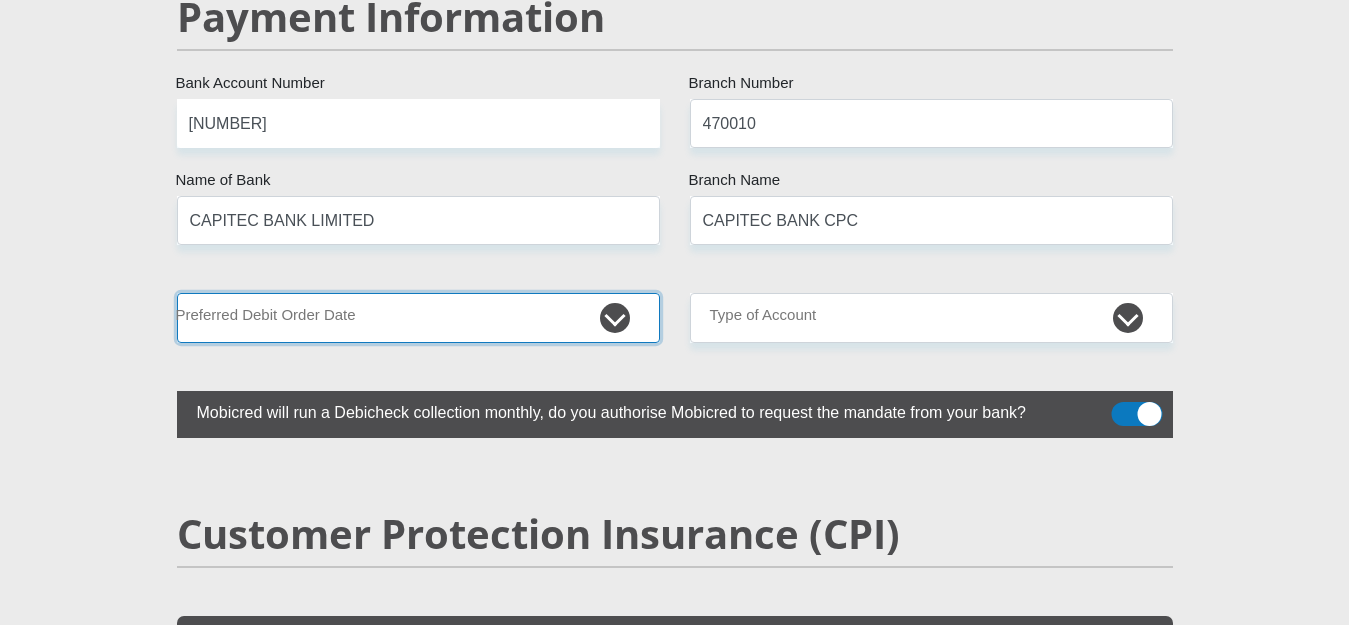 select on "1" 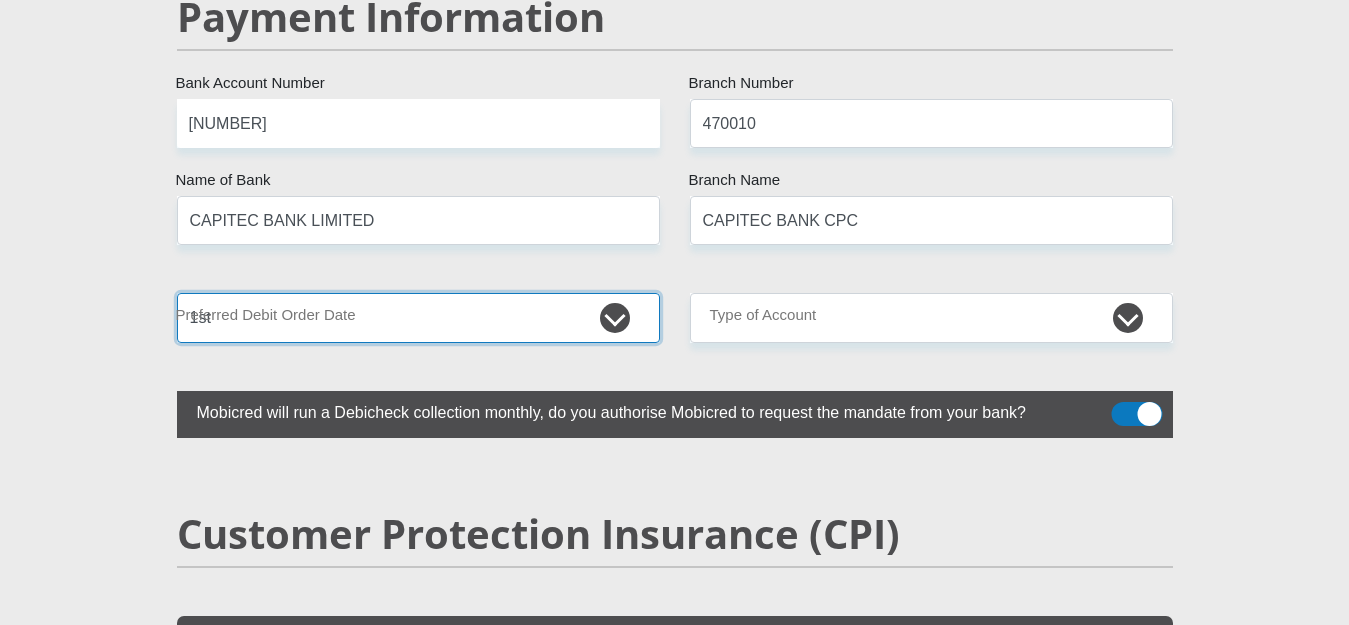 click on "1st
2nd
3rd
4th
5th
7th
18th
19th
20th
21st
22nd
23rd
24th
25th
26th
27th
28th
29th
30th" at bounding box center (418, 317) 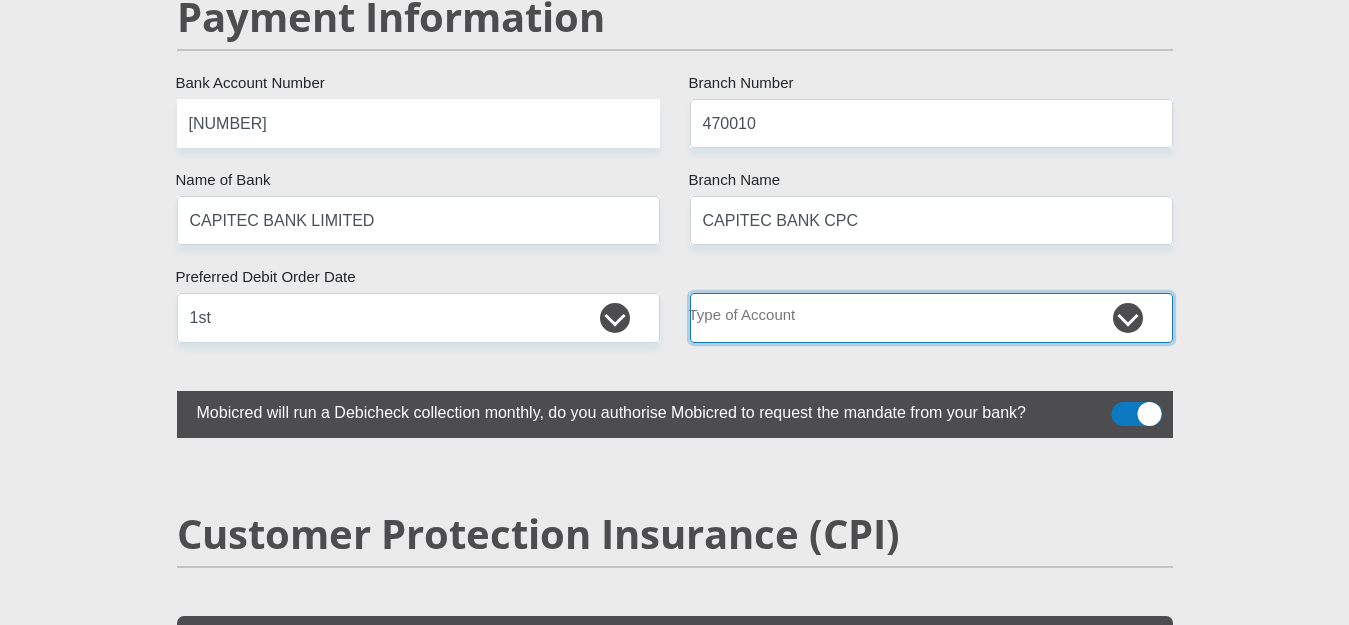click on "Cheque
Savings" at bounding box center [931, 317] 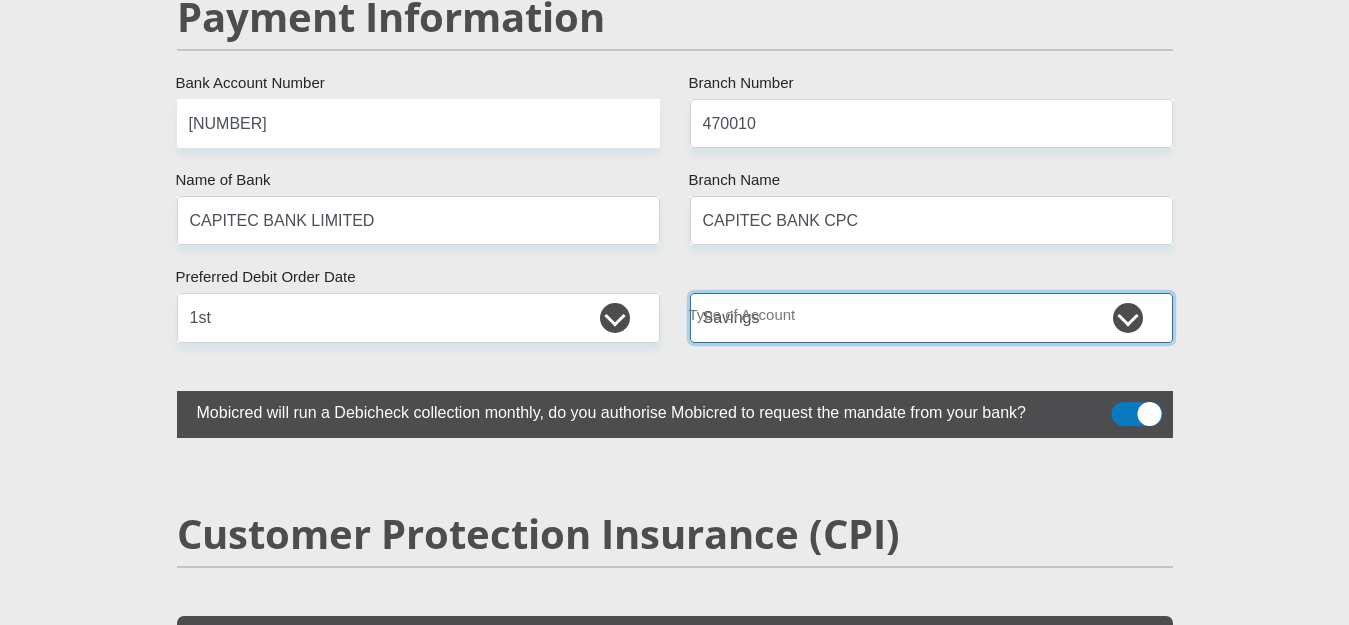 click on "Cheque
Savings" at bounding box center [931, 317] 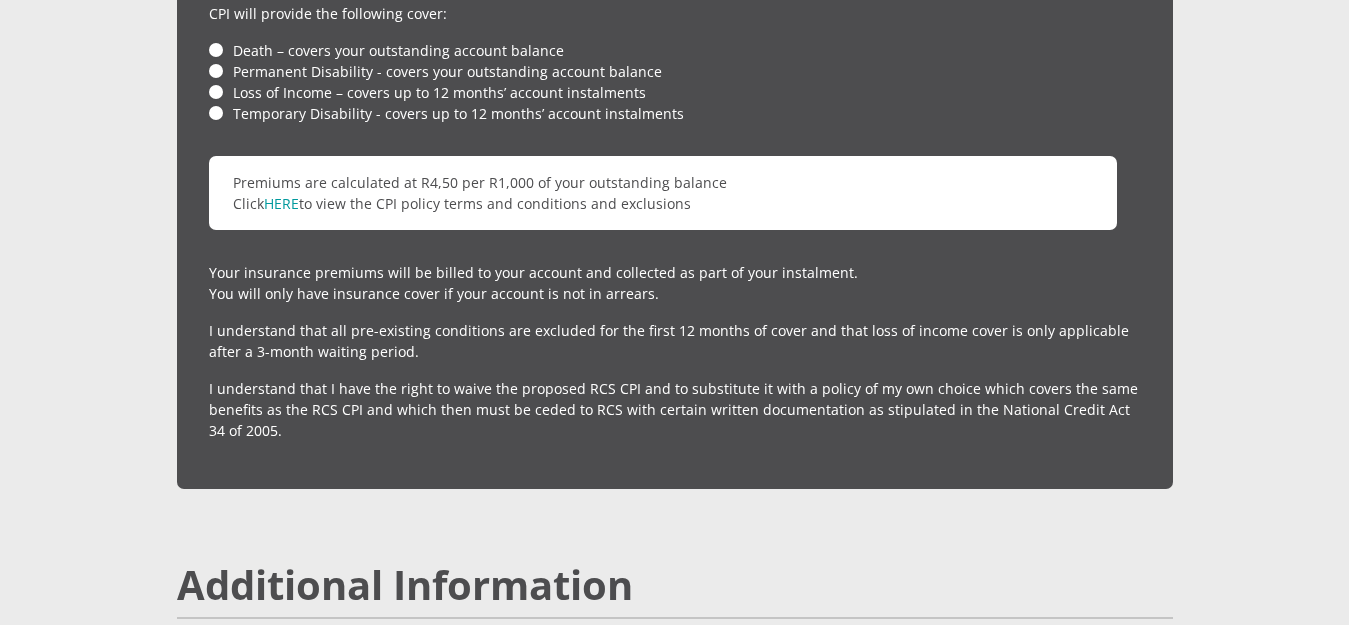 scroll, scrollTop: 5047, scrollLeft: 0, axis: vertical 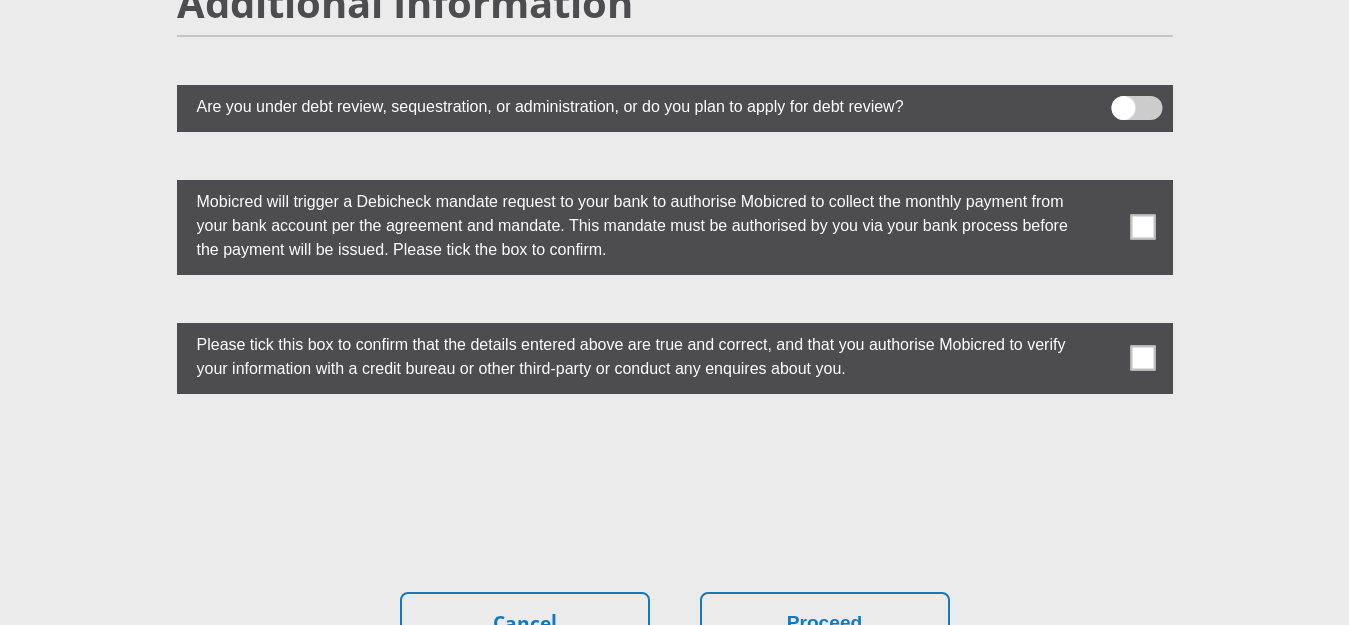 click at bounding box center [1142, 227] 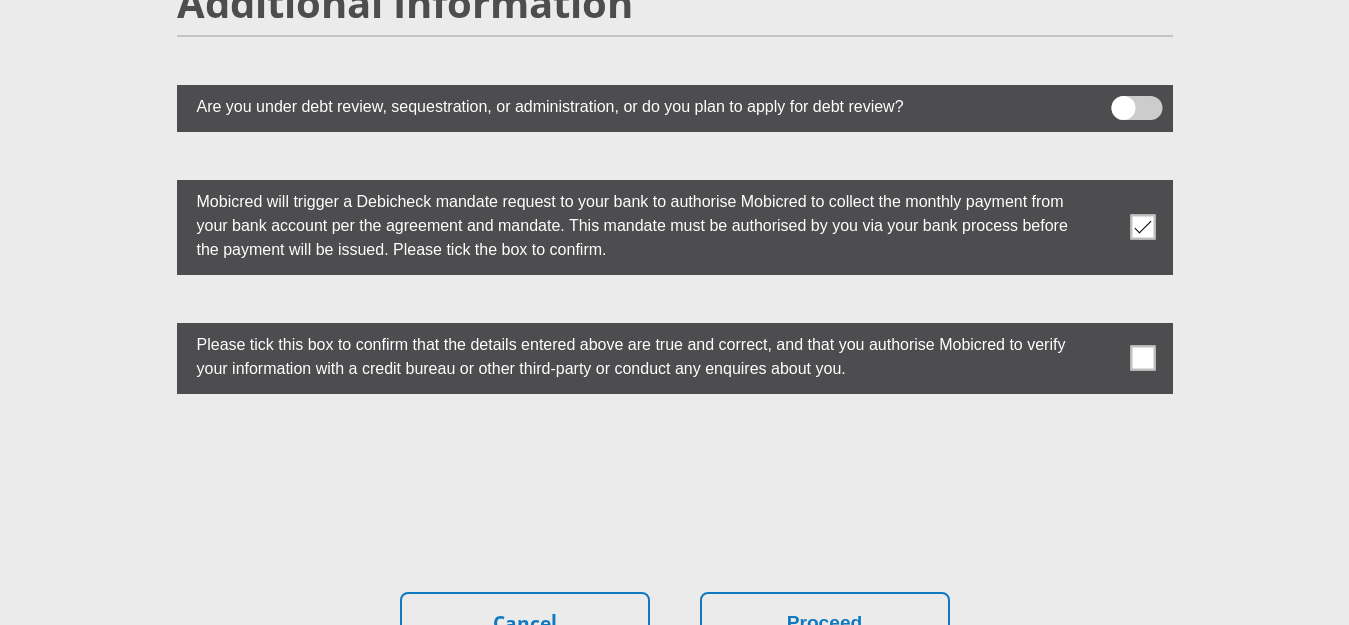 click at bounding box center (1142, 358) 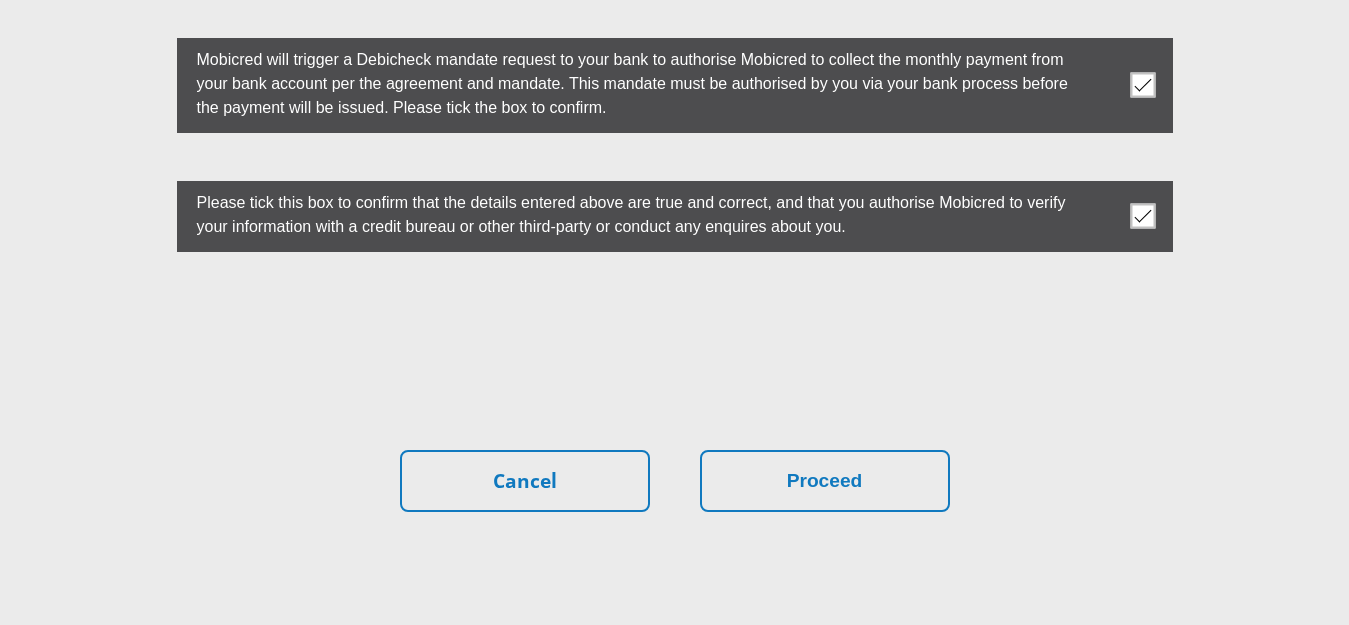 scroll, scrollTop: 5782, scrollLeft: 0, axis: vertical 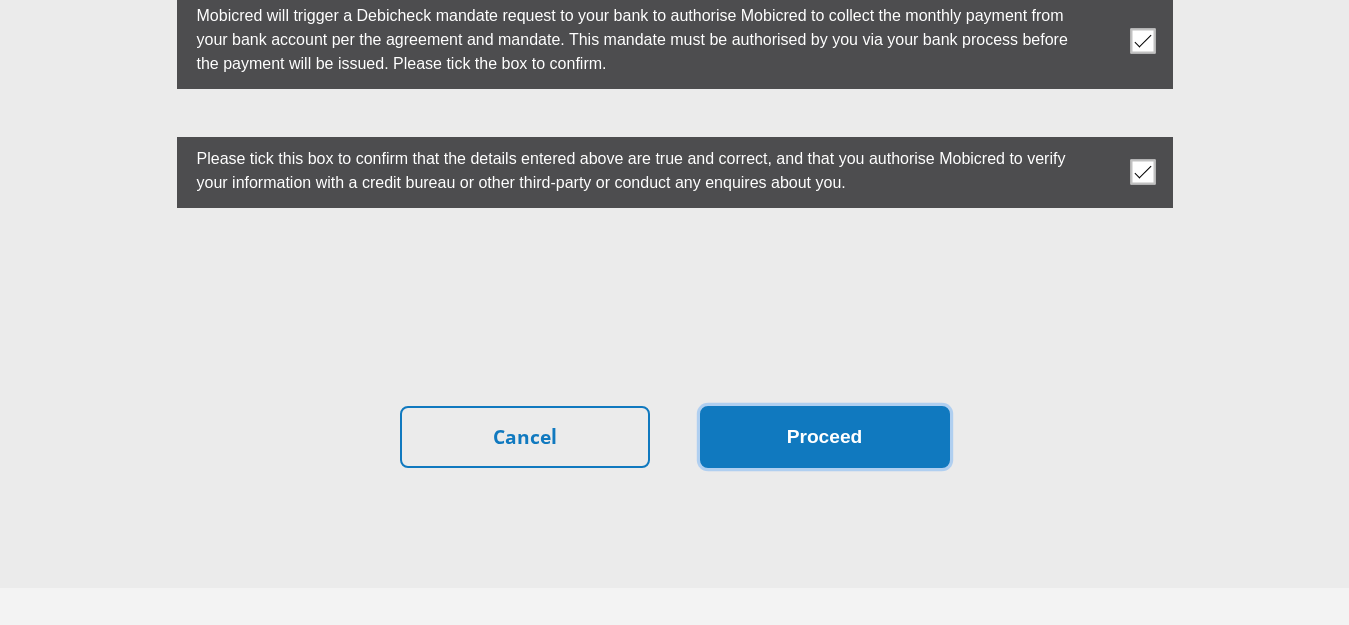 click on "Proceed" at bounding box center [825, 437] 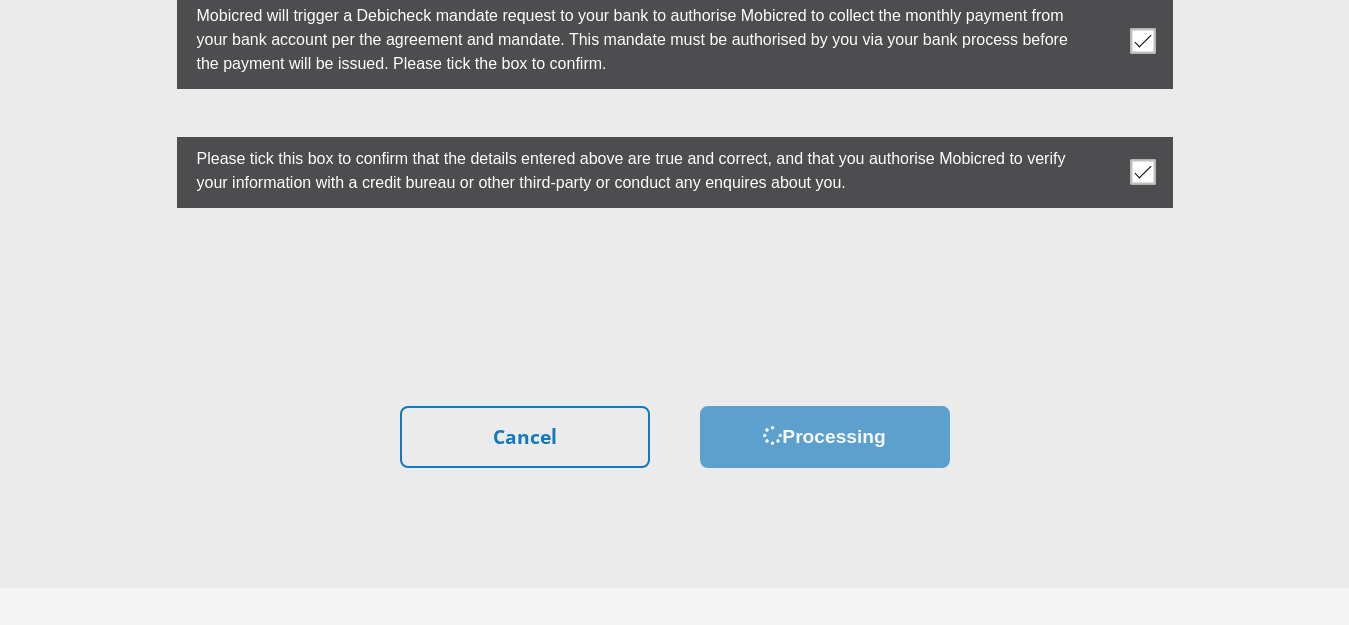 scroll, scrollTop: 0, scrollLeft: 0, axis: both 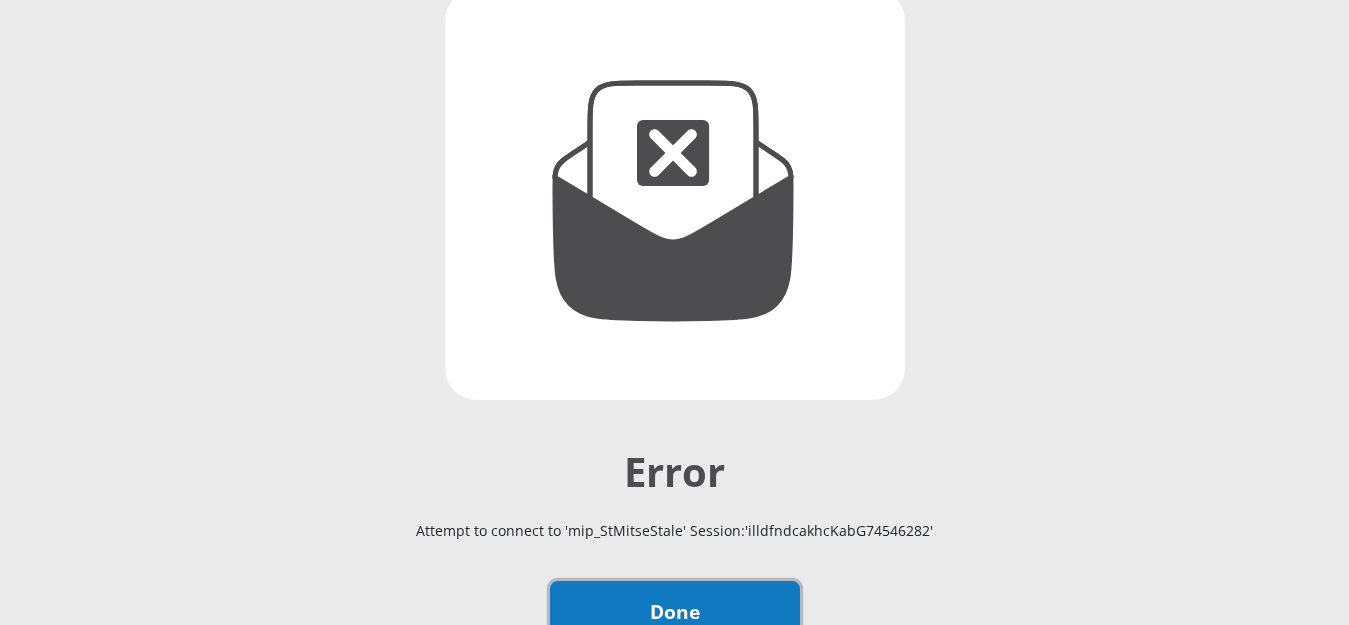 click on "Done" at bounding box center [675, 612] 